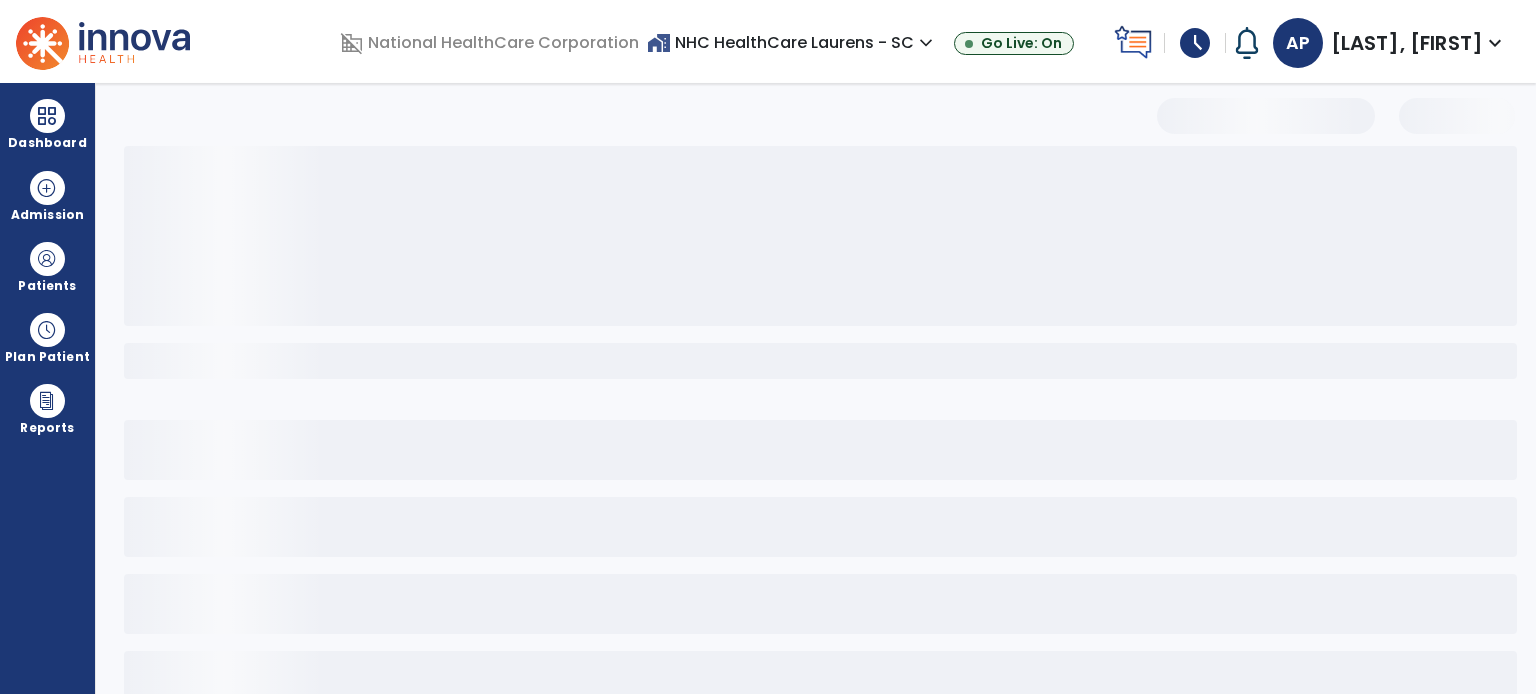 select on "*" 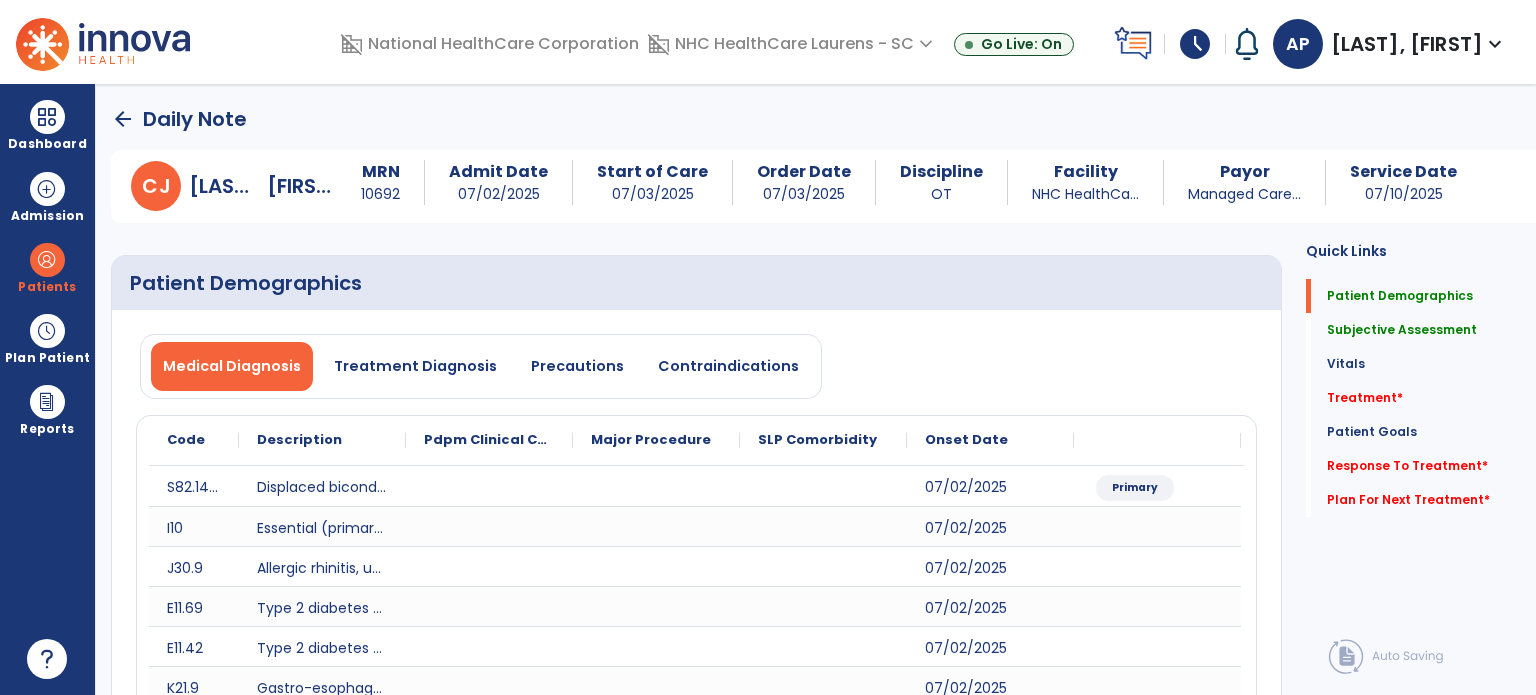 scroll, scrollTop: 0, scrollLeft: 0, axis: both 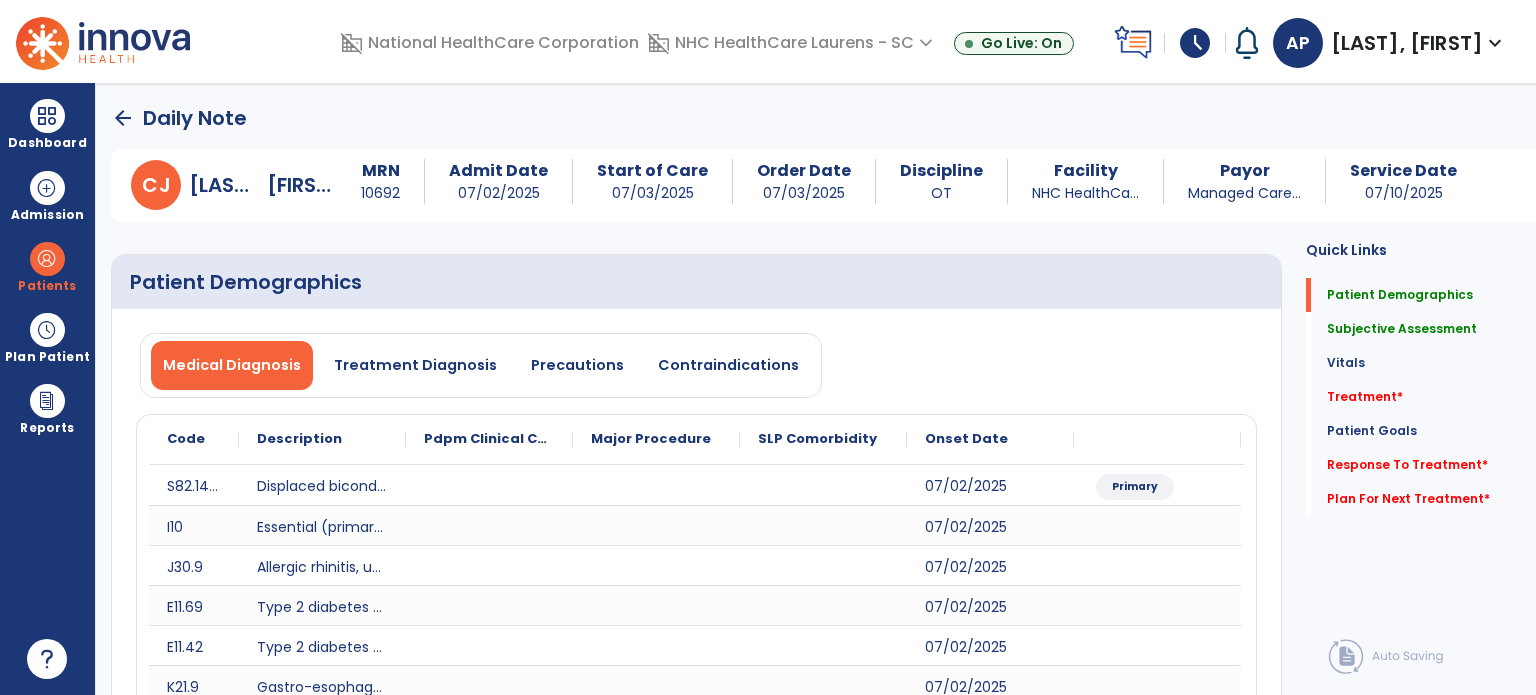 click on "arrow_back" 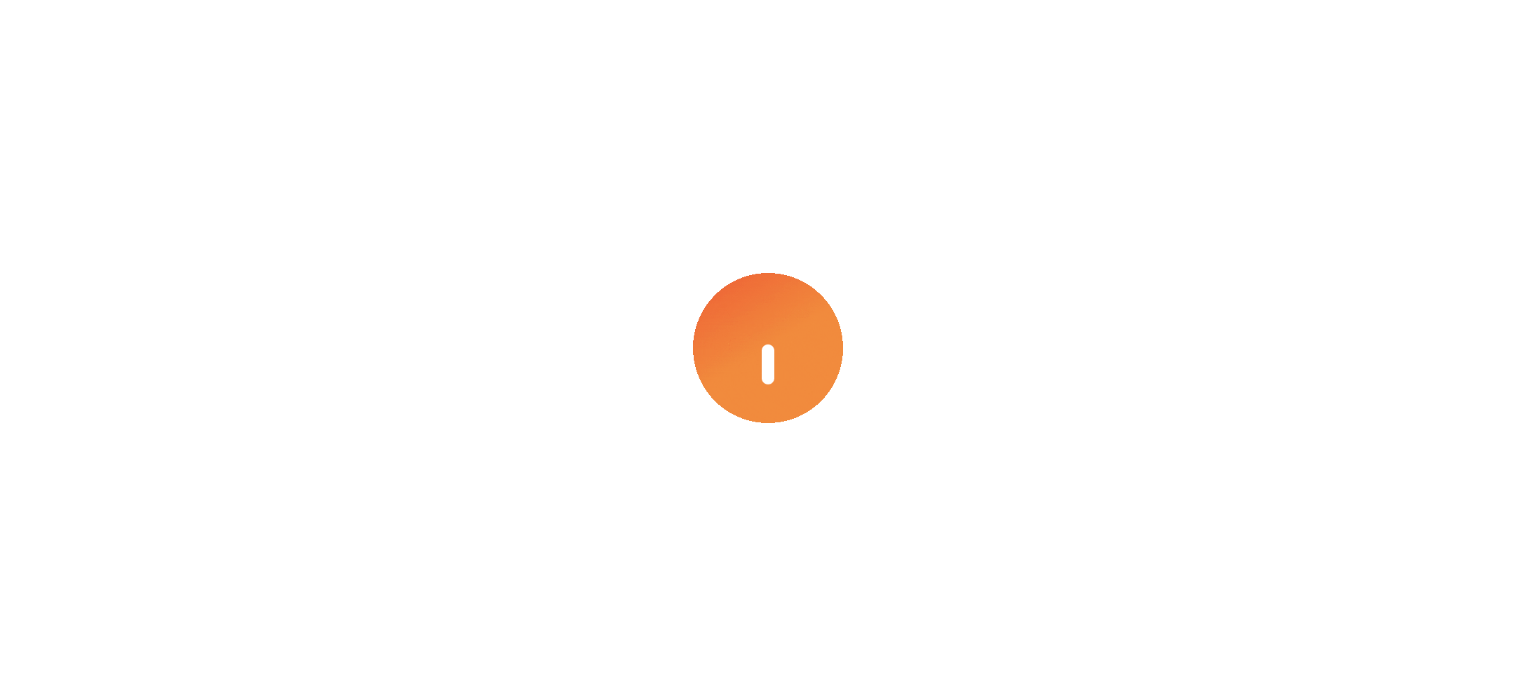 scroll, scrollTop: 0, scrollLeft: 0, axis: both 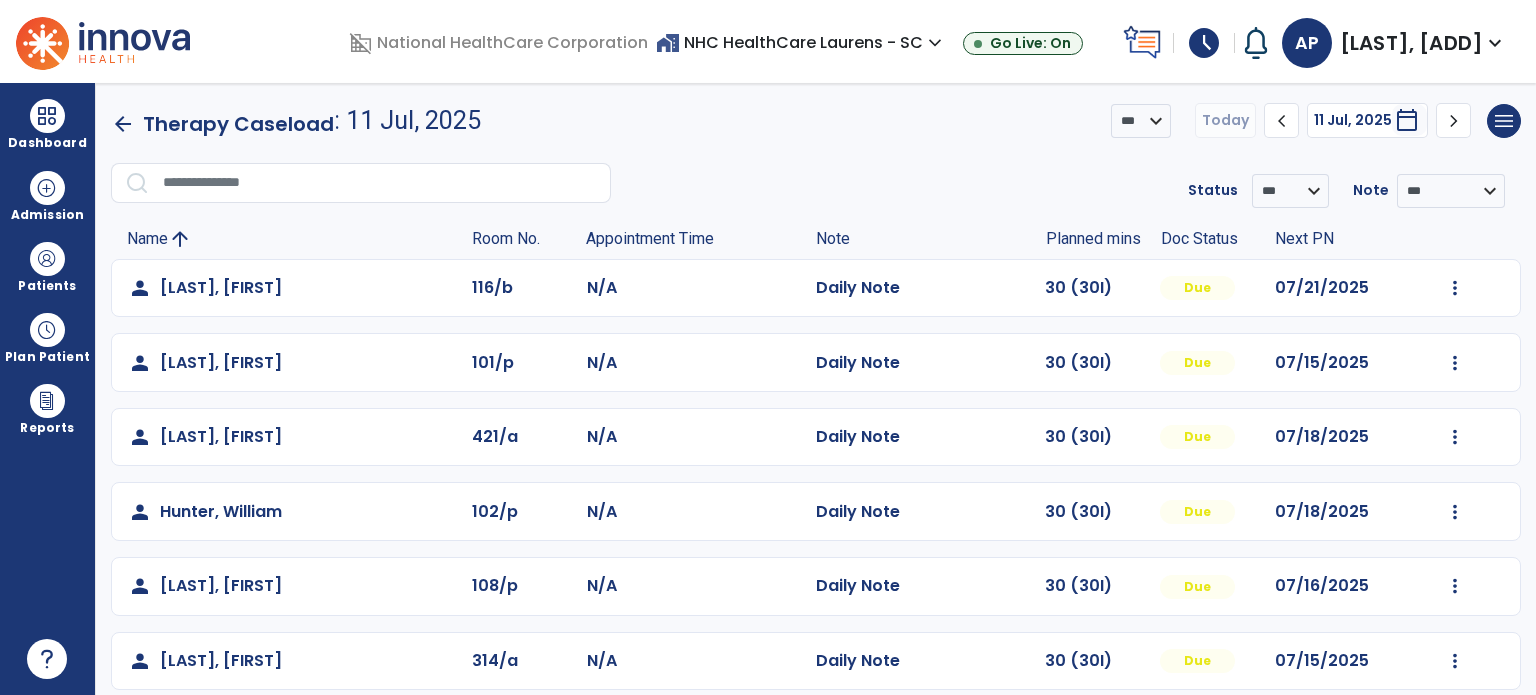 click on "arrow_back" 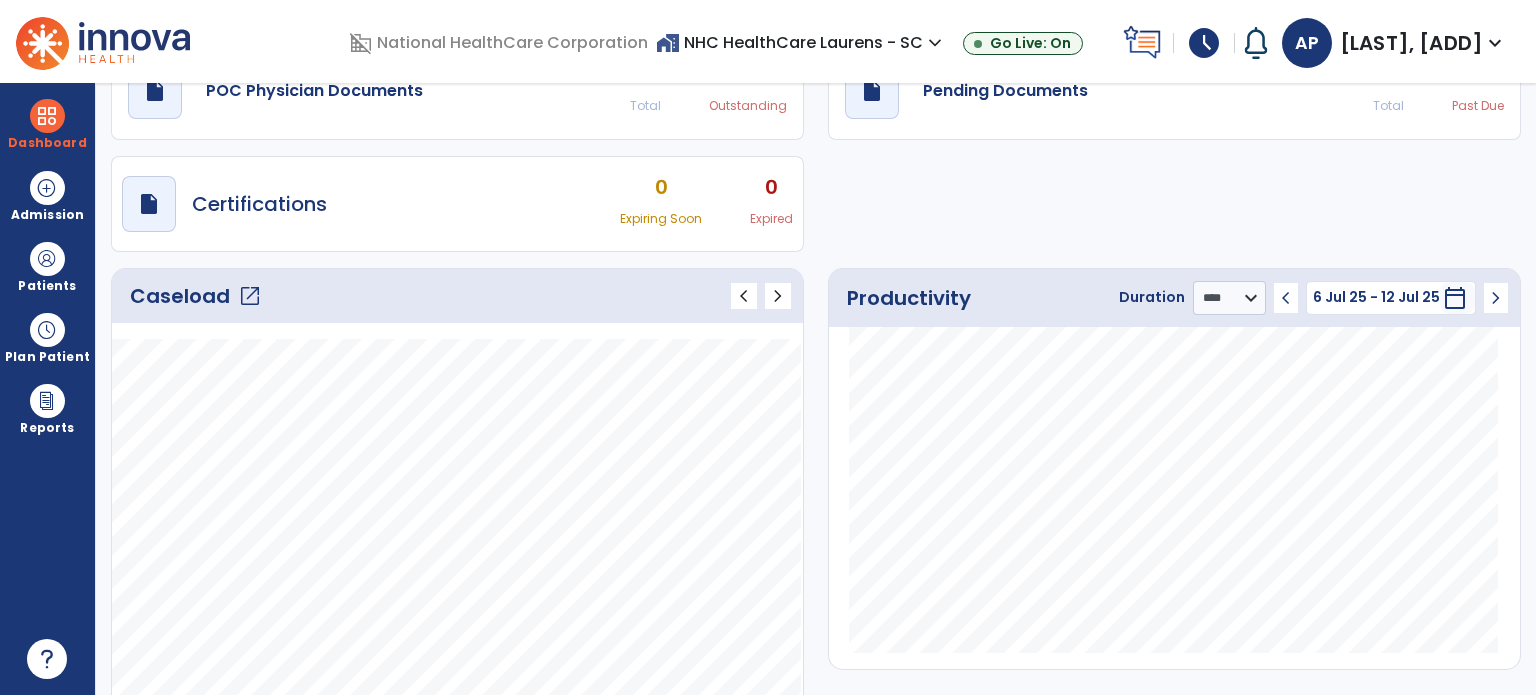 scroll, scrollTop: 100, scrollLeft: 0, axis: vertical 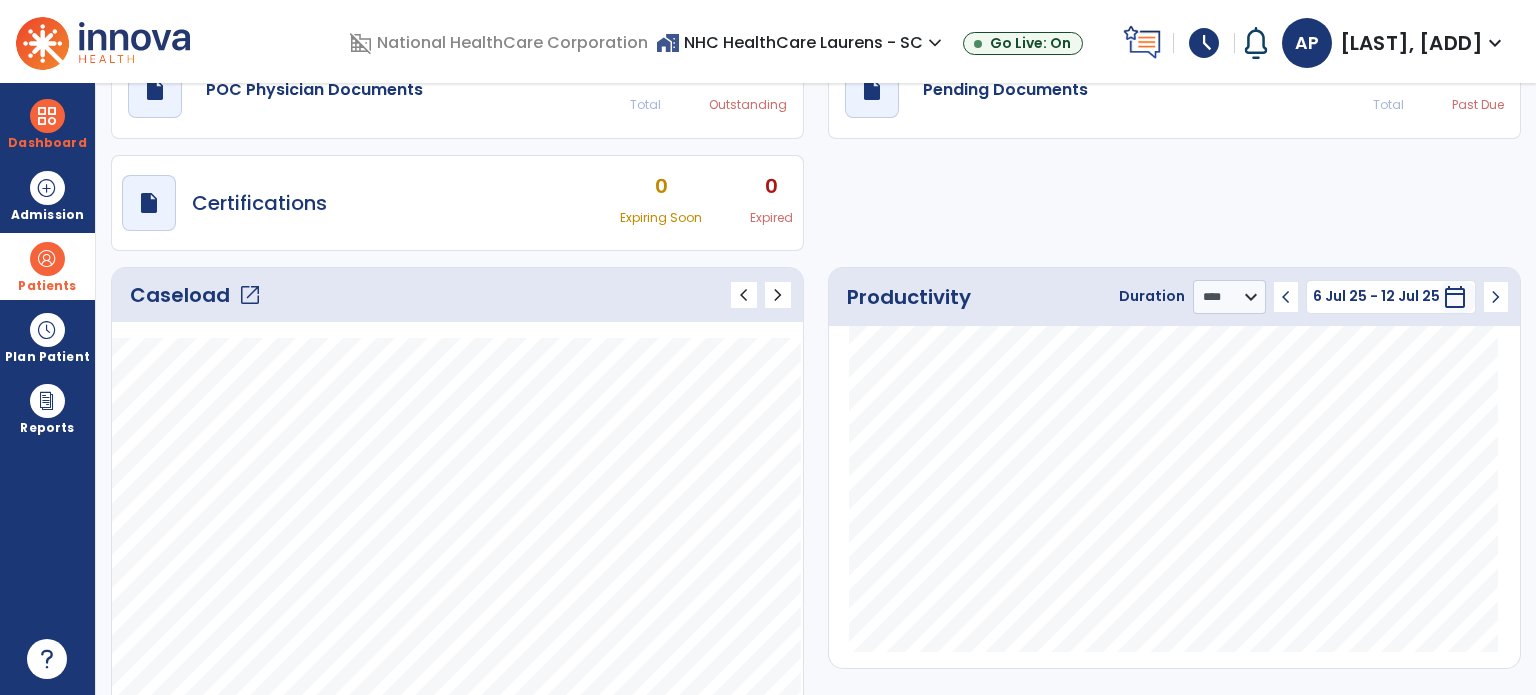 click at bounding box center [47, 259] 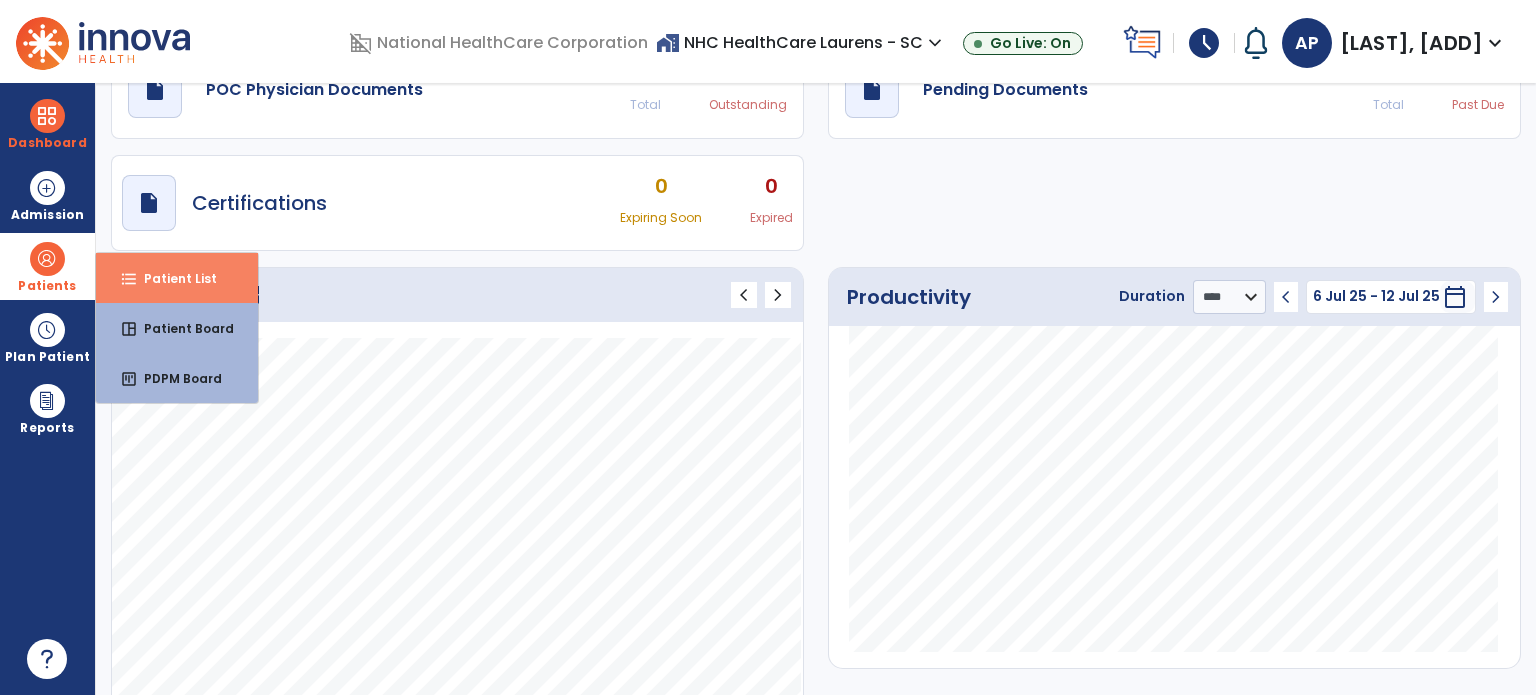 click on "format_list_bulleted  Patient List" at bounding box center (177, 278) 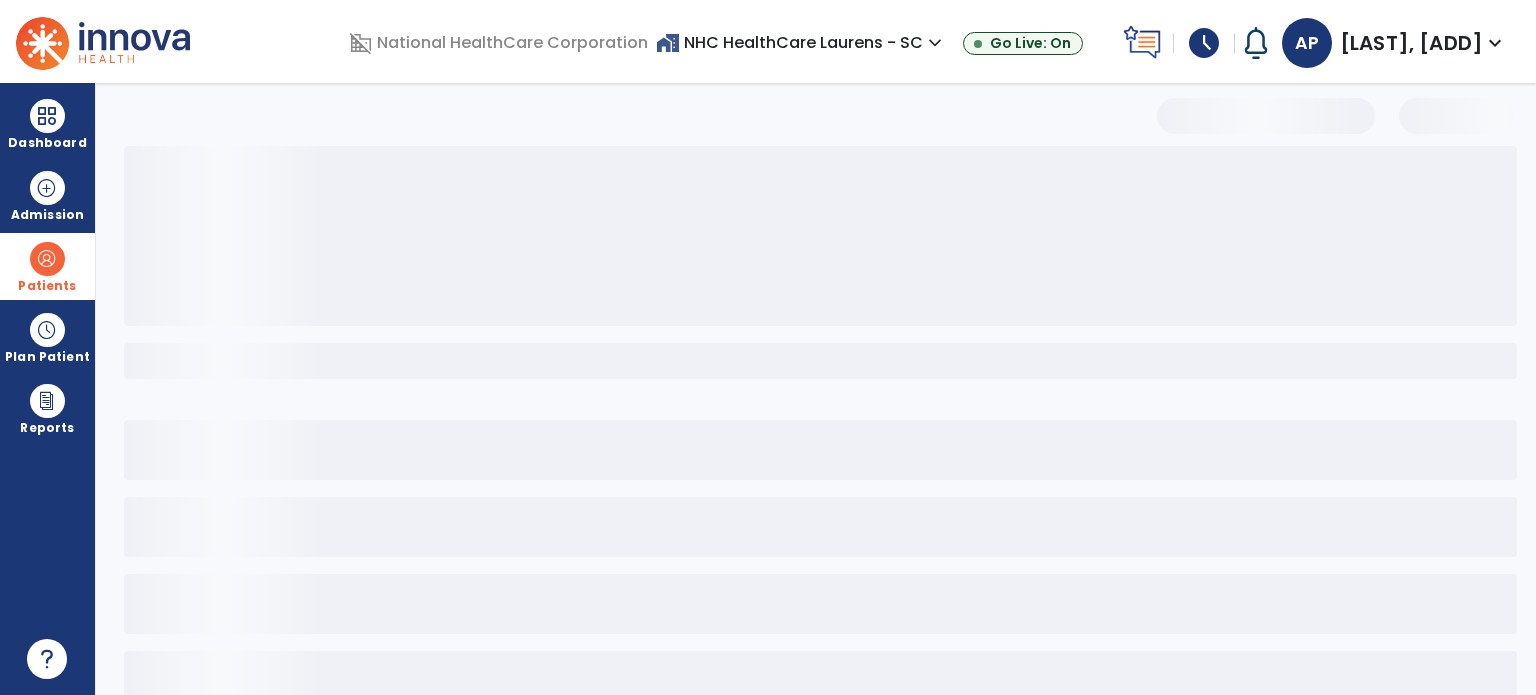 select on "***" 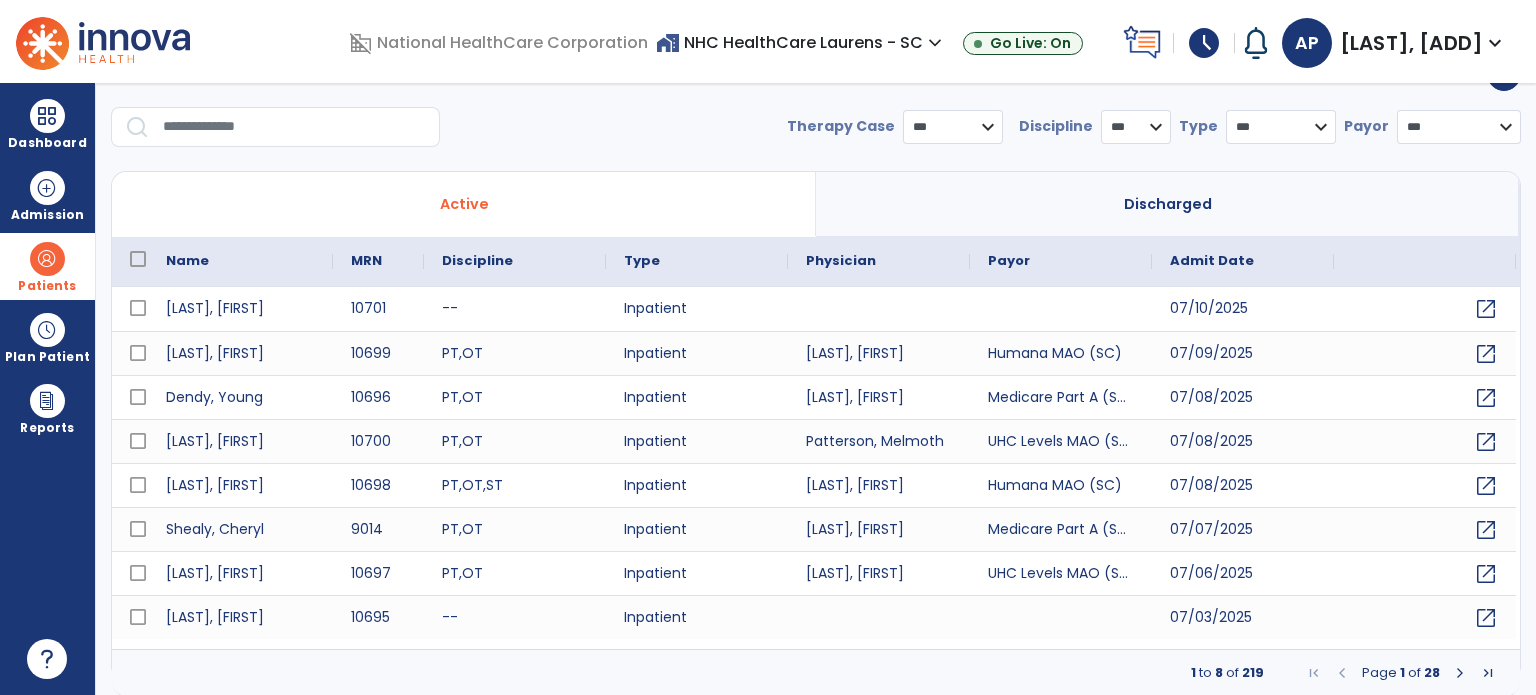 click at bounding box center (294, 127) 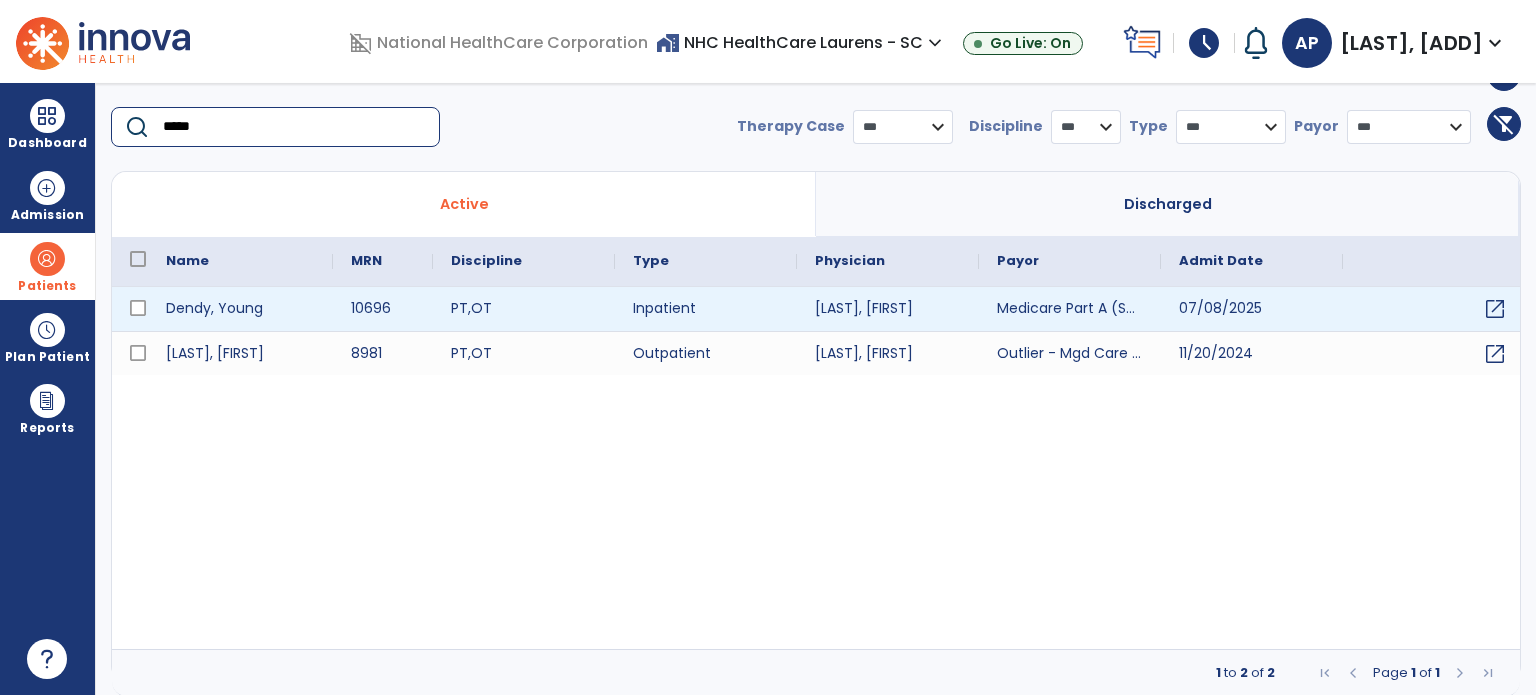 type on "*****" 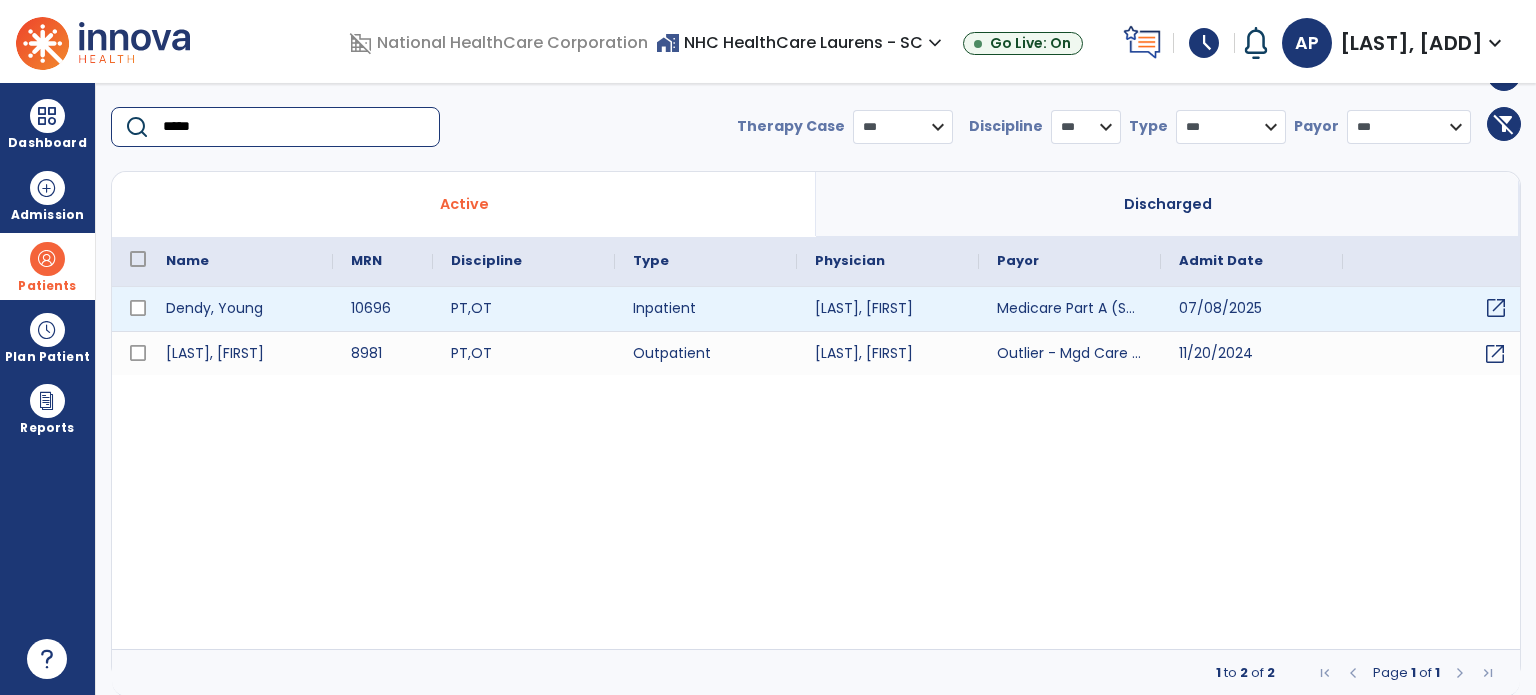 click on "open_in_new" at bounding box center [1496, 308] 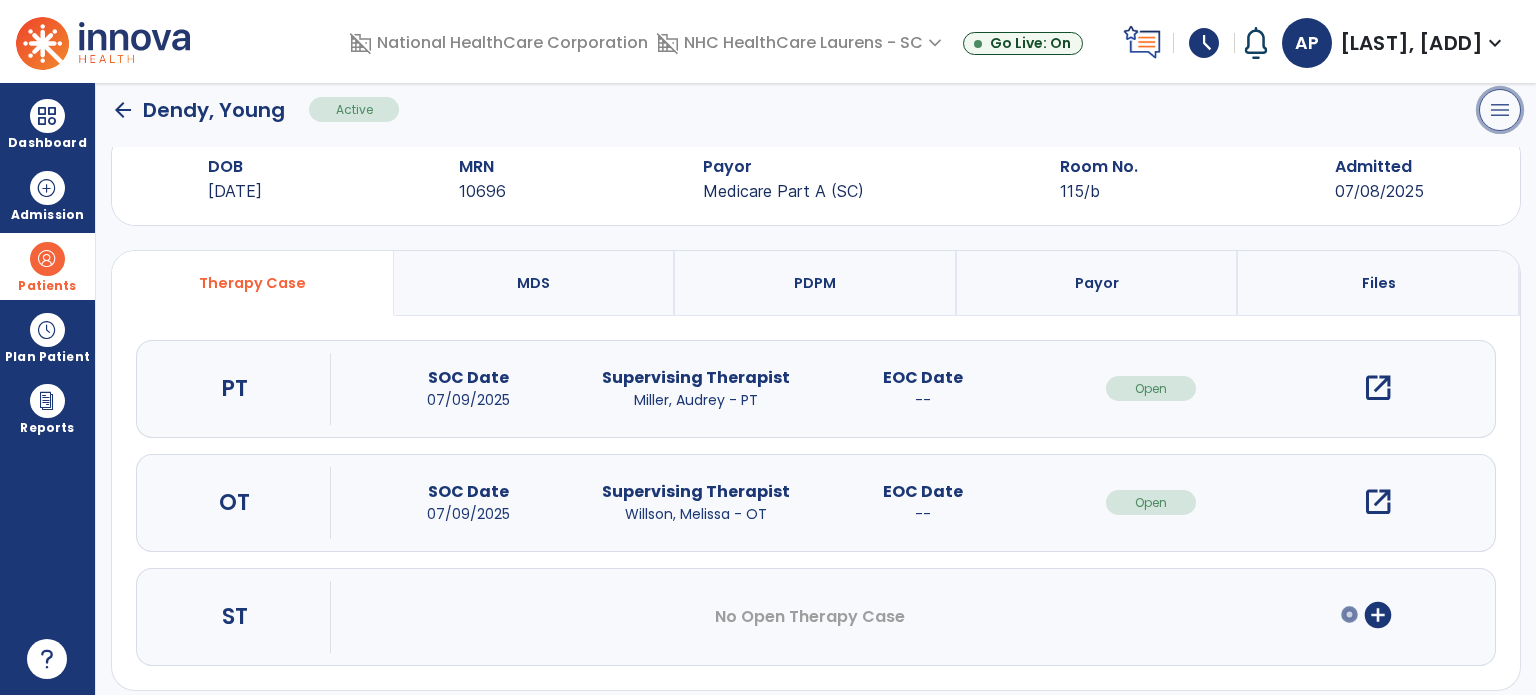 click on "menu" at bounding box center (1500, 110) 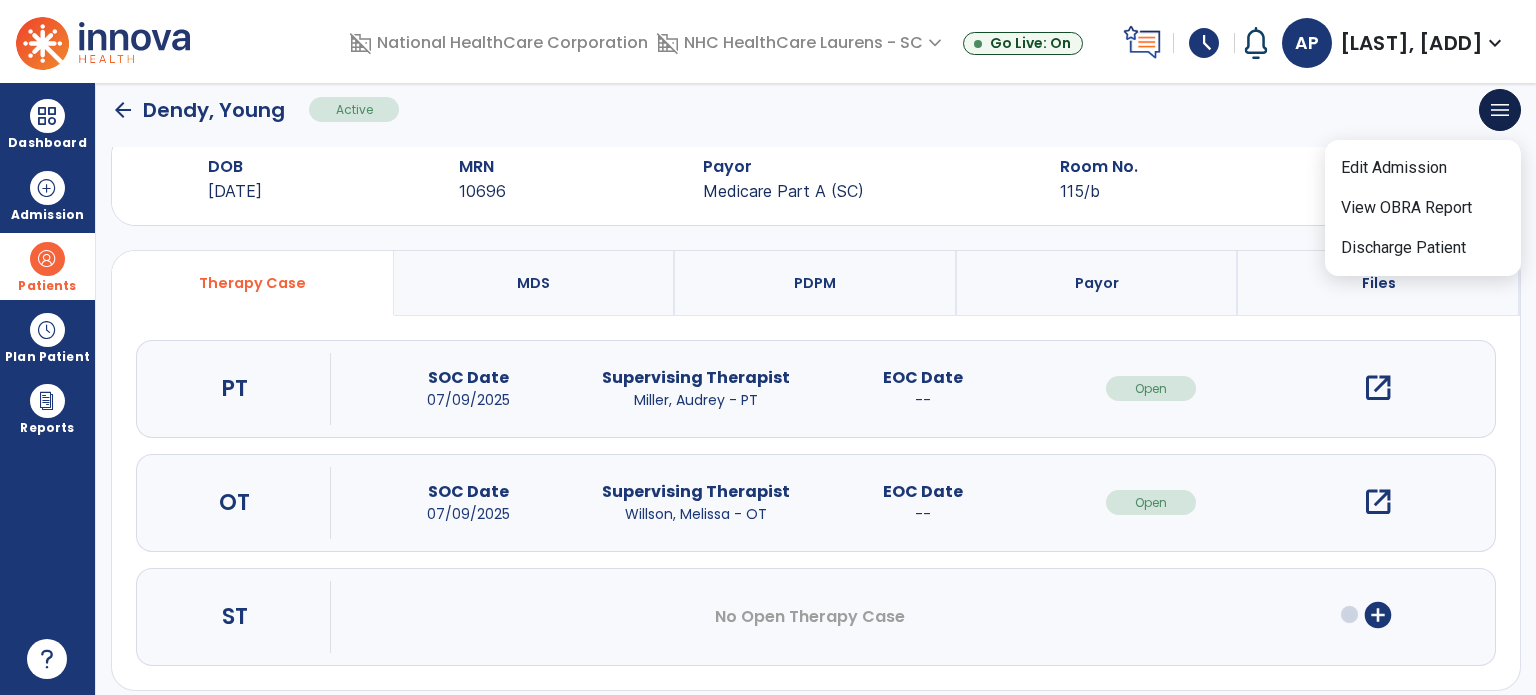 click on "open_in_new" at bounding box center [1378, 502] 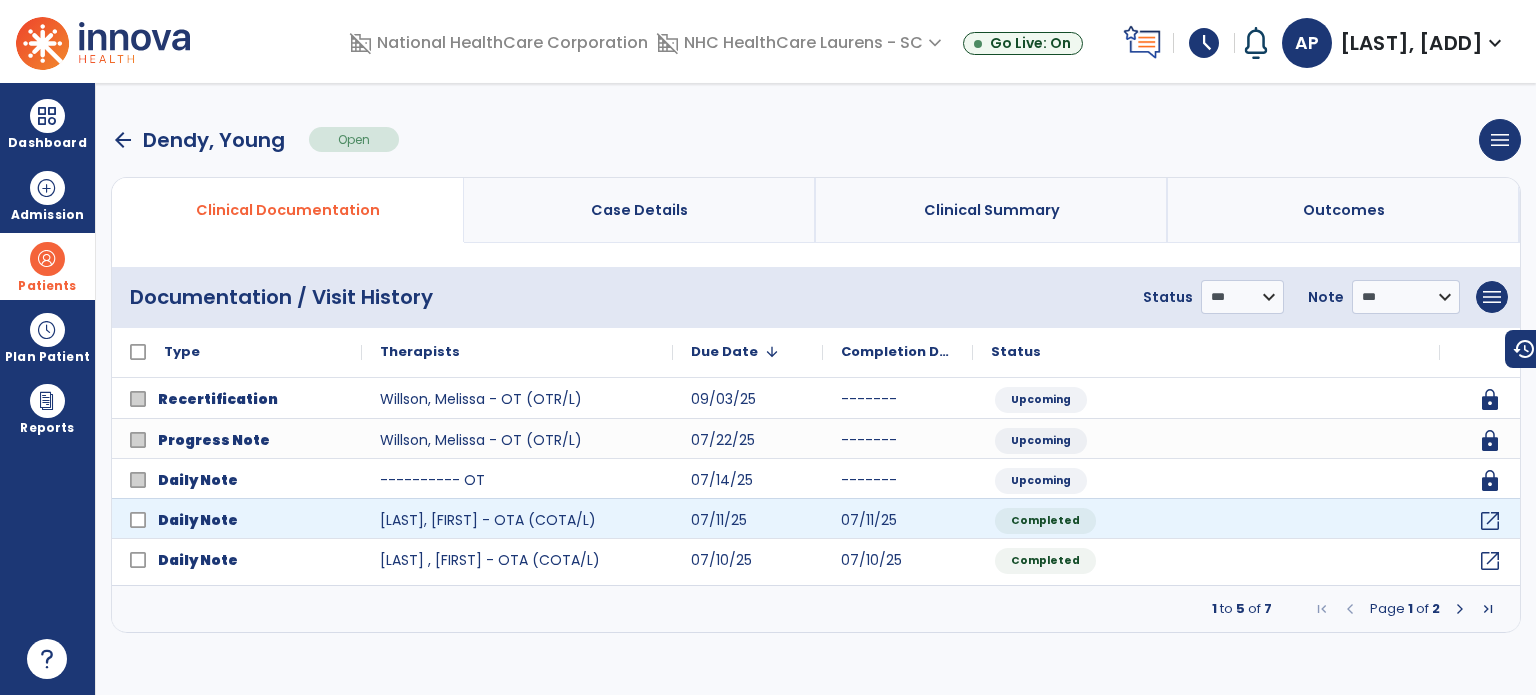 scroll, scrollTop: 0, scrollLeft: 0, axis: both 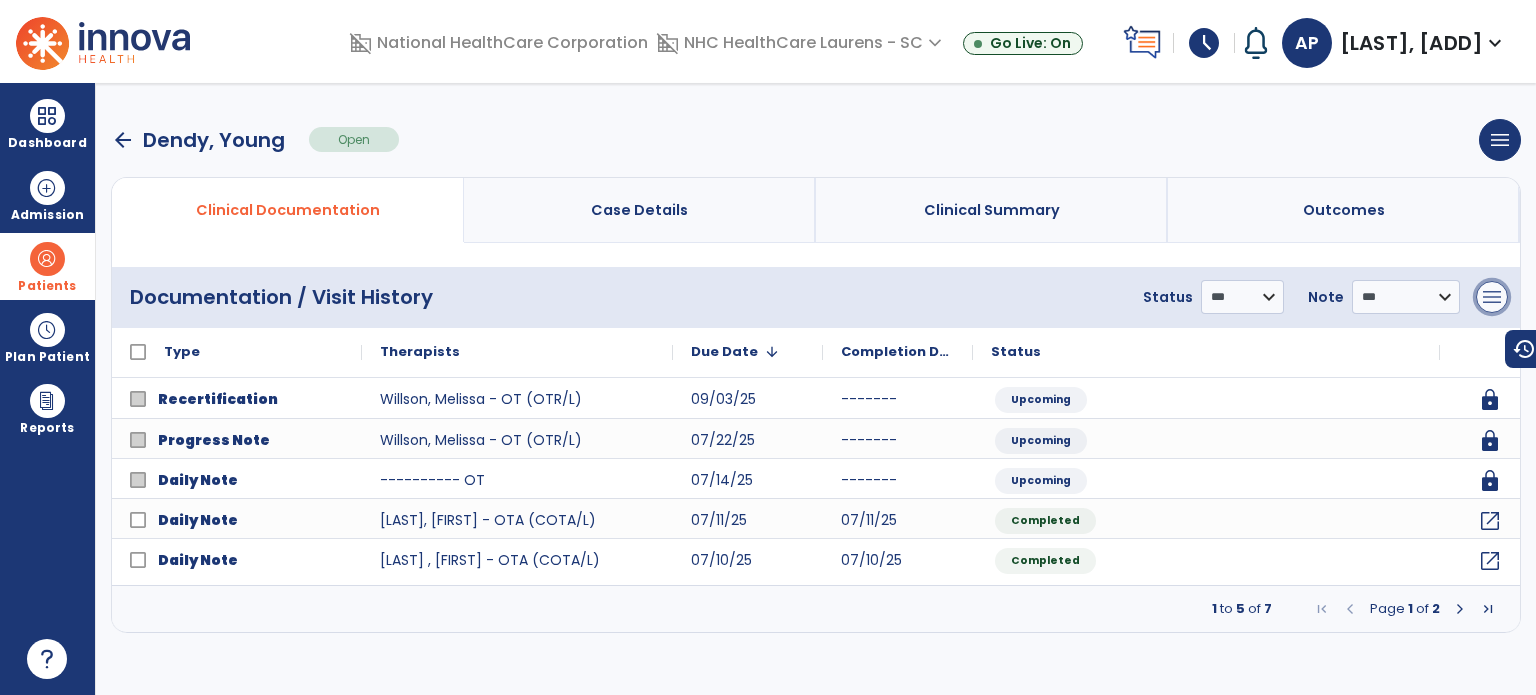 click on "menu" at bounding box center [1492, 297] 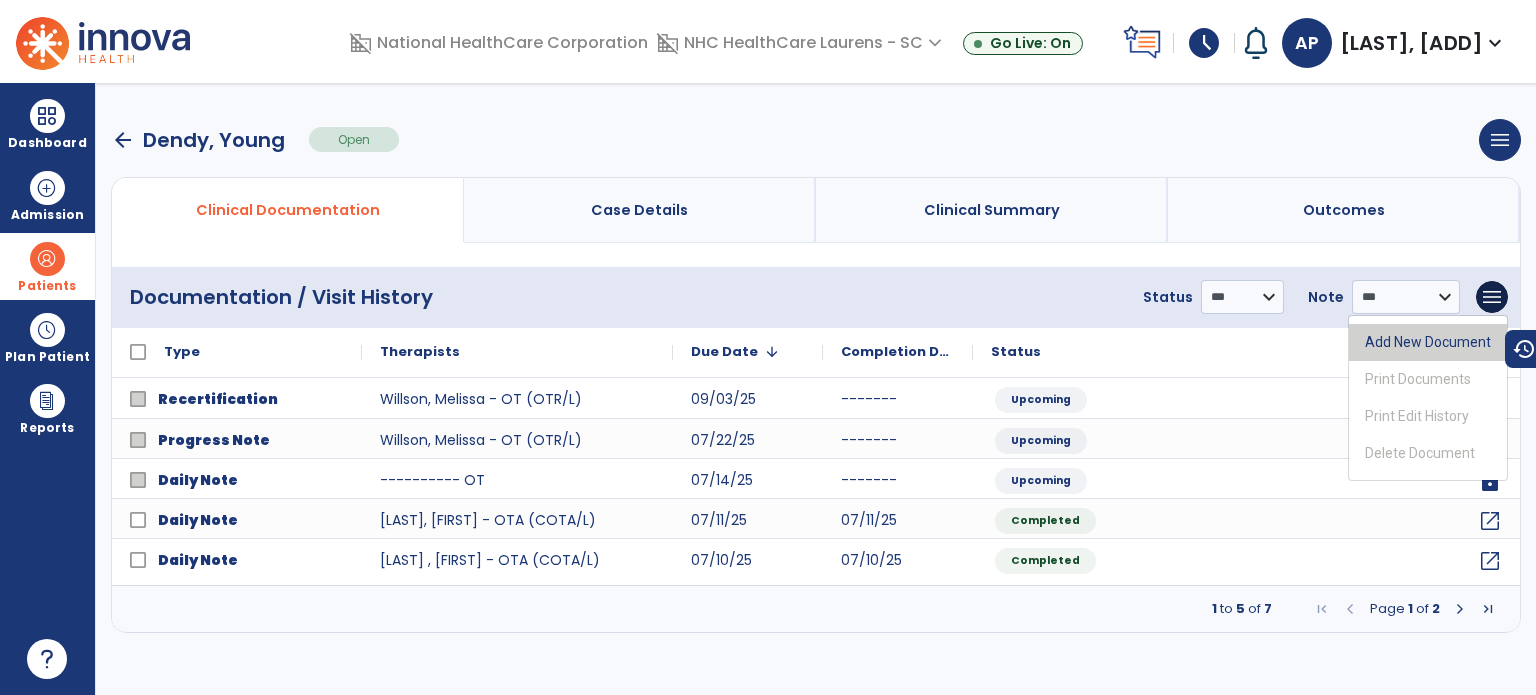 click on "Add New Document" at bounding box center [1428, 342] 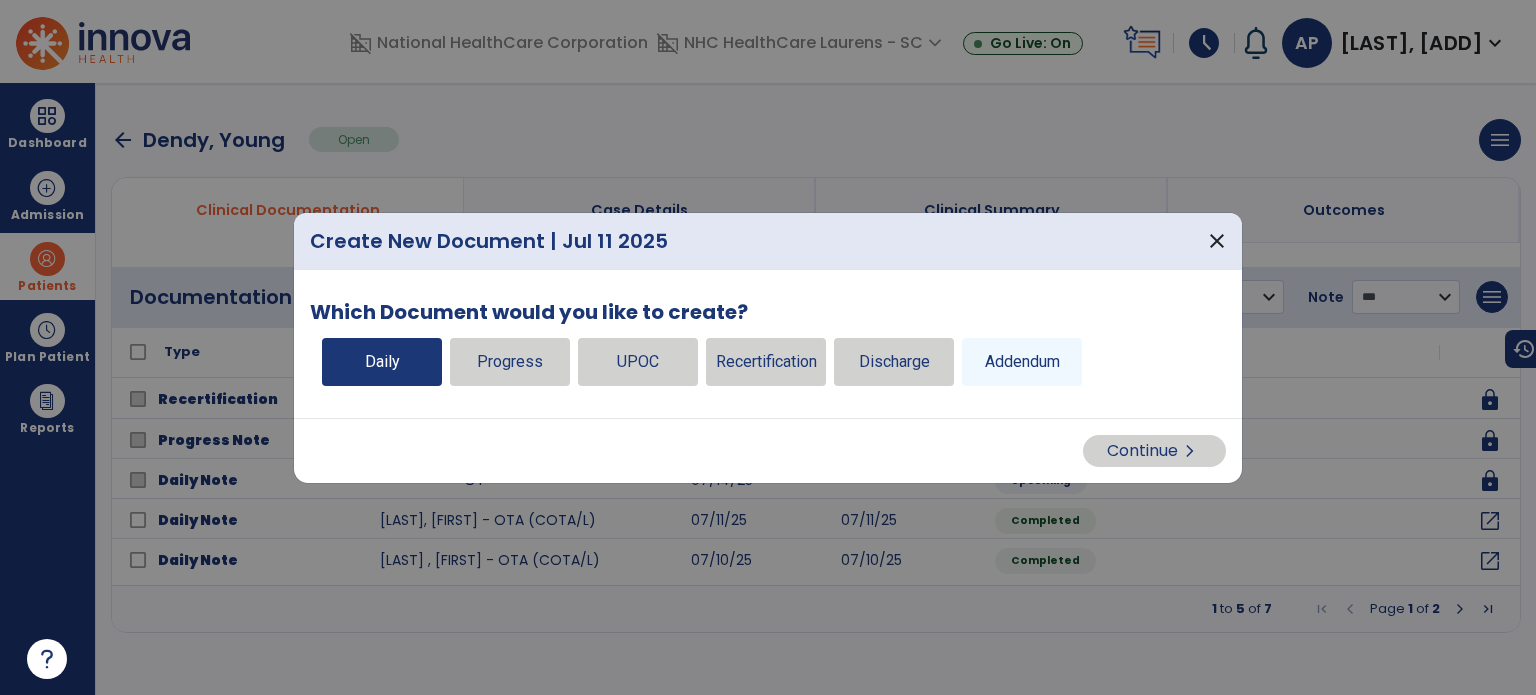 click on "Daily" at bounding box center (382, 362) 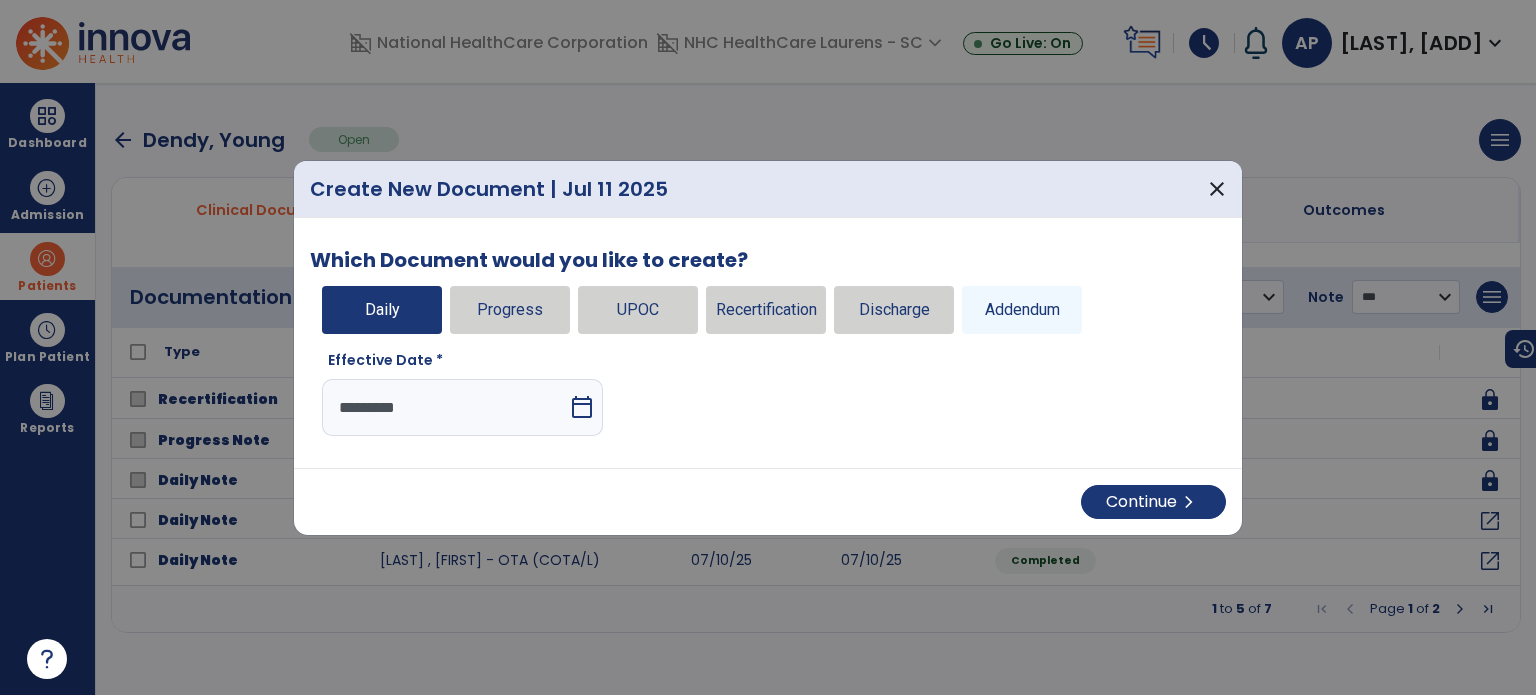 click on "calendar_today" at bounding box center [582, 407] 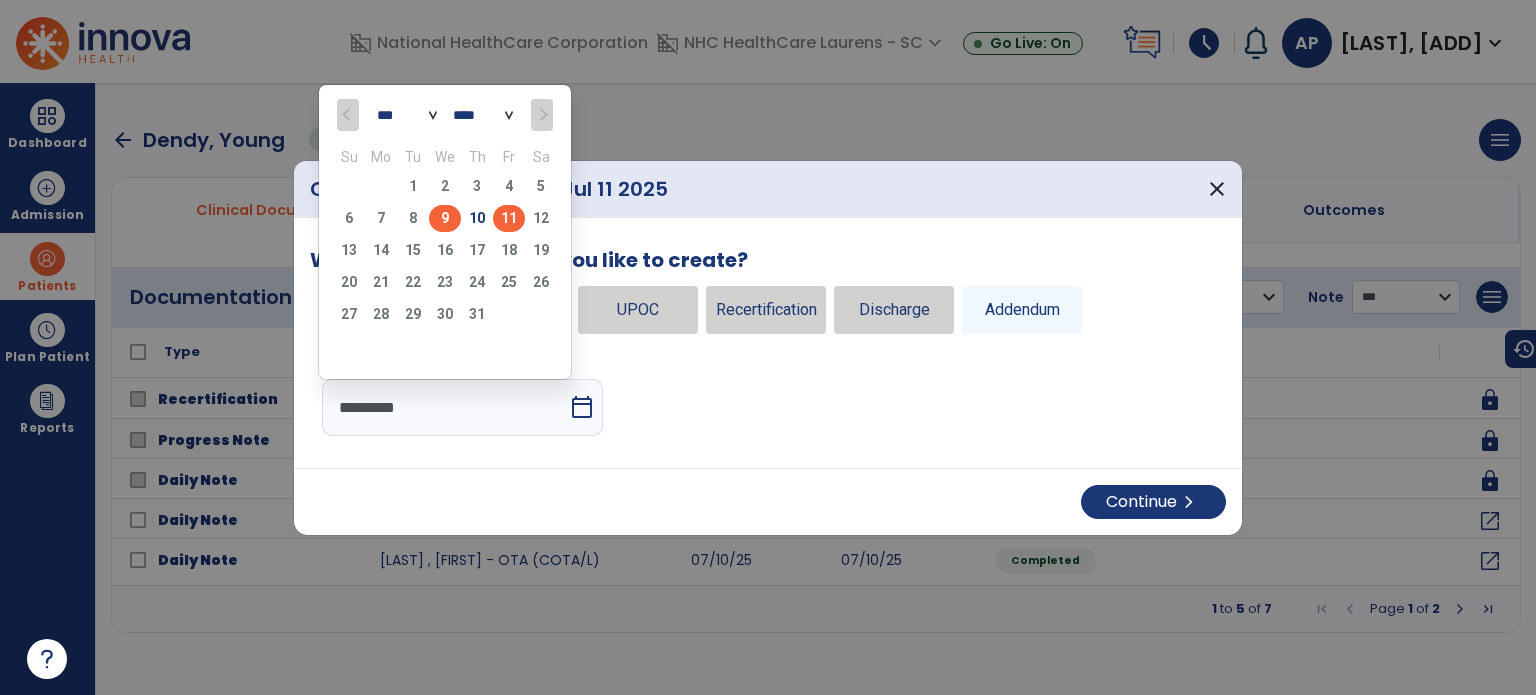 click on "9" 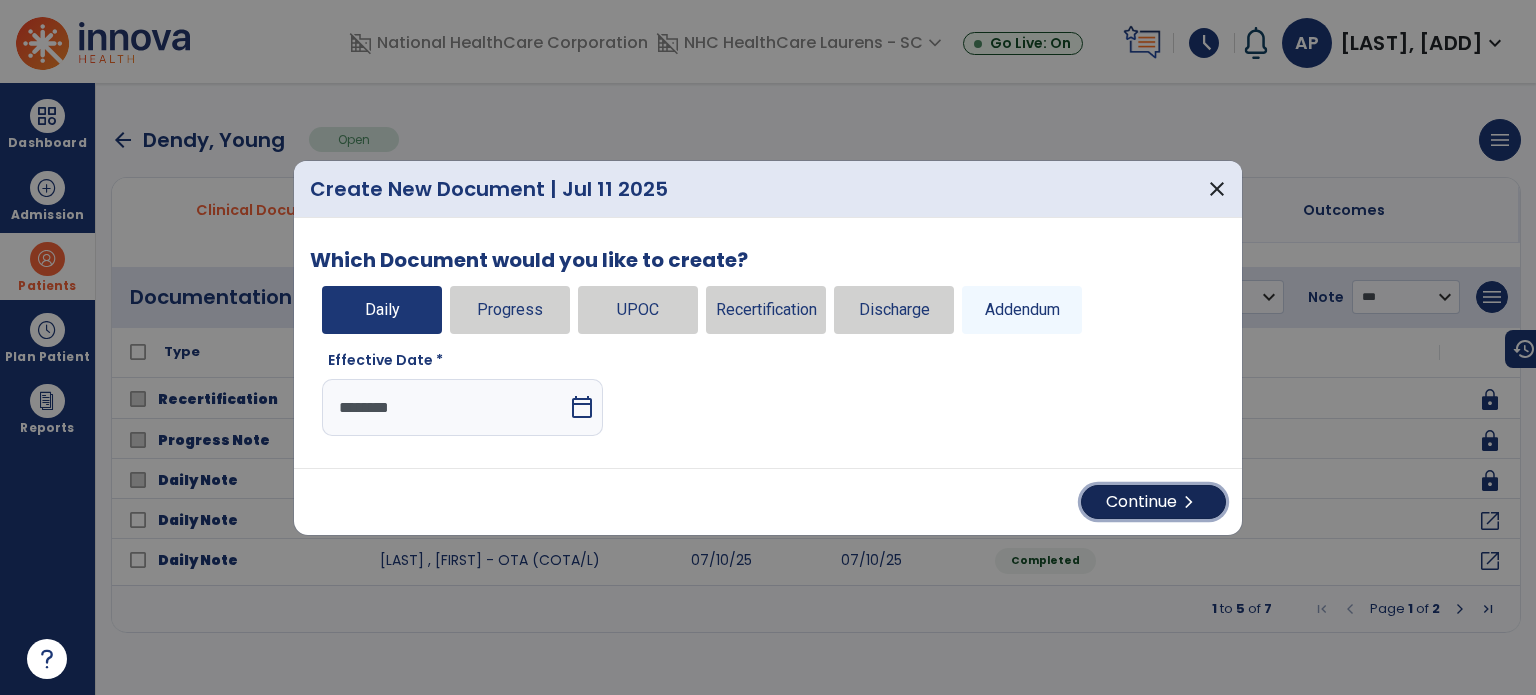 click on "Continue   chevron_right" at bounding box center (1153, 502) 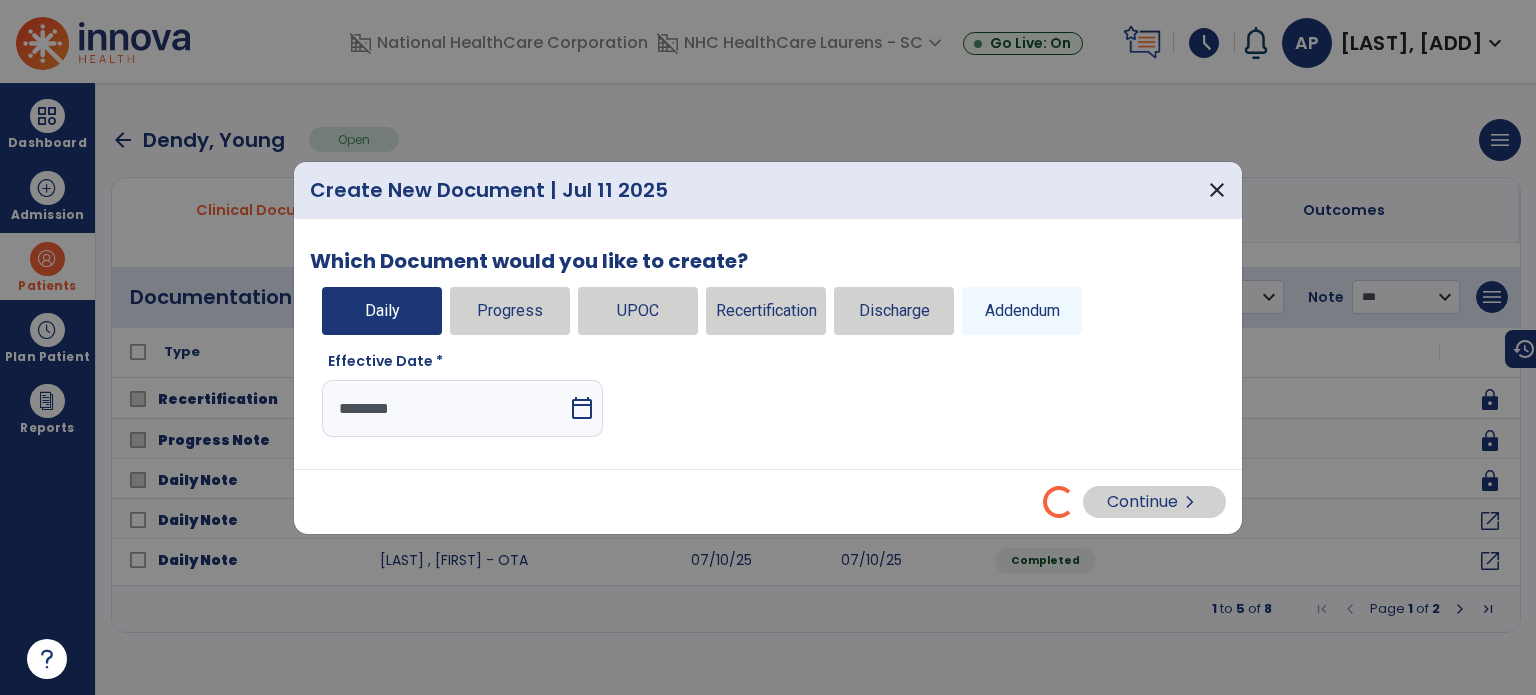 select on "*" 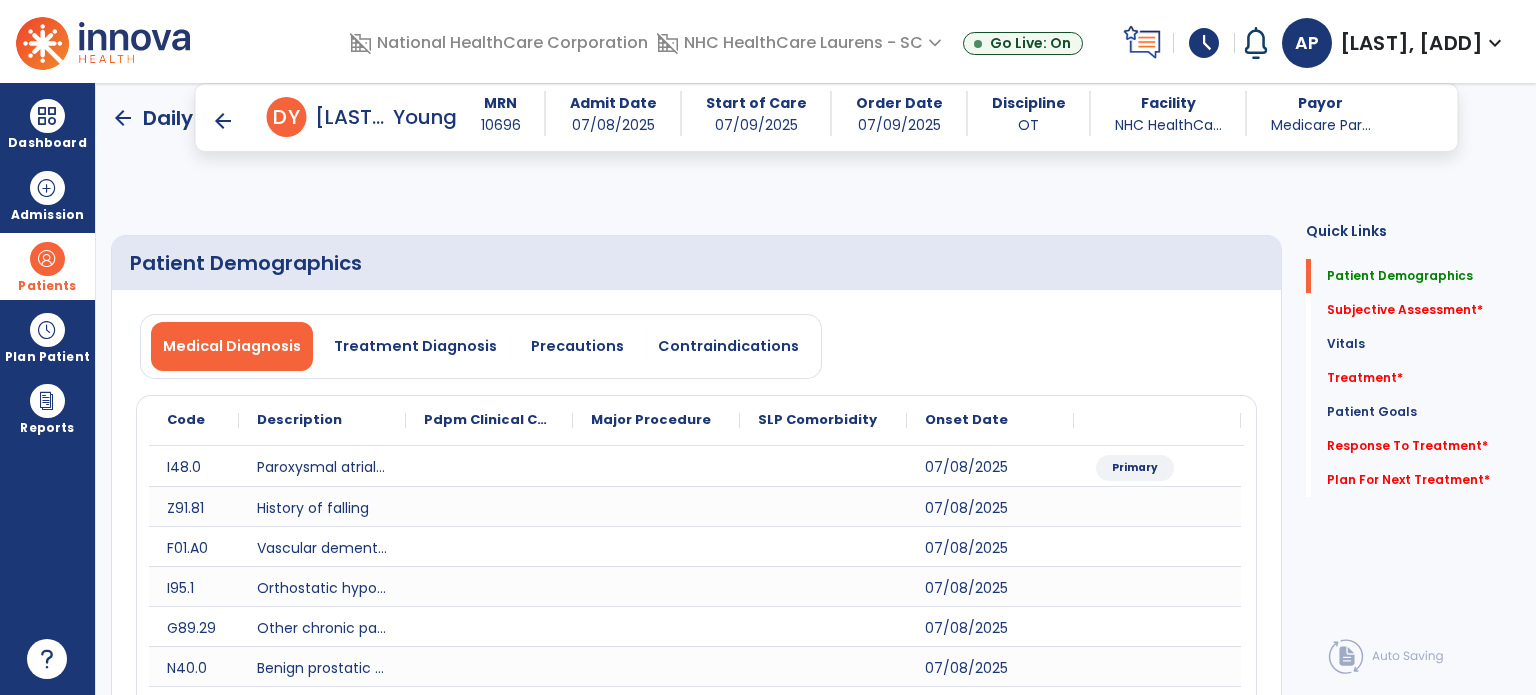 scroll, scrollTop: 619, scrollLeft: 0, axis: vertical 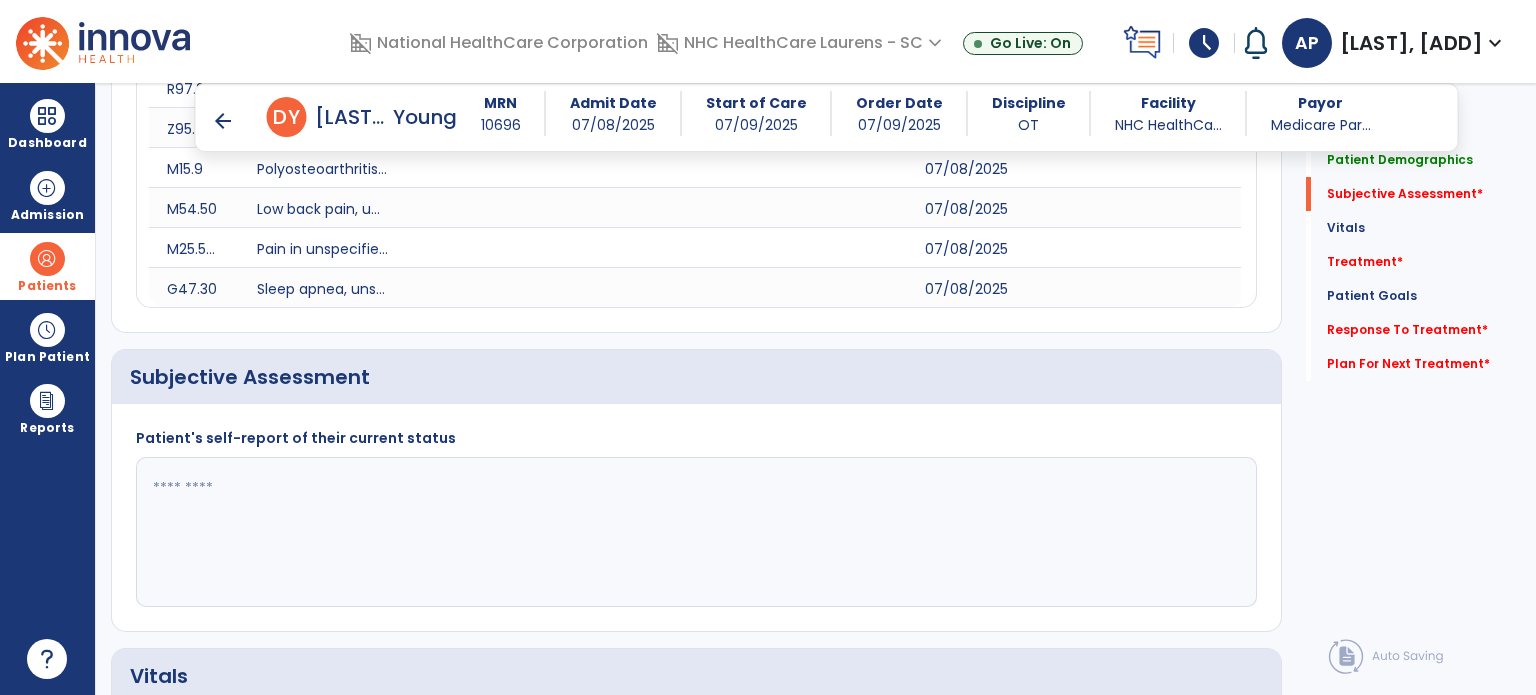 click 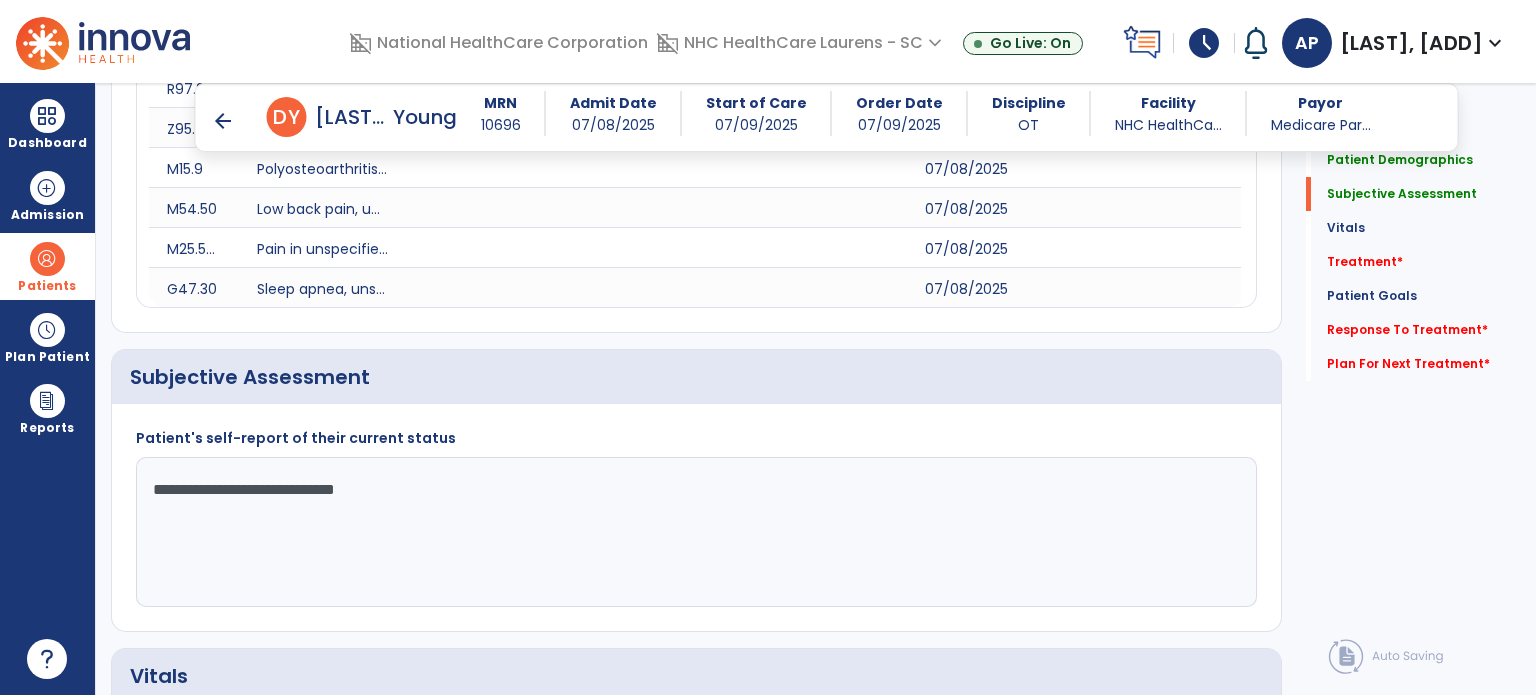 click on "**********" 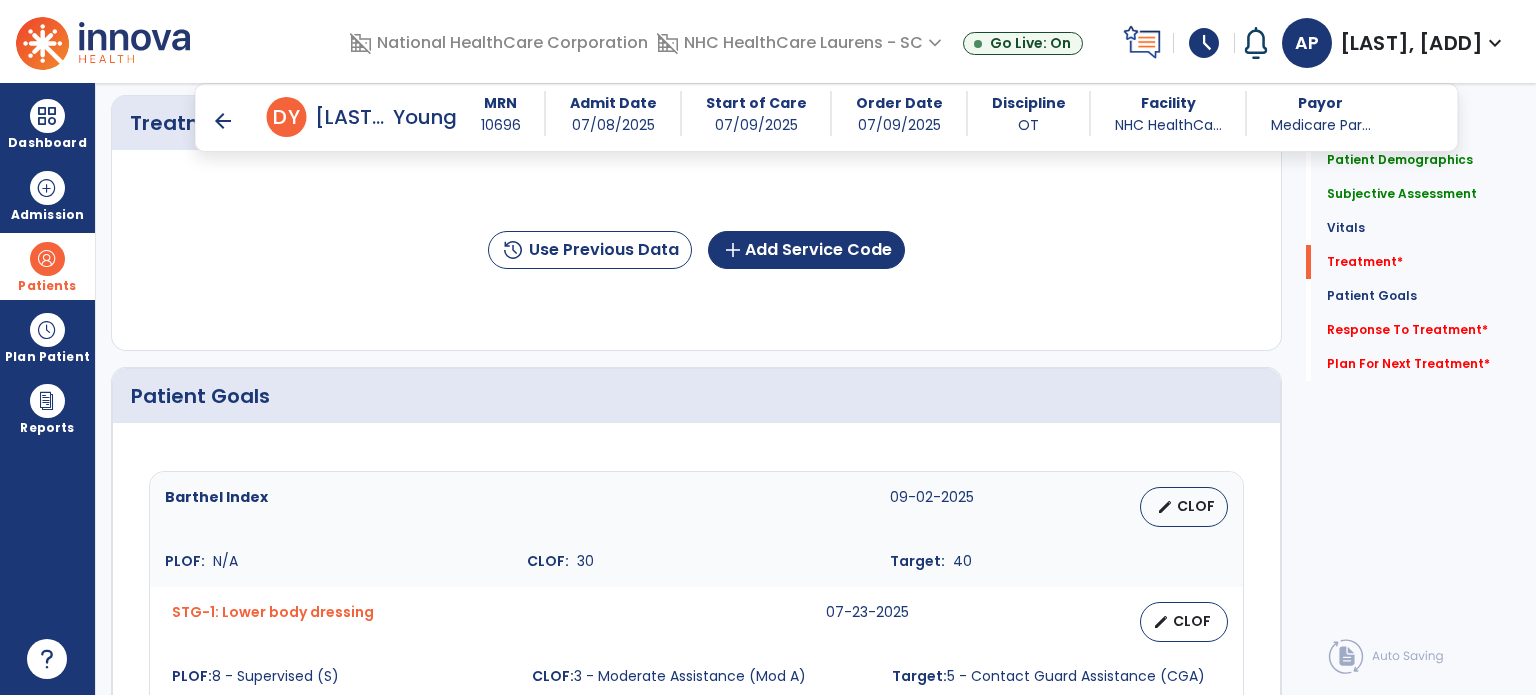 scroll, scrollTop: 1592, scrollLeft: 0, axis: vertical 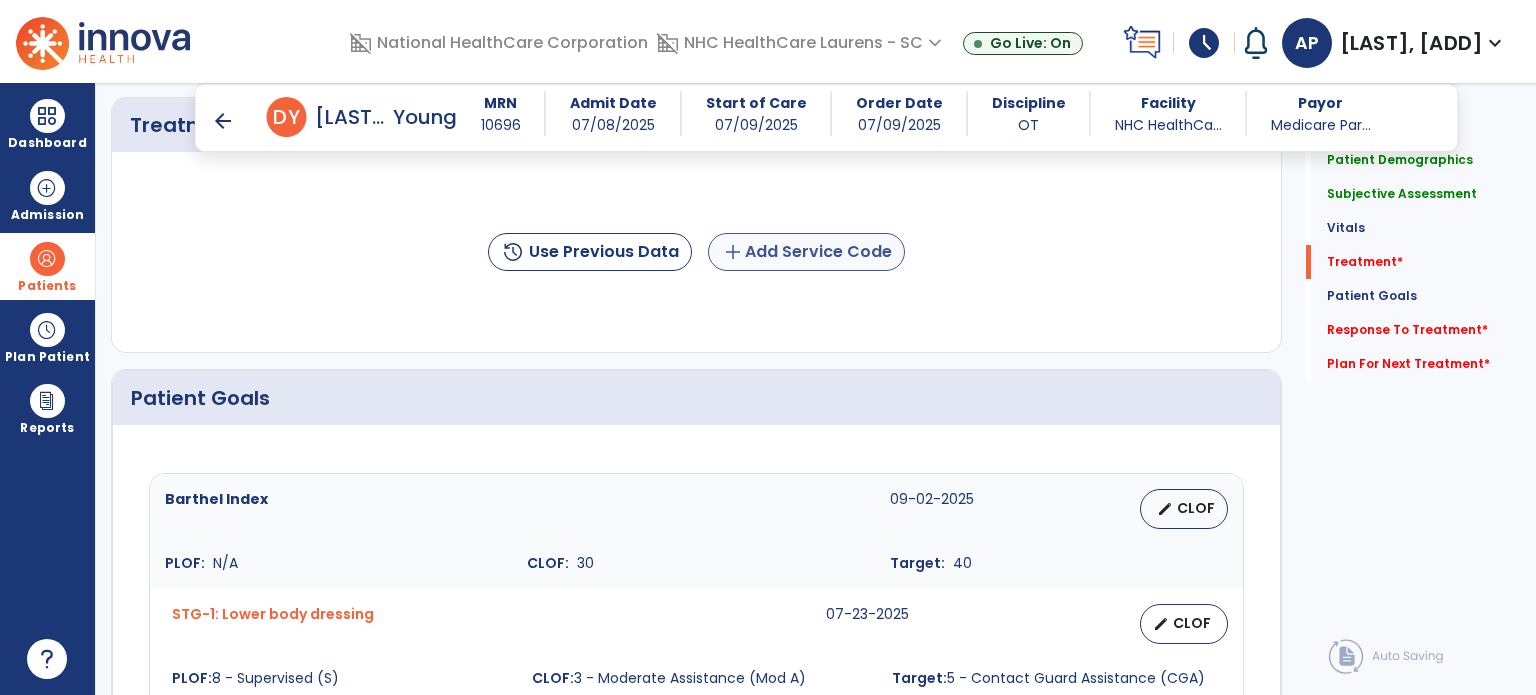 type on "**********" 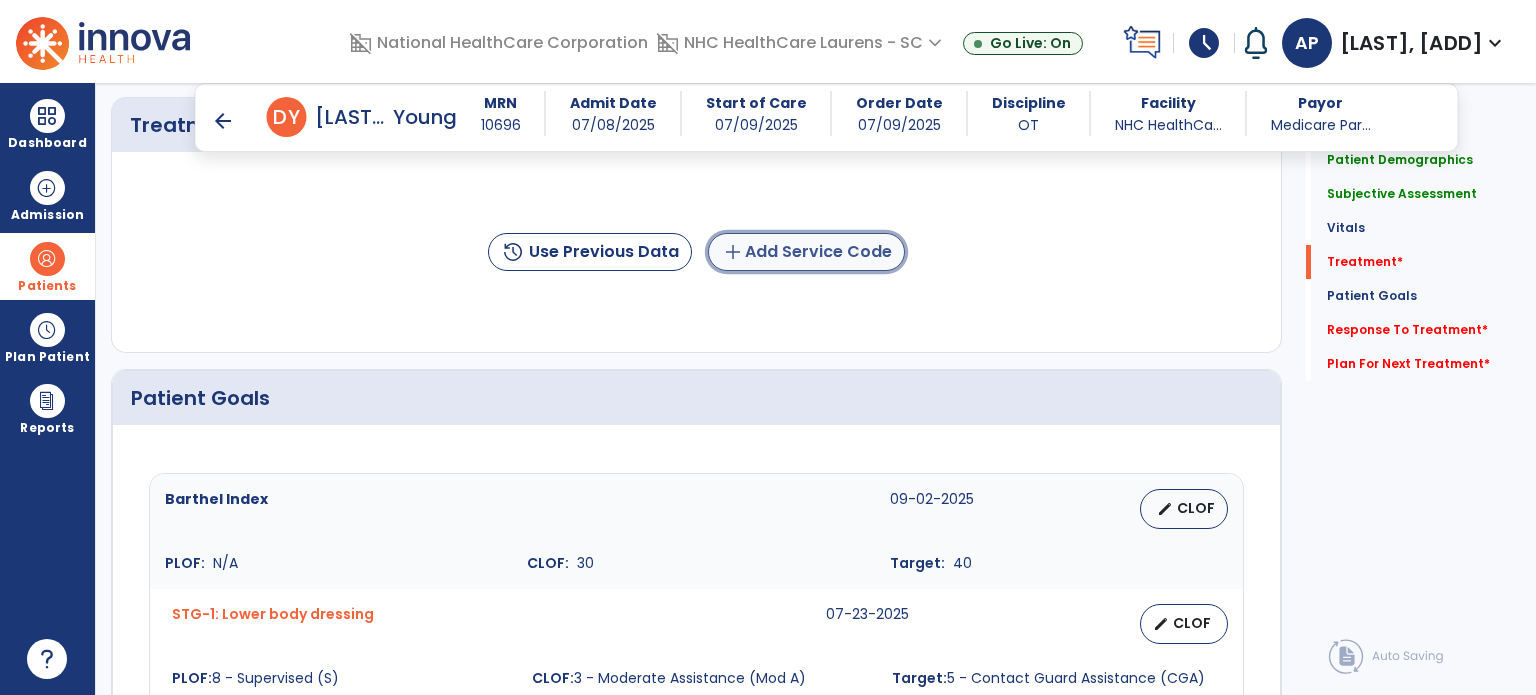 click on "add  Add Service Code" 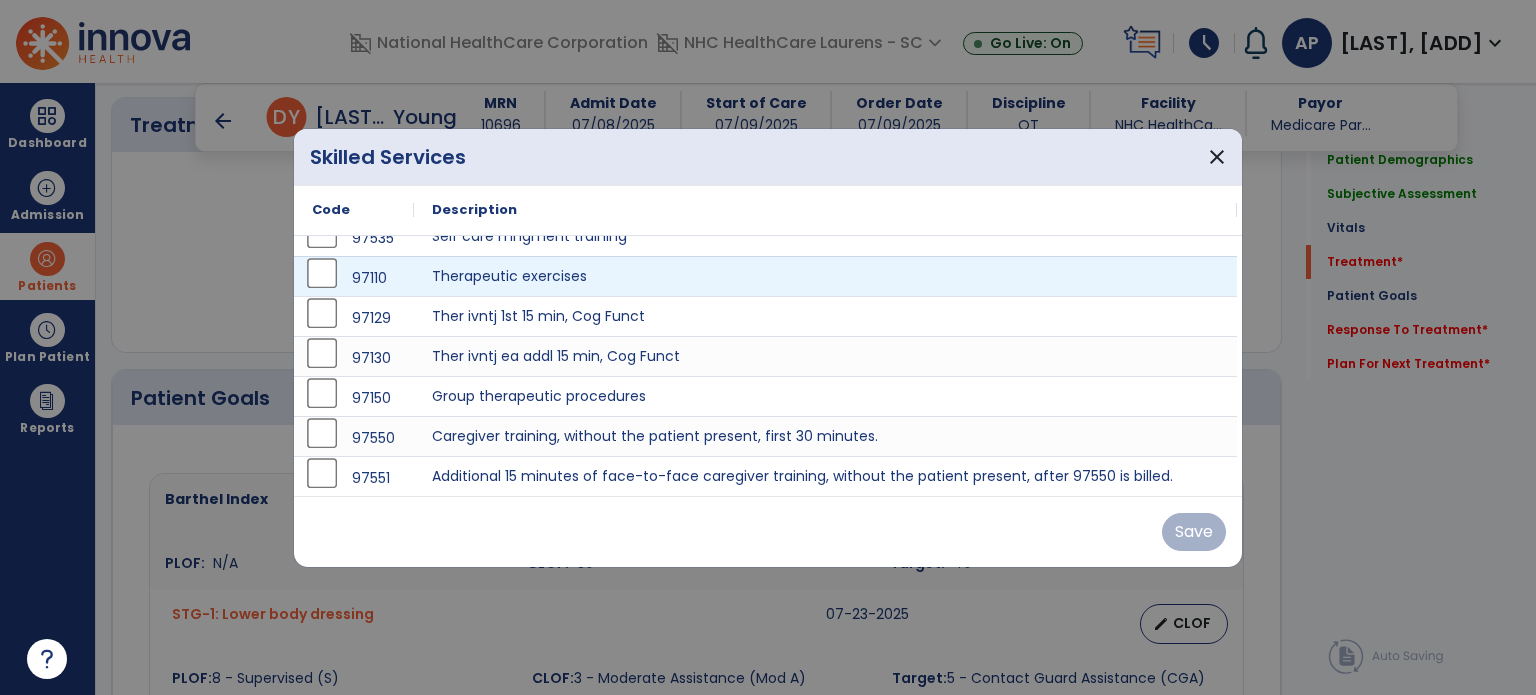 scroll, scrollTop: 100, scrollLeft: 0, axis: vertical 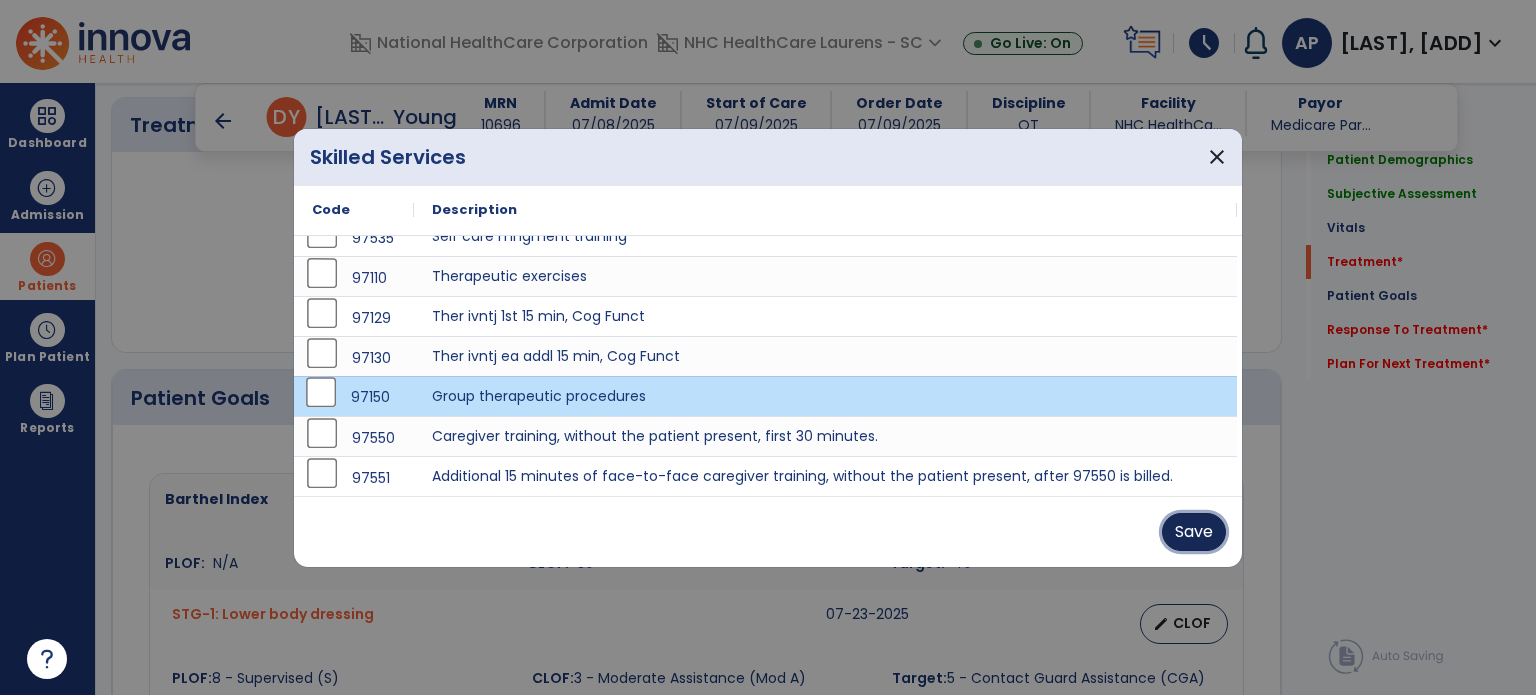 click on "Save" at bounding box center [1194, 532] 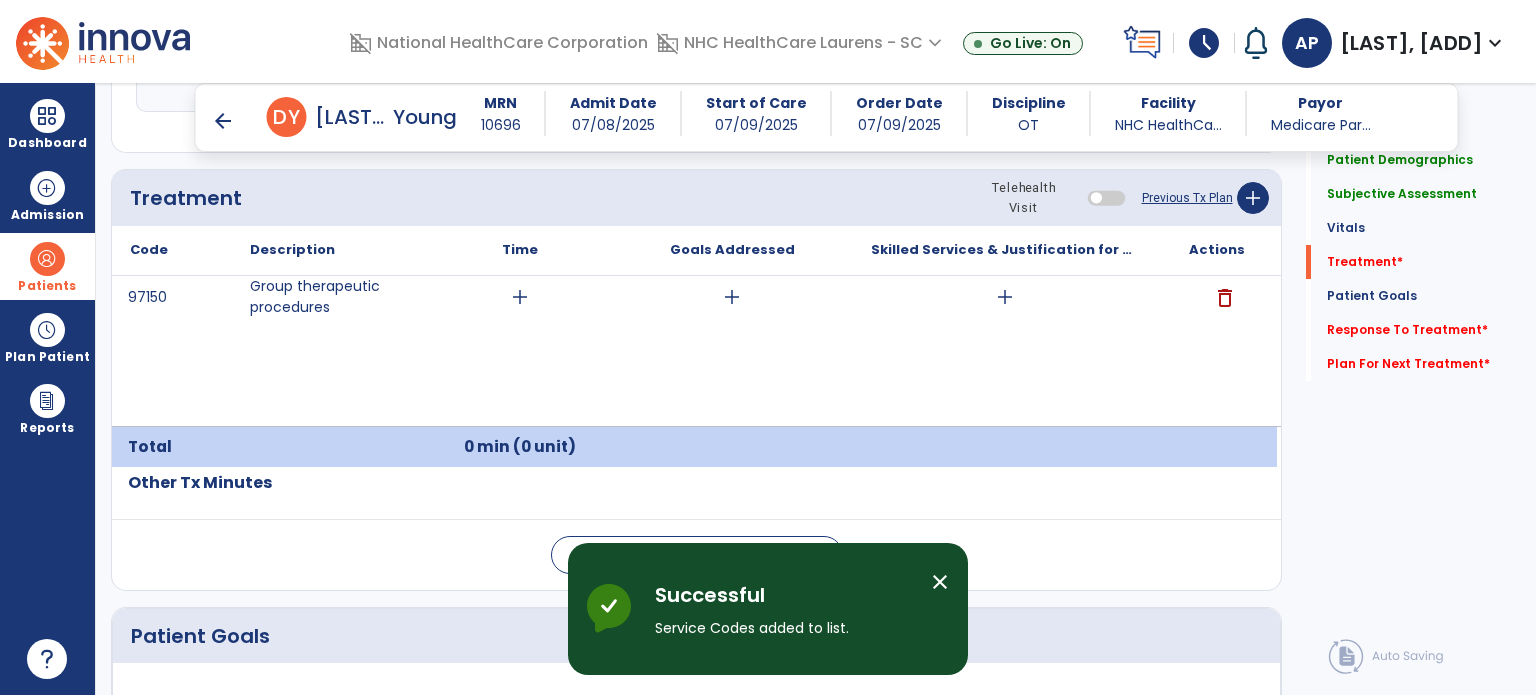 scroll, scrollTop: 1520, scrollLeft: 0, axis: vertical 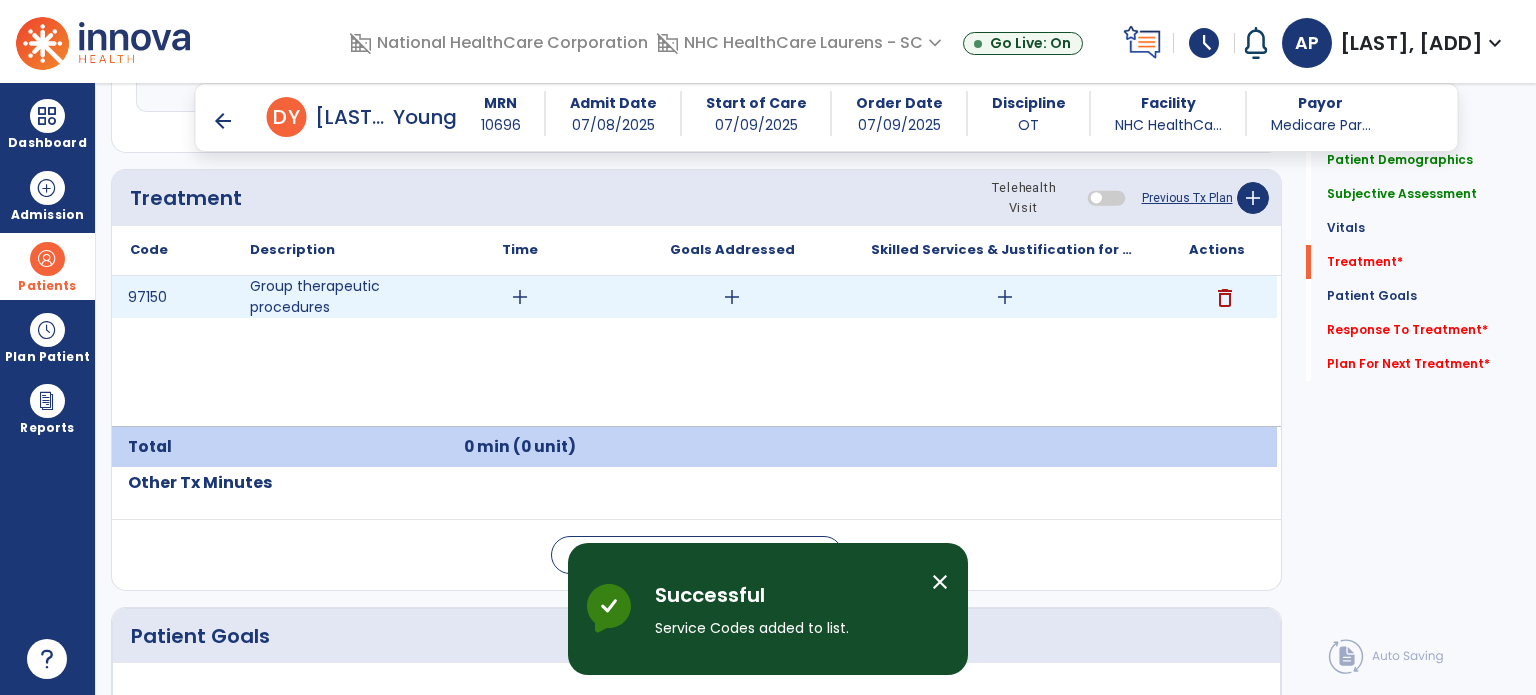 click on "add" at bounding box center (520, 297) 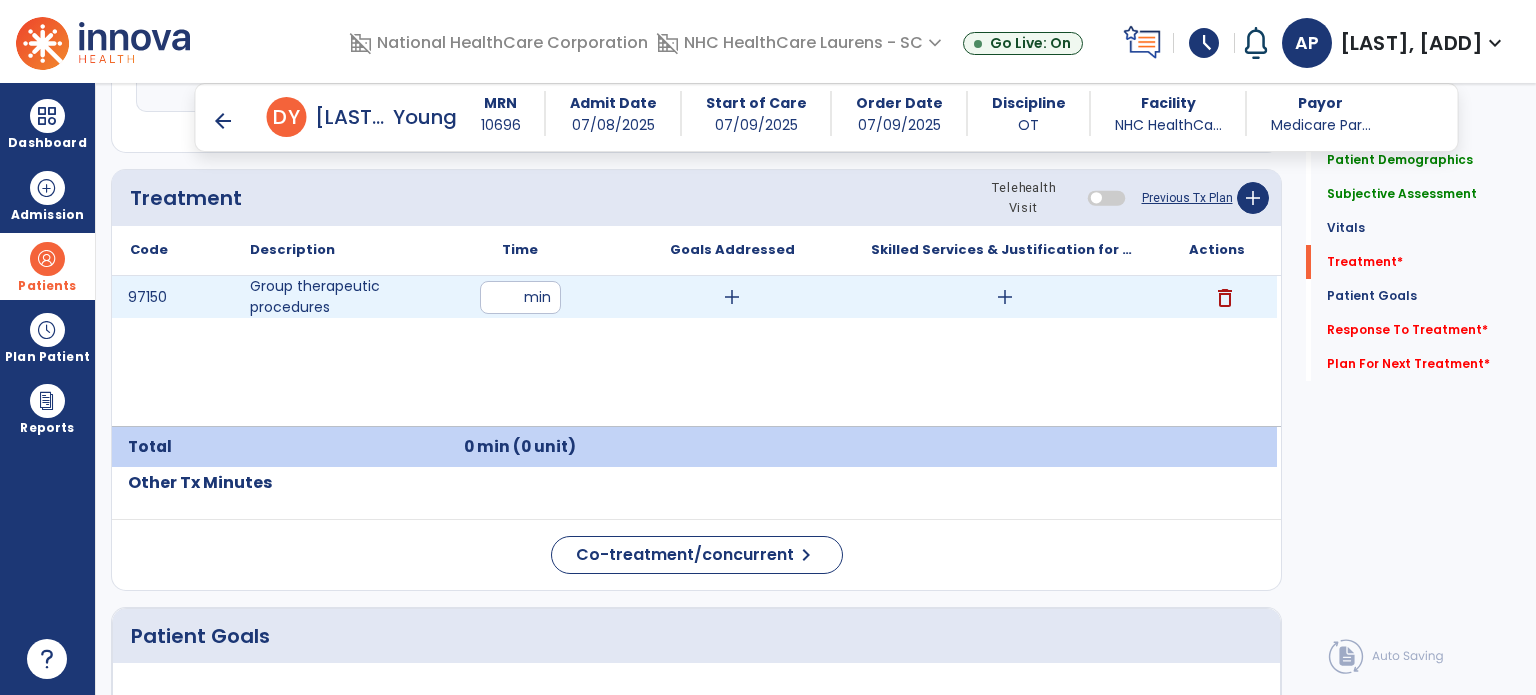 type on "**" 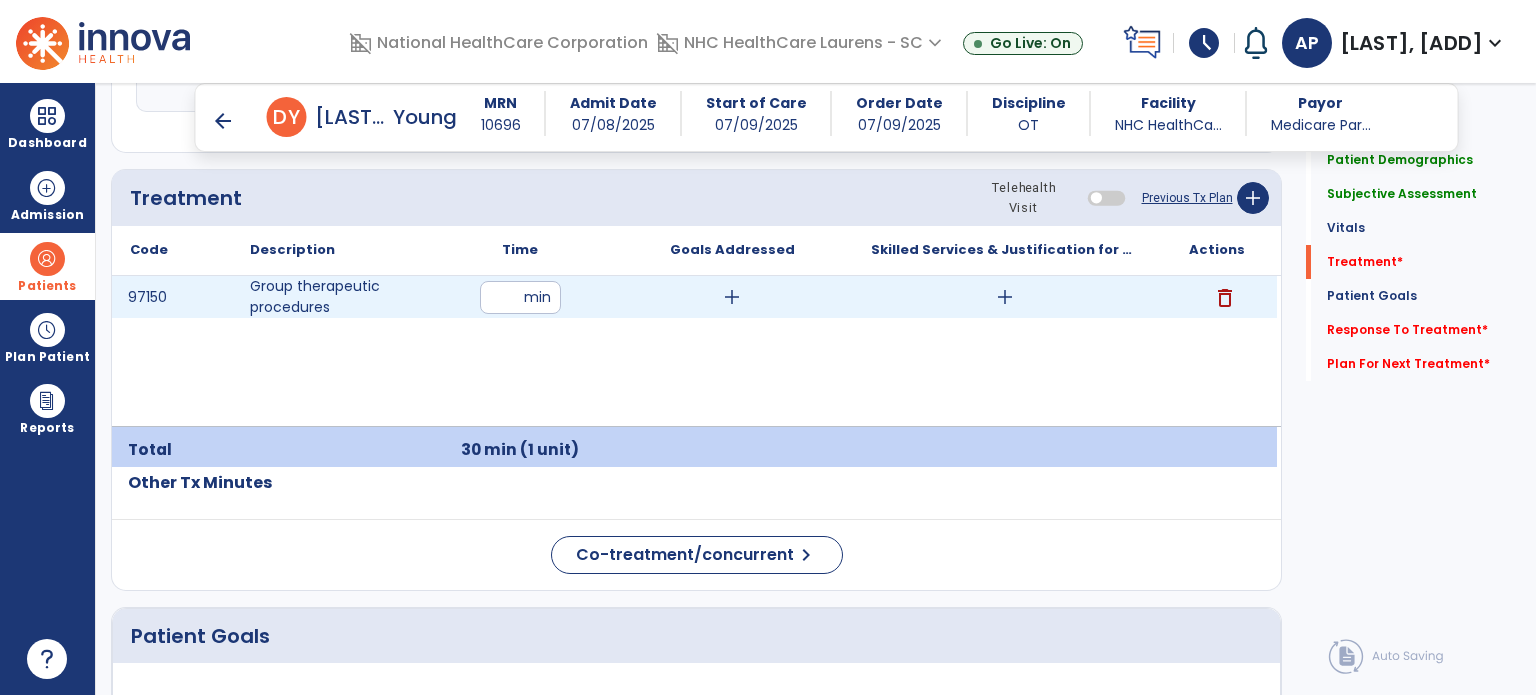 click on "add" at bounding box center [732, 297] 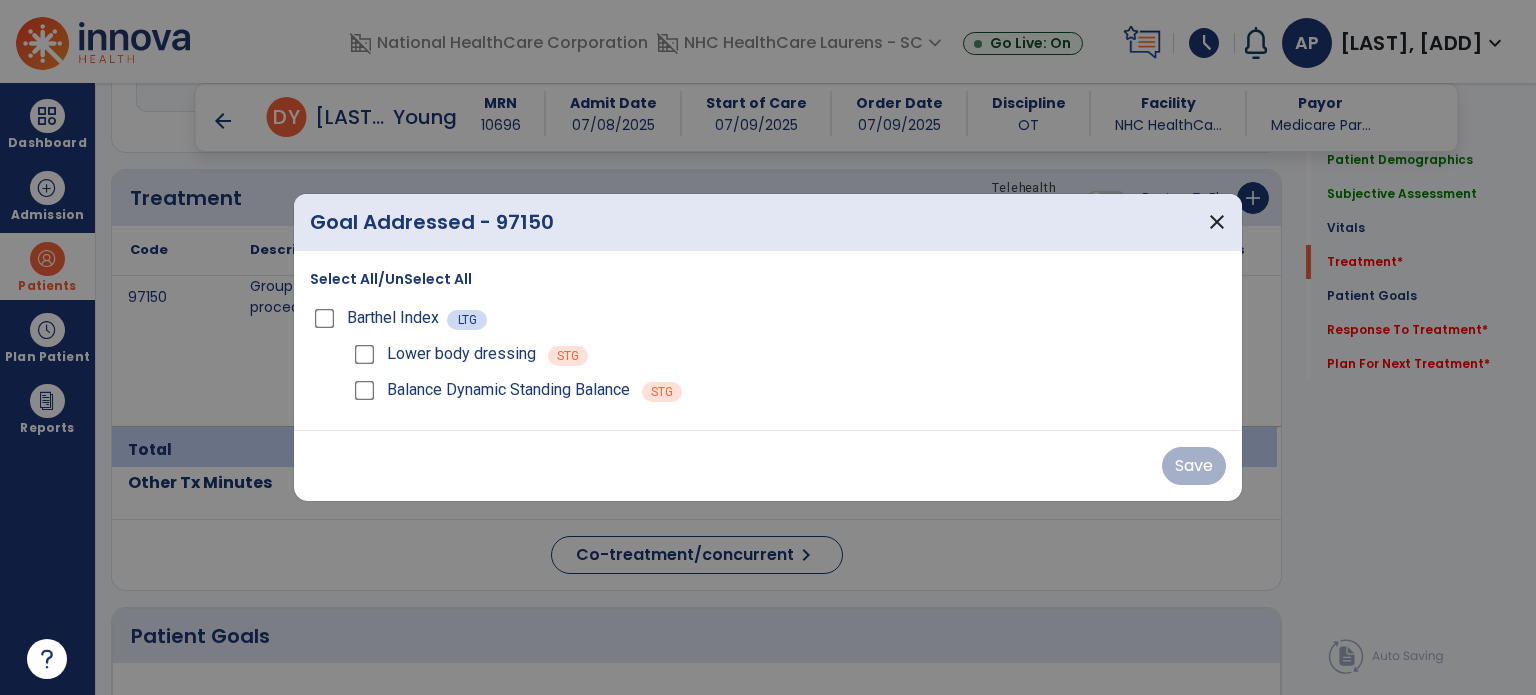 click on "Barthel Index  LTG" at bounding box center (768, 318) 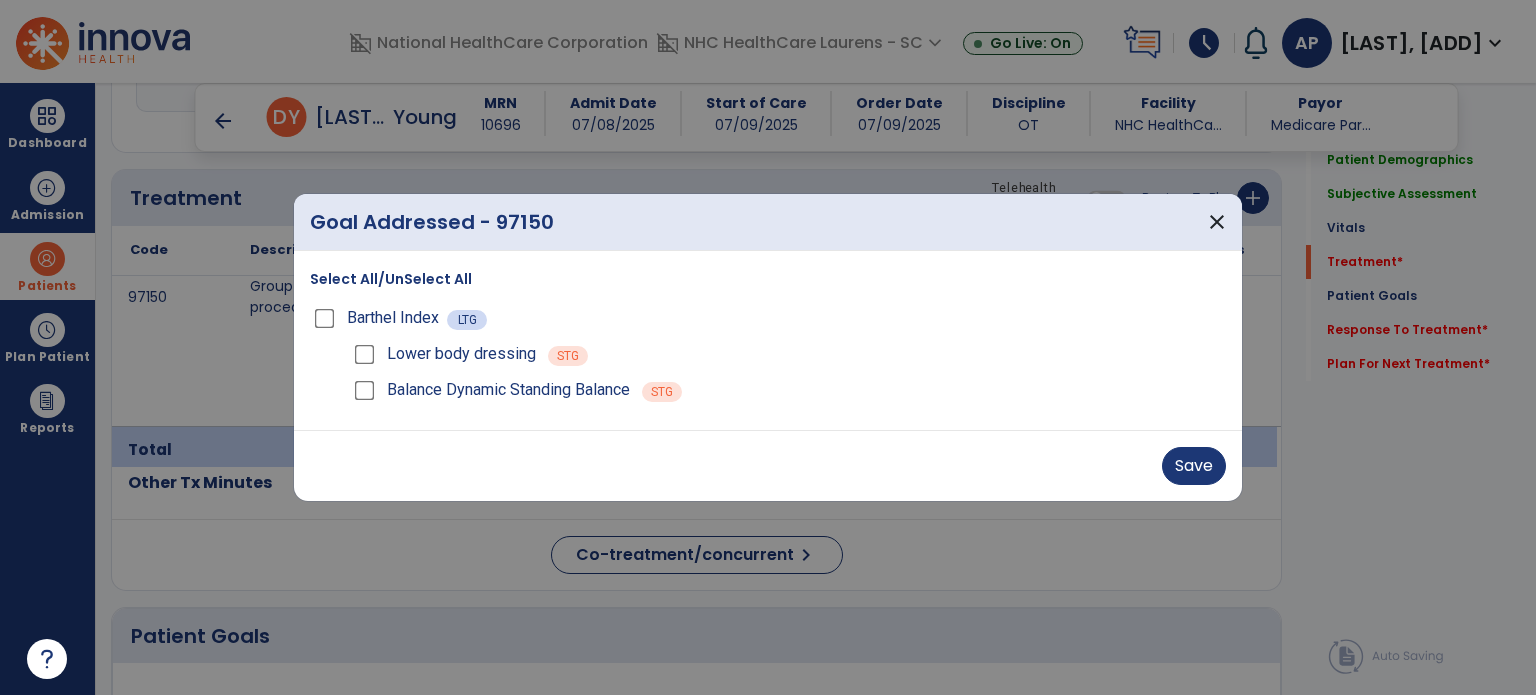 click on "Lower body dressing  STG  Balance  Dynamic Standing Balance  STG" at bounding box center [772, 372] 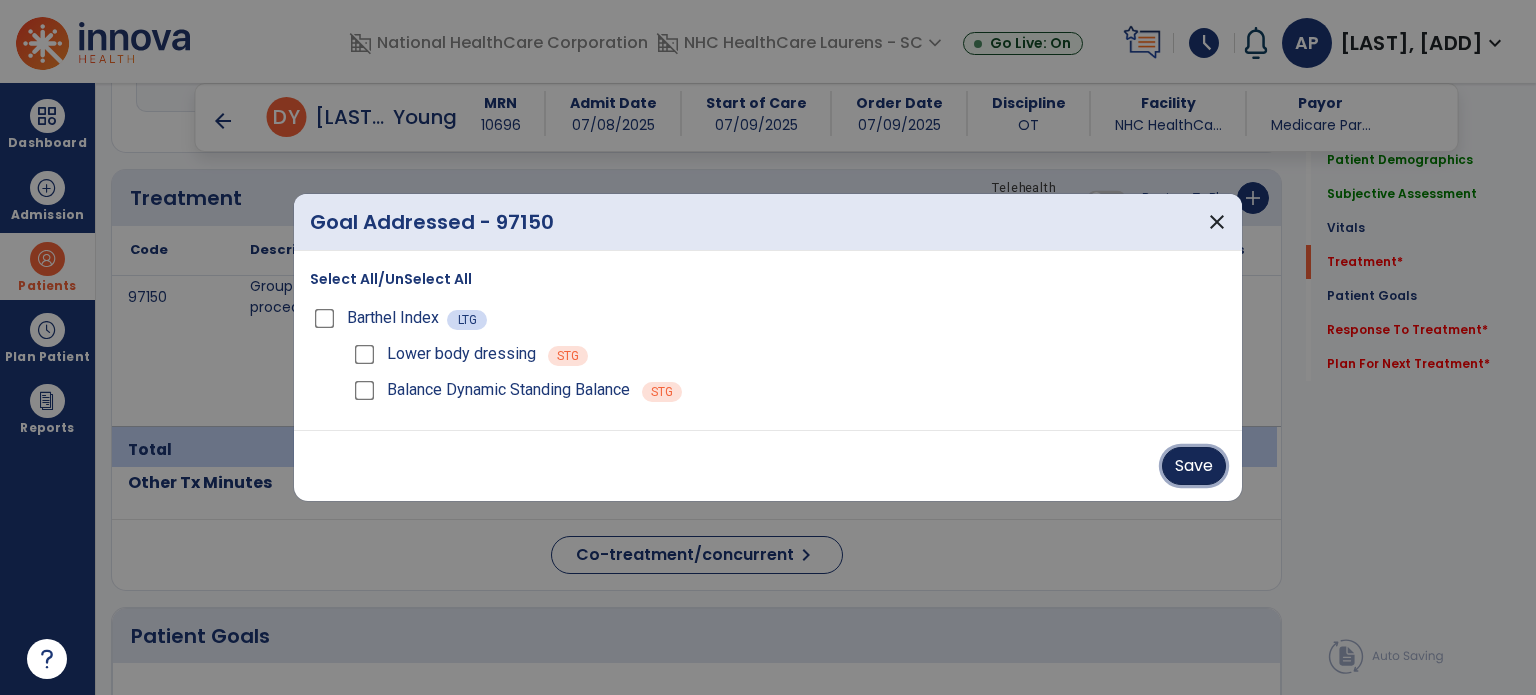 click on "Save" at bounding box center [1194, 466] 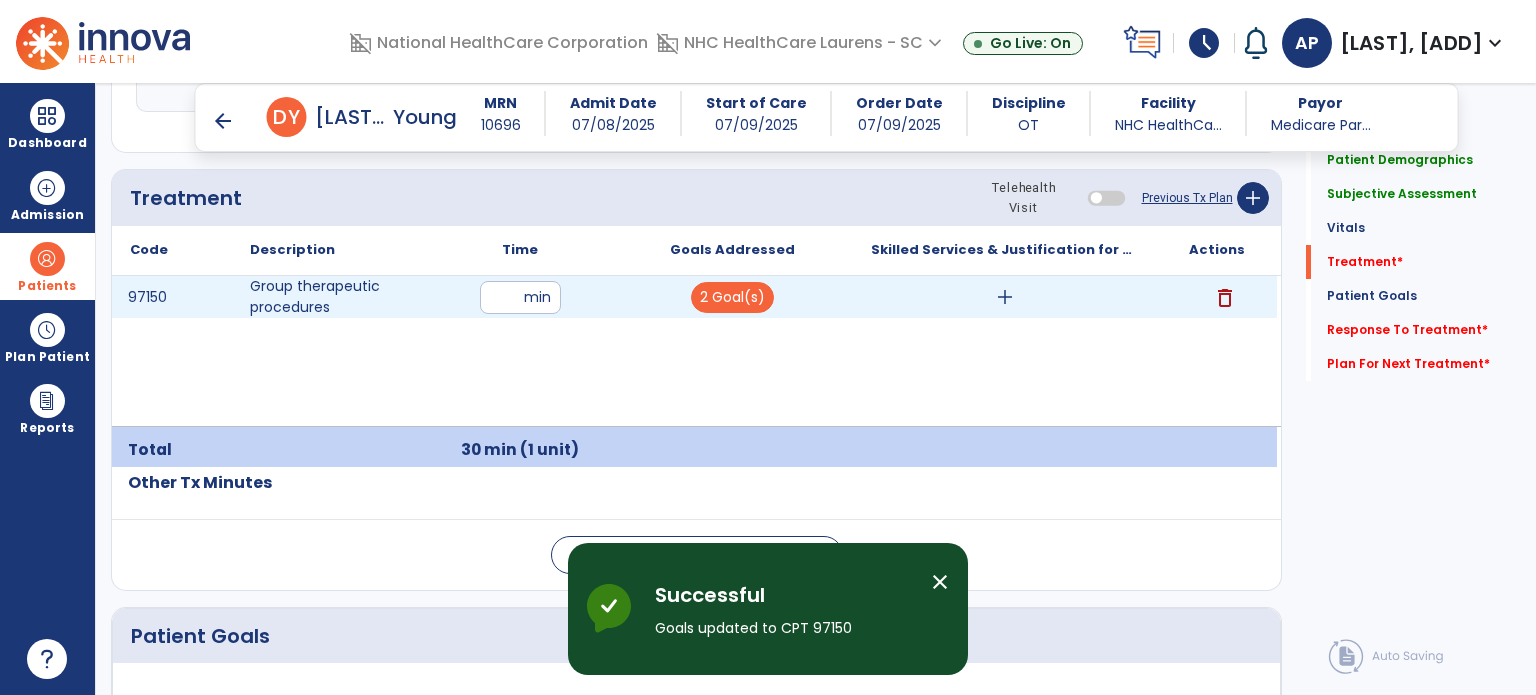 click on "add" at bounding box center [1004, 297] 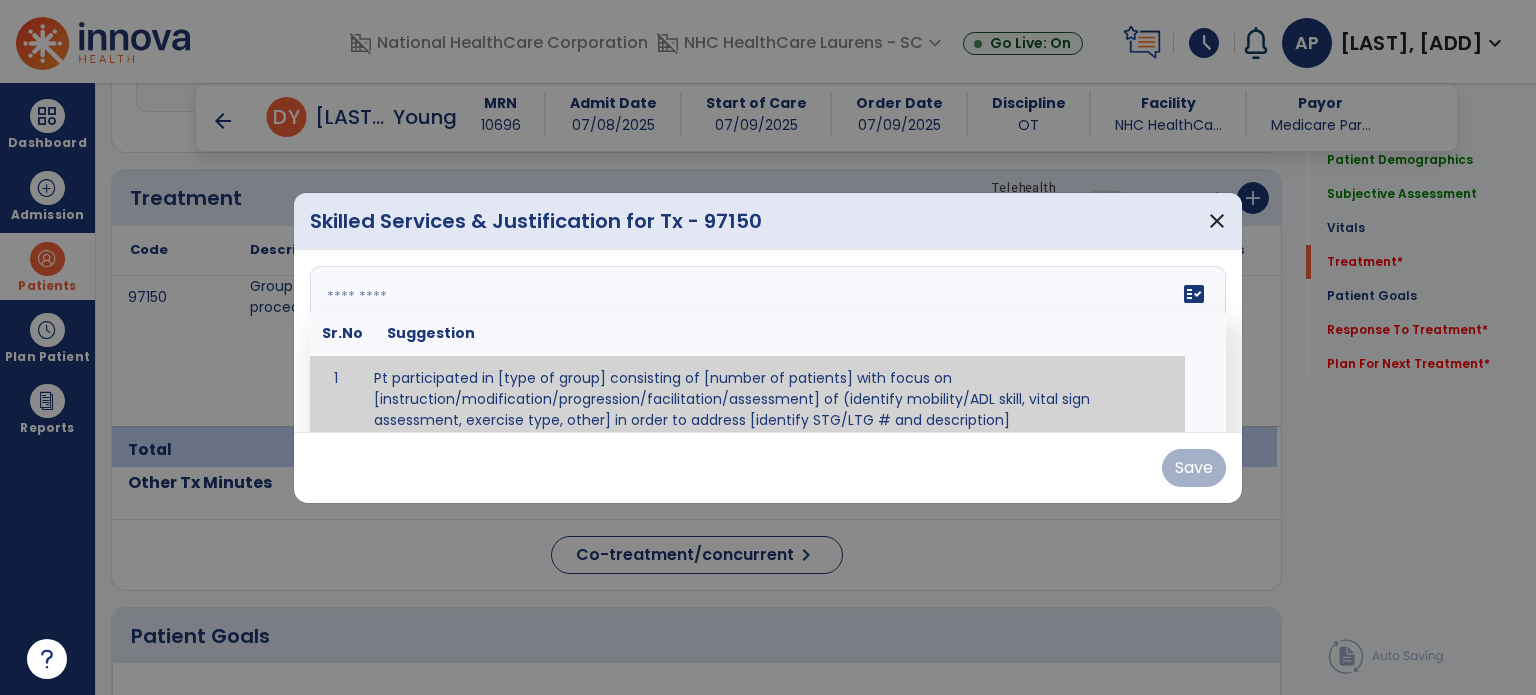 drag, startPoint x: 587, startPoint y: 324, endPoint x: 400, endPoint y: 299, distance: 188.66373 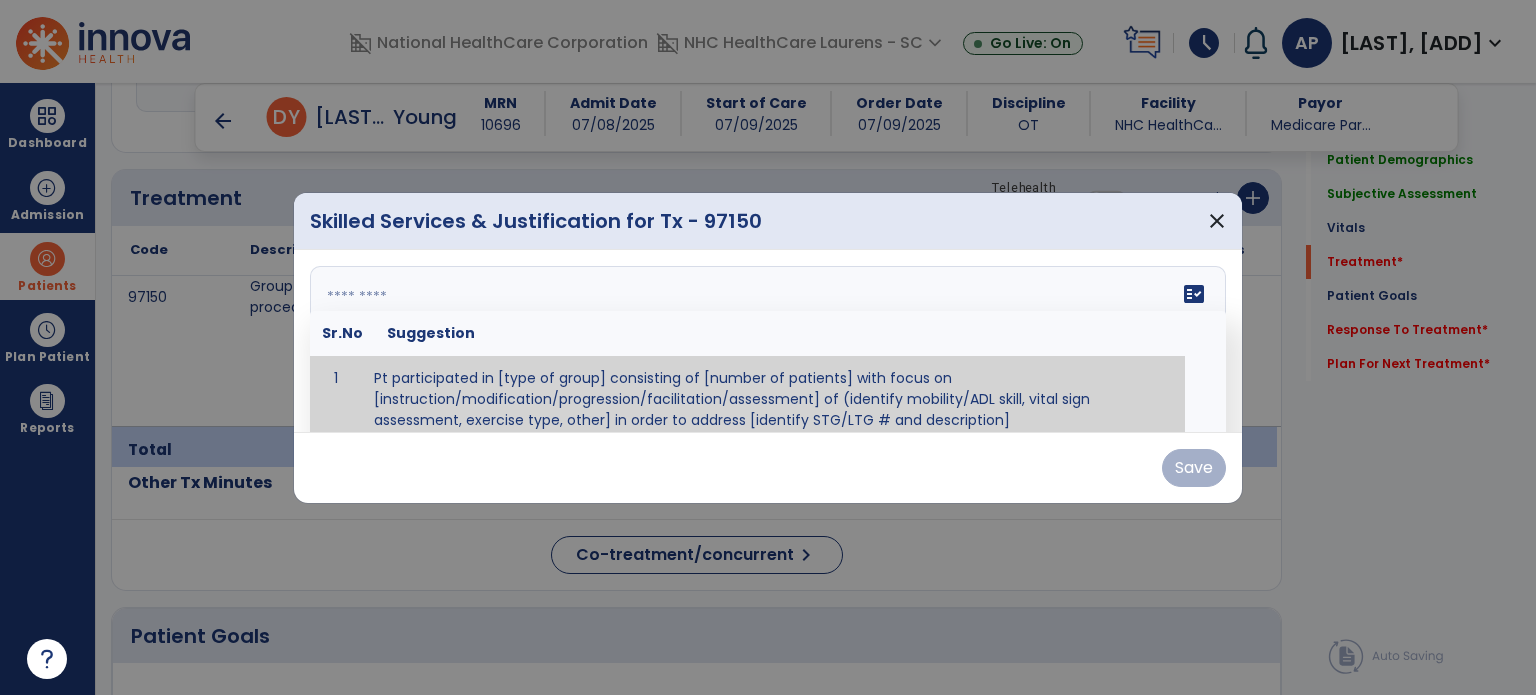 click at bounding box center (766, 341) 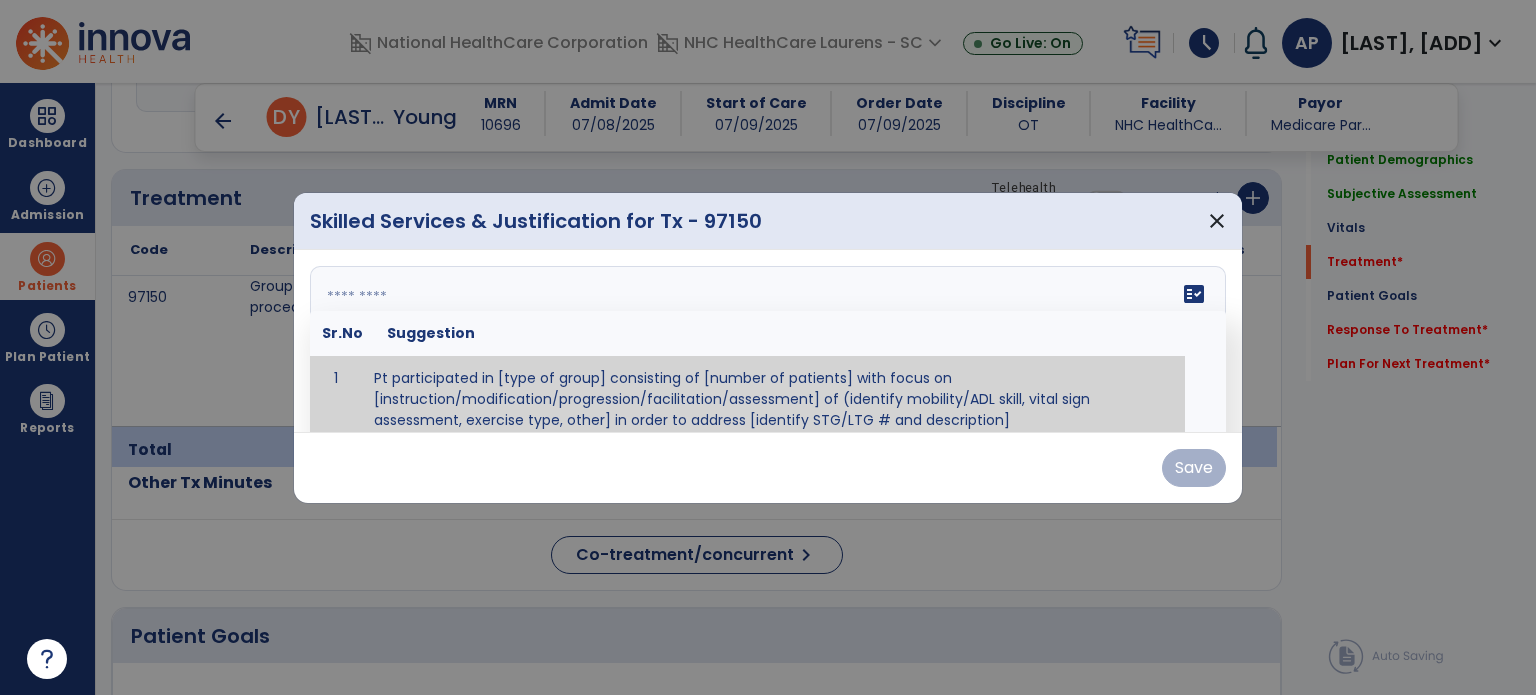 paste on "**********" 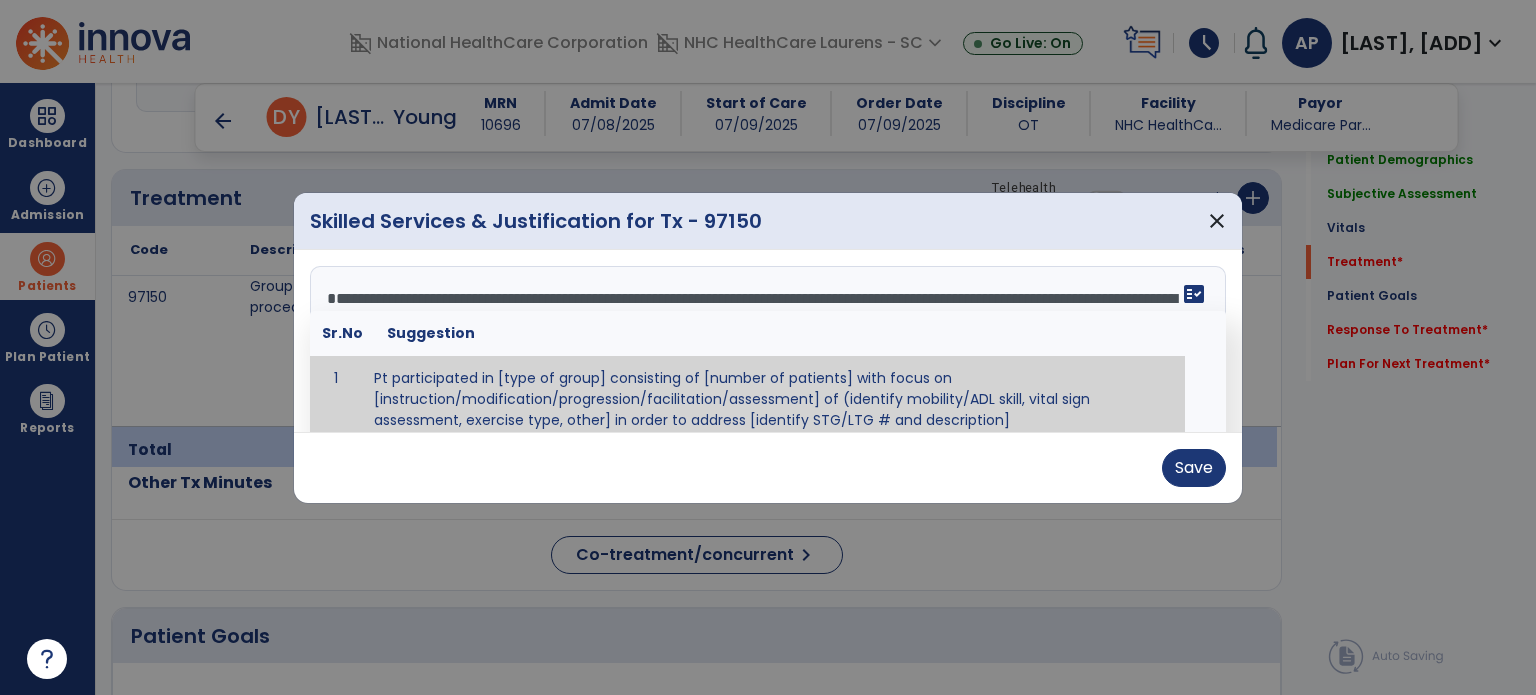 scroll, scrollTop: 15, scrollLeft: 0, axis: vertical 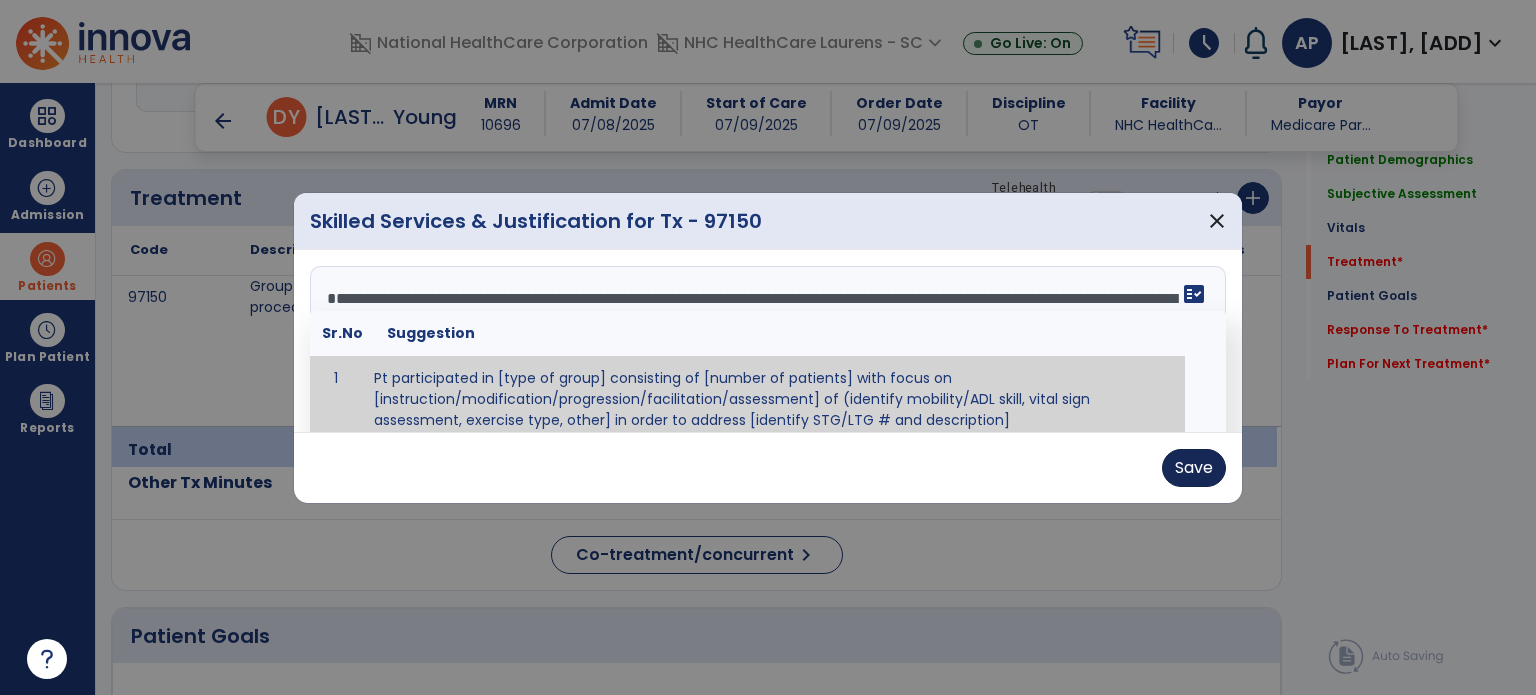 type on "**********" 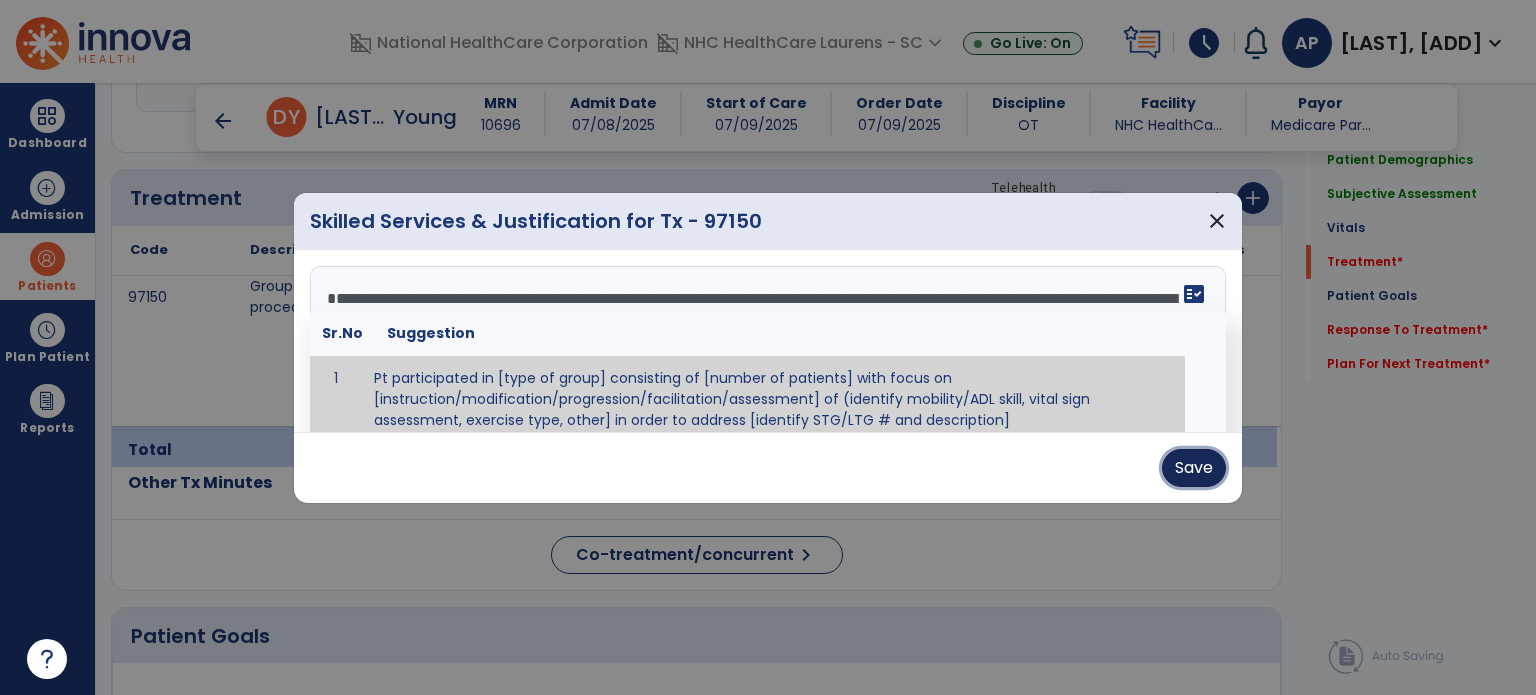 click on "Save" at bounding box center [1194, 468] 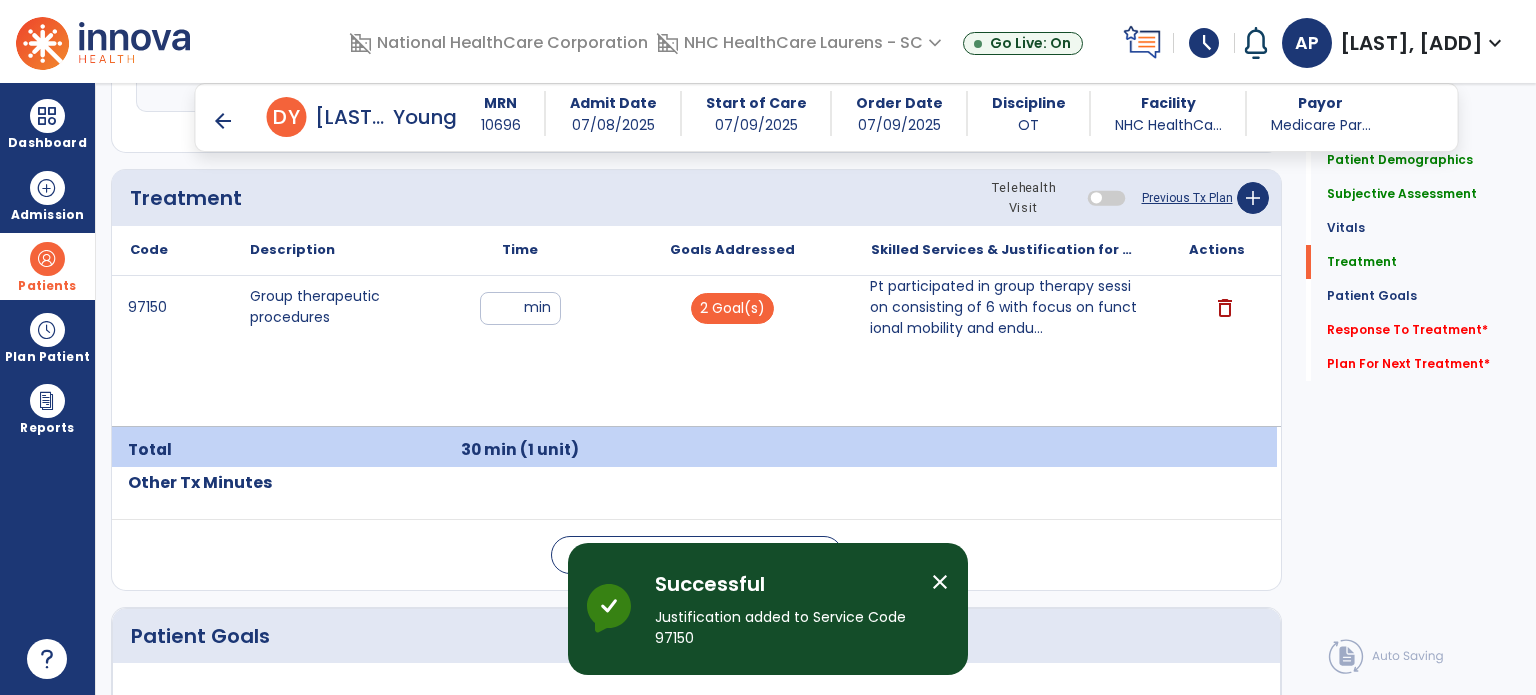 click on "close" at bounding box center [940, 582] 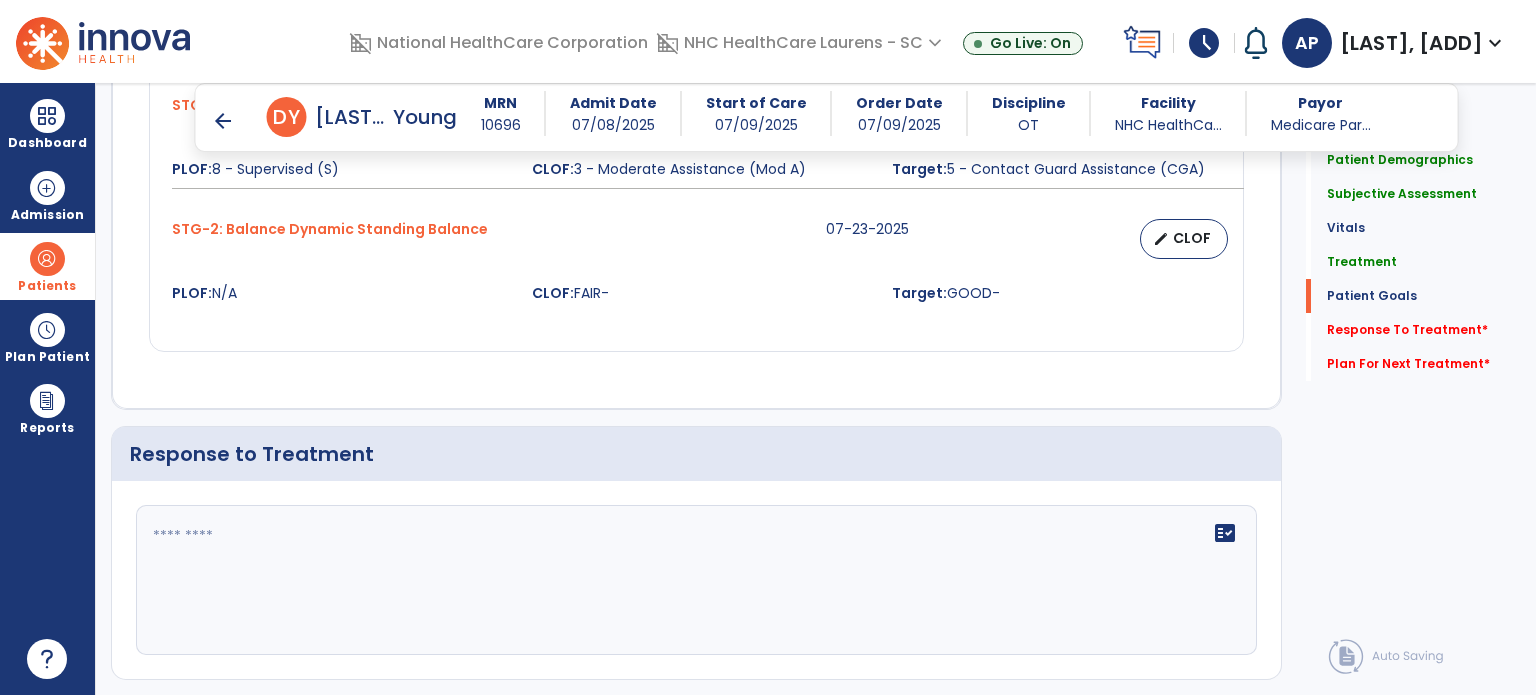 scroll, scrollTop: 2268, scrollLeft: 0, axis: vertical 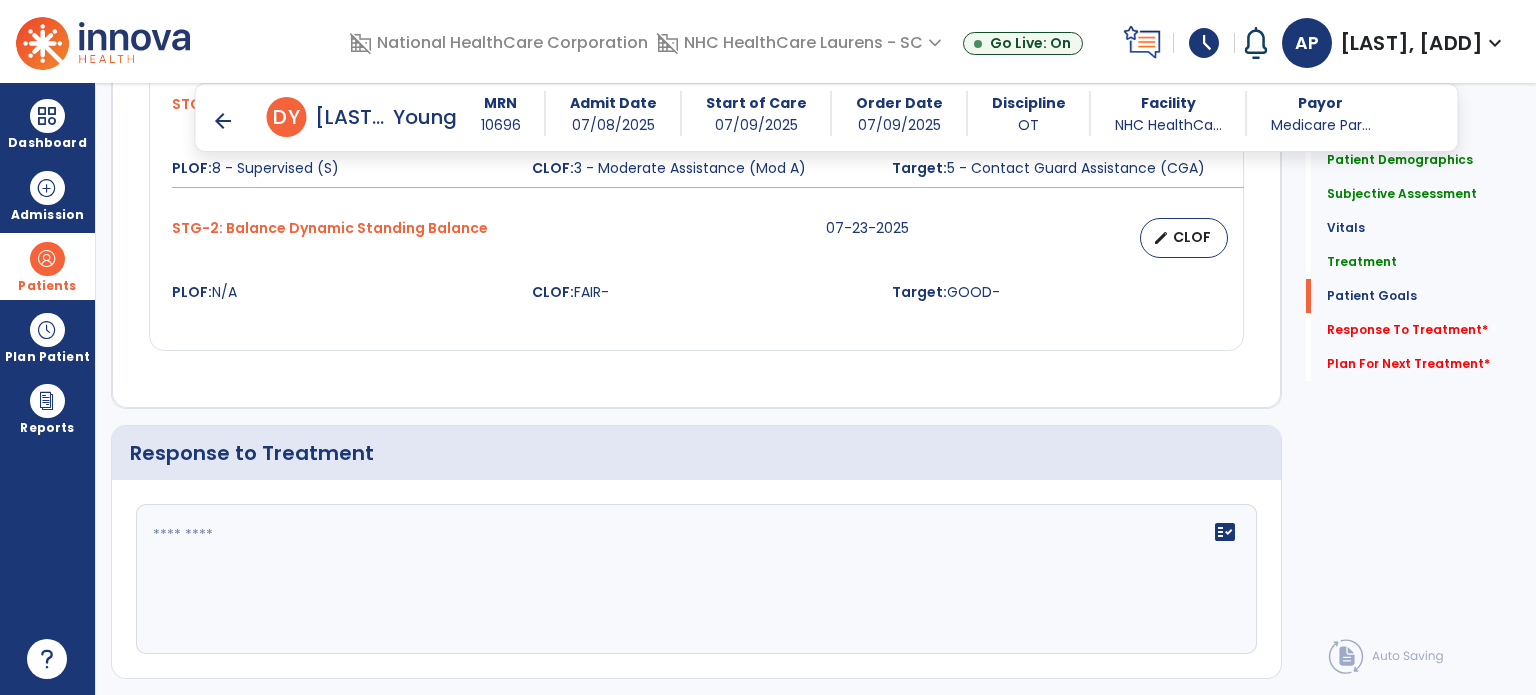click on "fact_check" 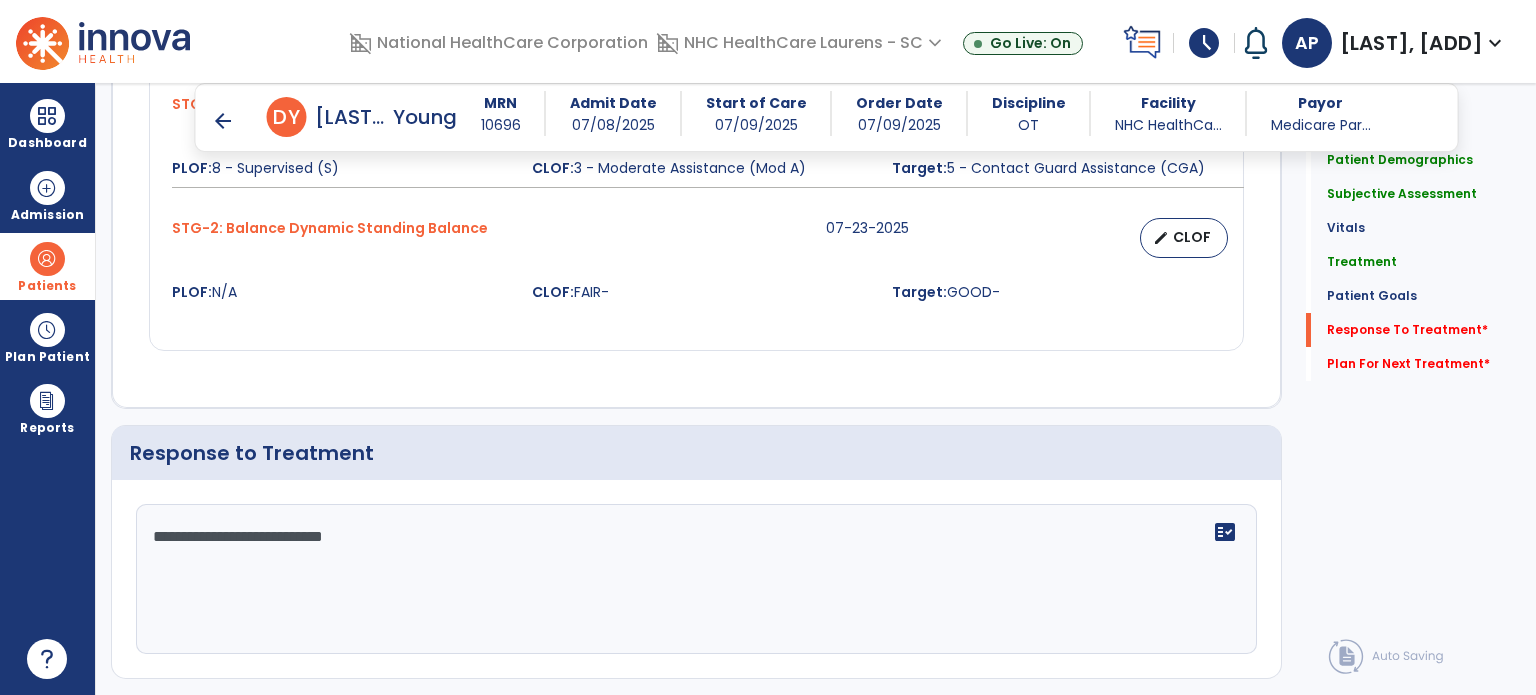 scroll, scrollTop: 2535, scrollLeft: 0, axis: vertical 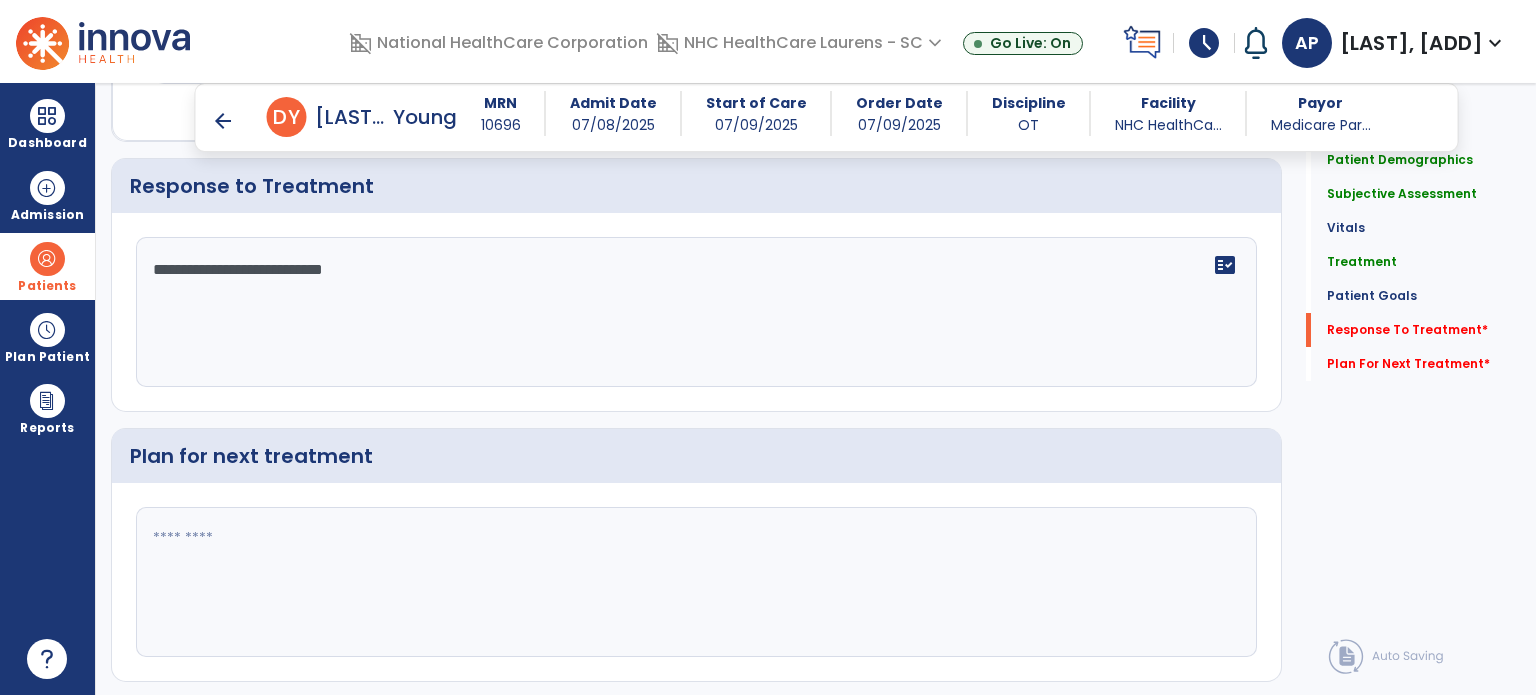 type on "**********" 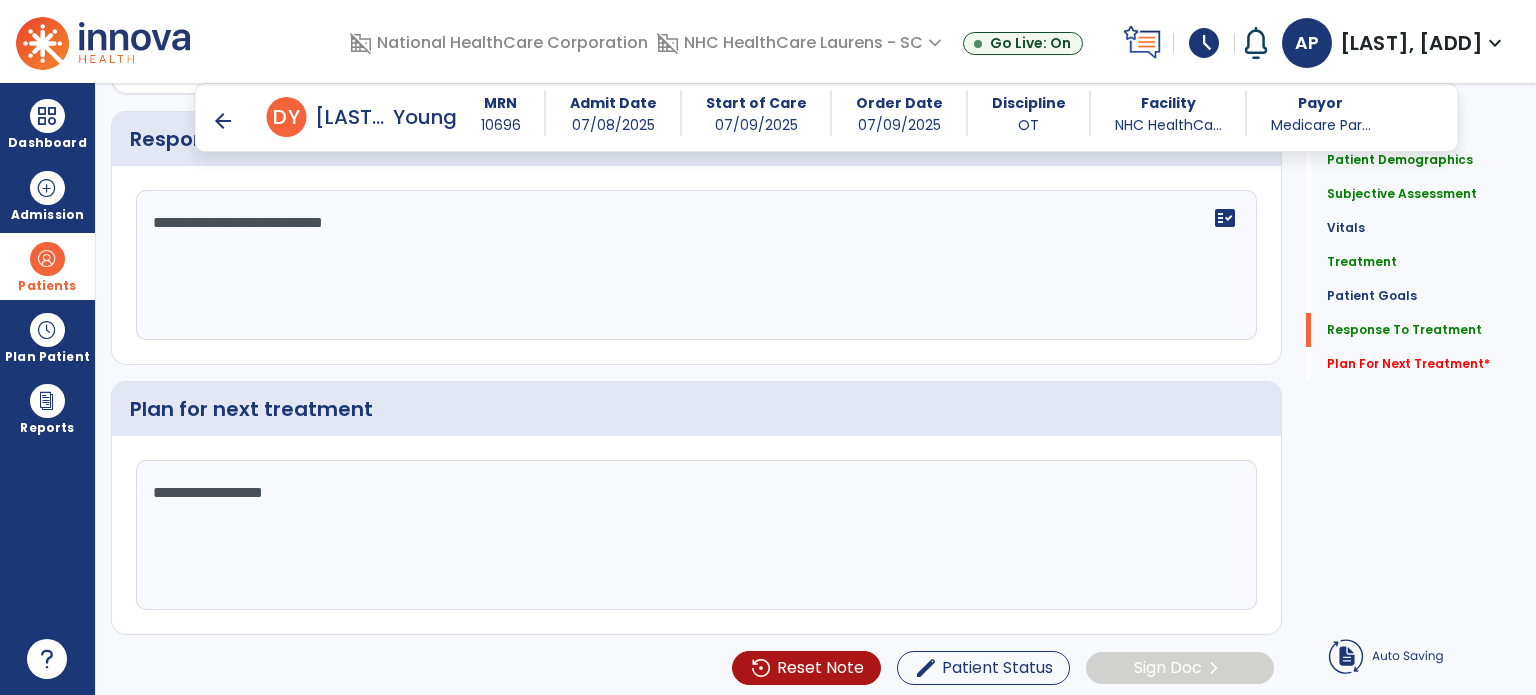 scroll, scrollTop: 2581, scrollLeft: 0, axis: vertical 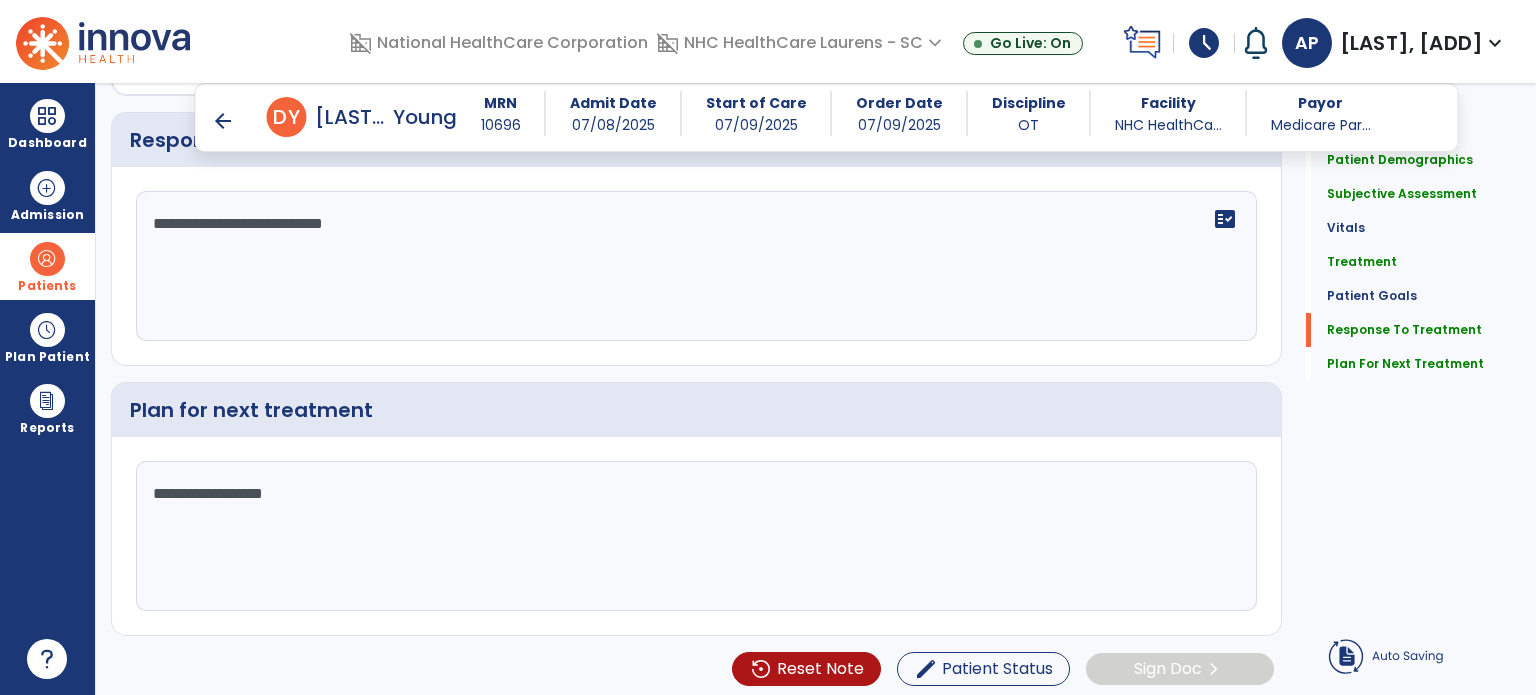 type on "**********" 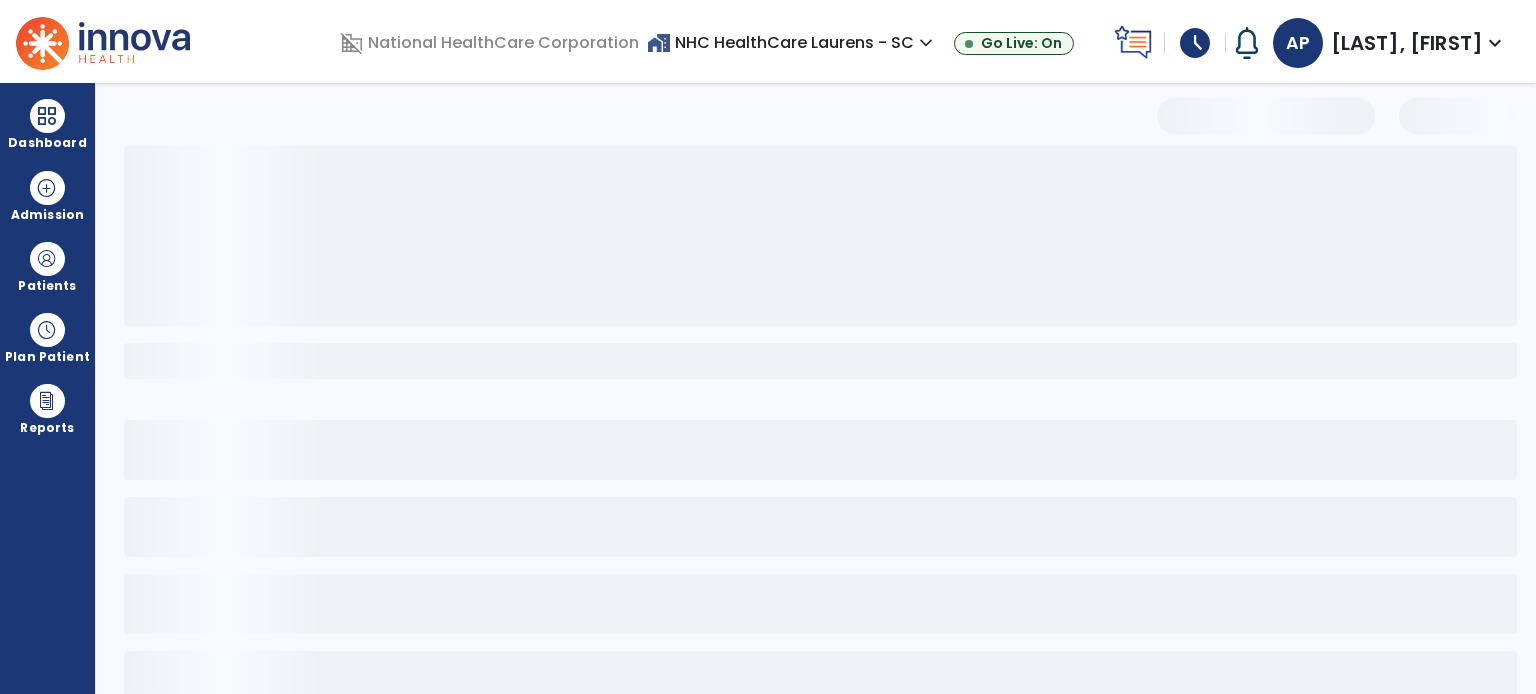select on "*" 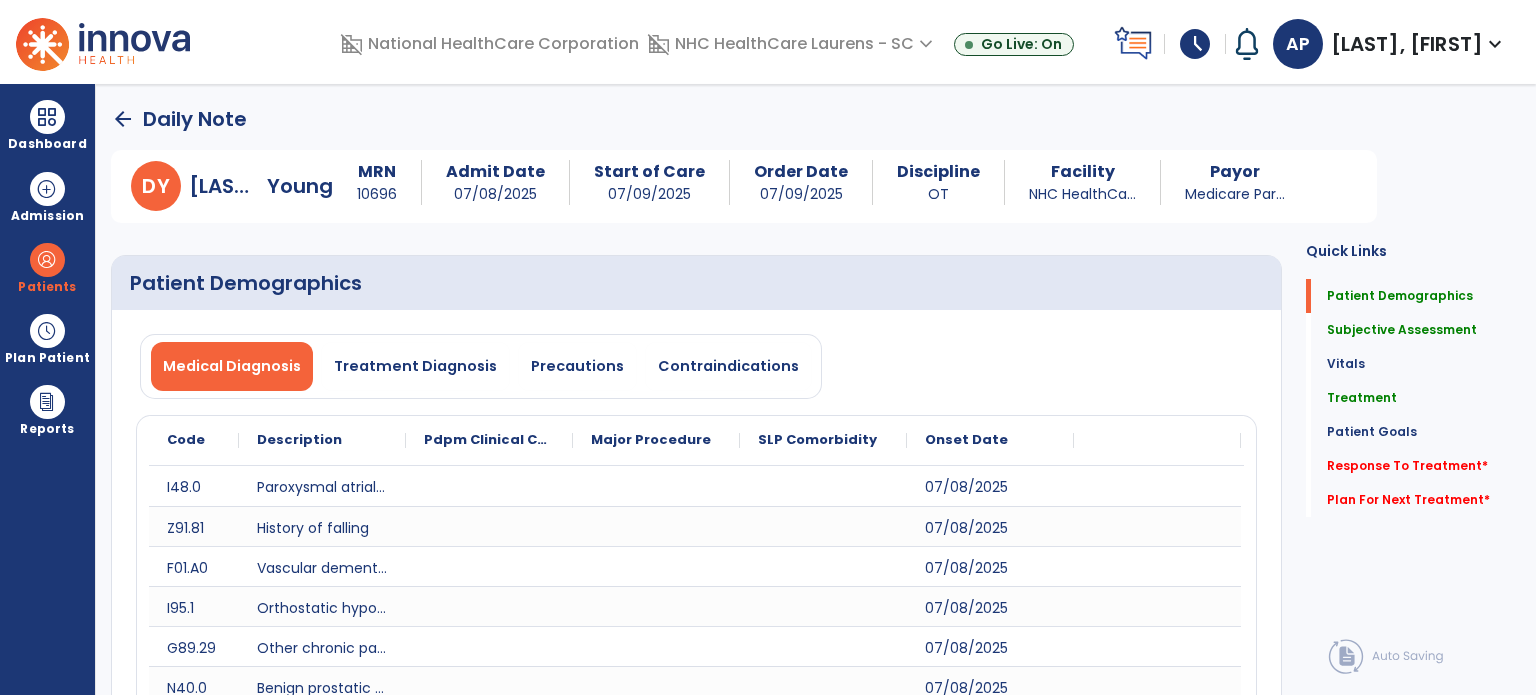 scroll, scrollTop: 0, scrollLeft: 0, axis: both 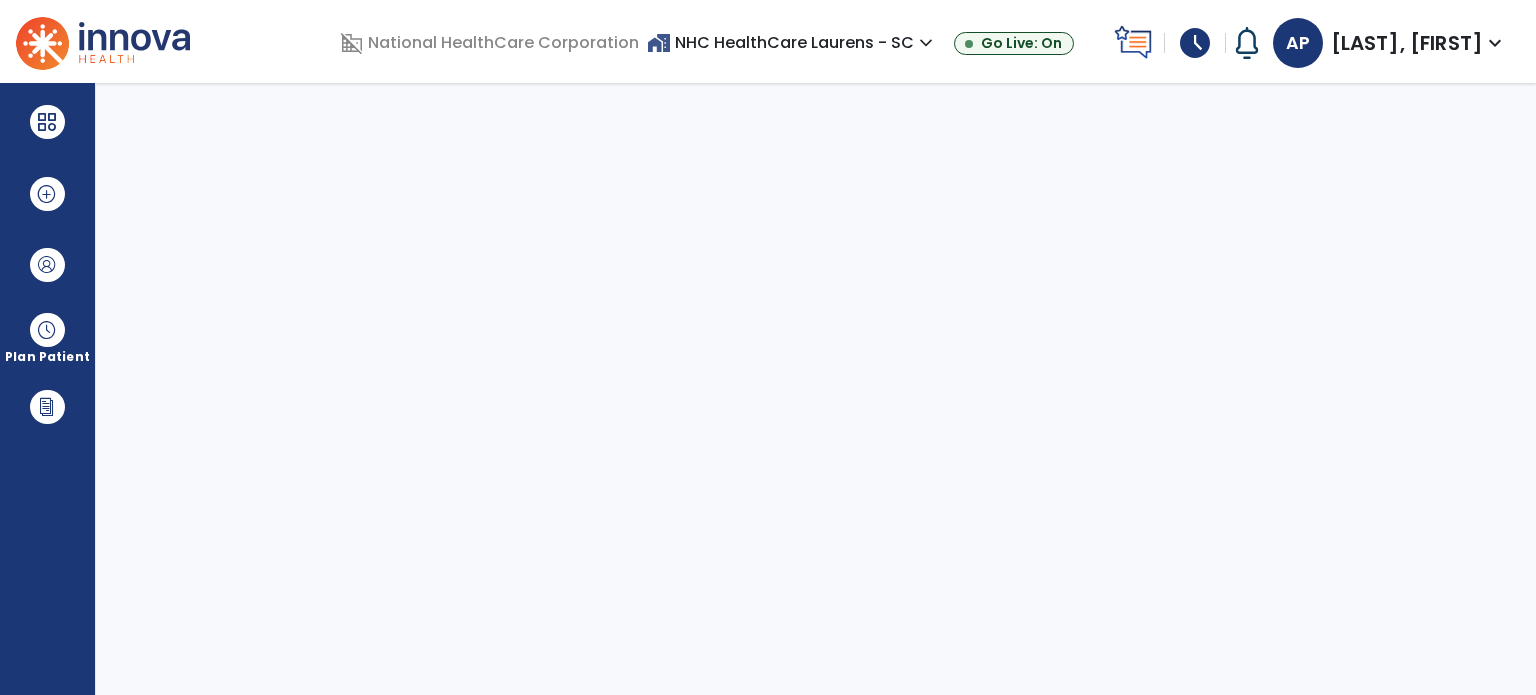 select on "****" 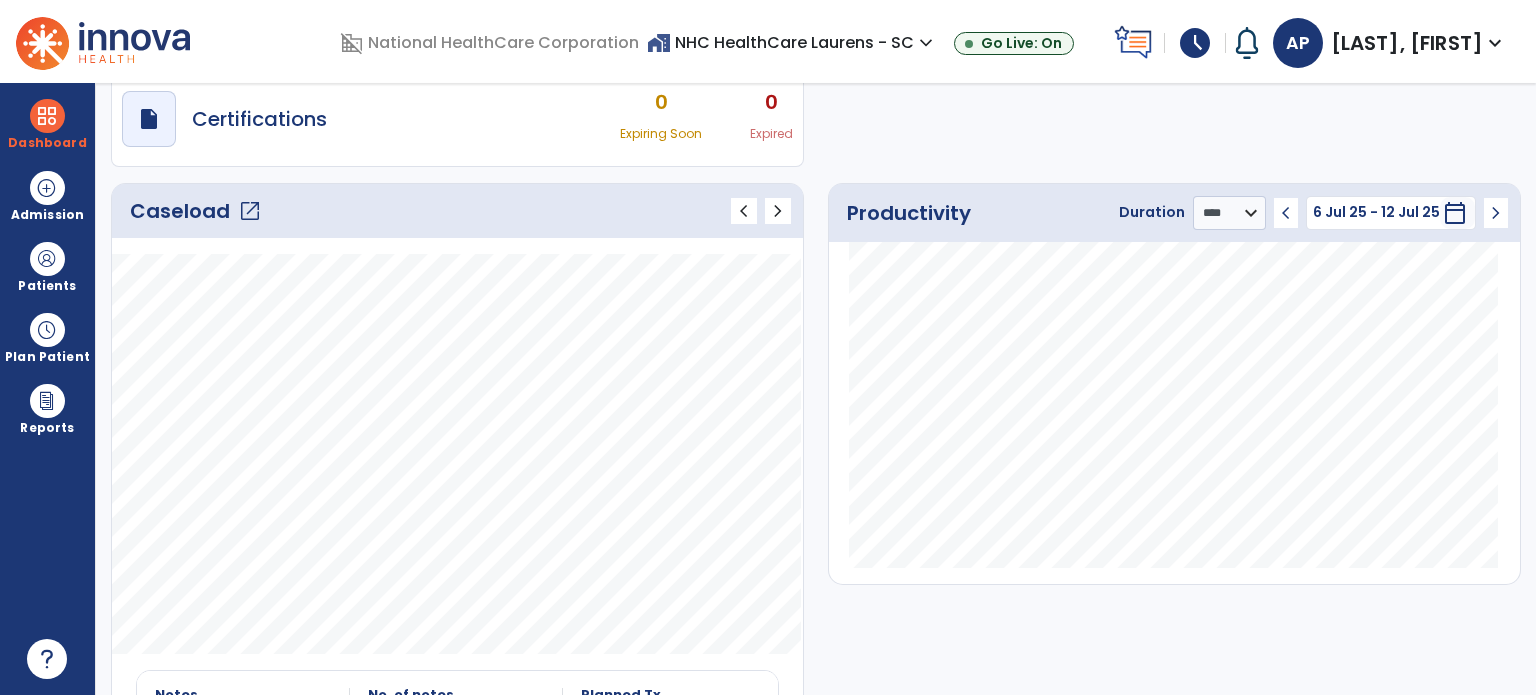 scroll, scrollTop: 184, scrollLeft: 0, axis: vertical 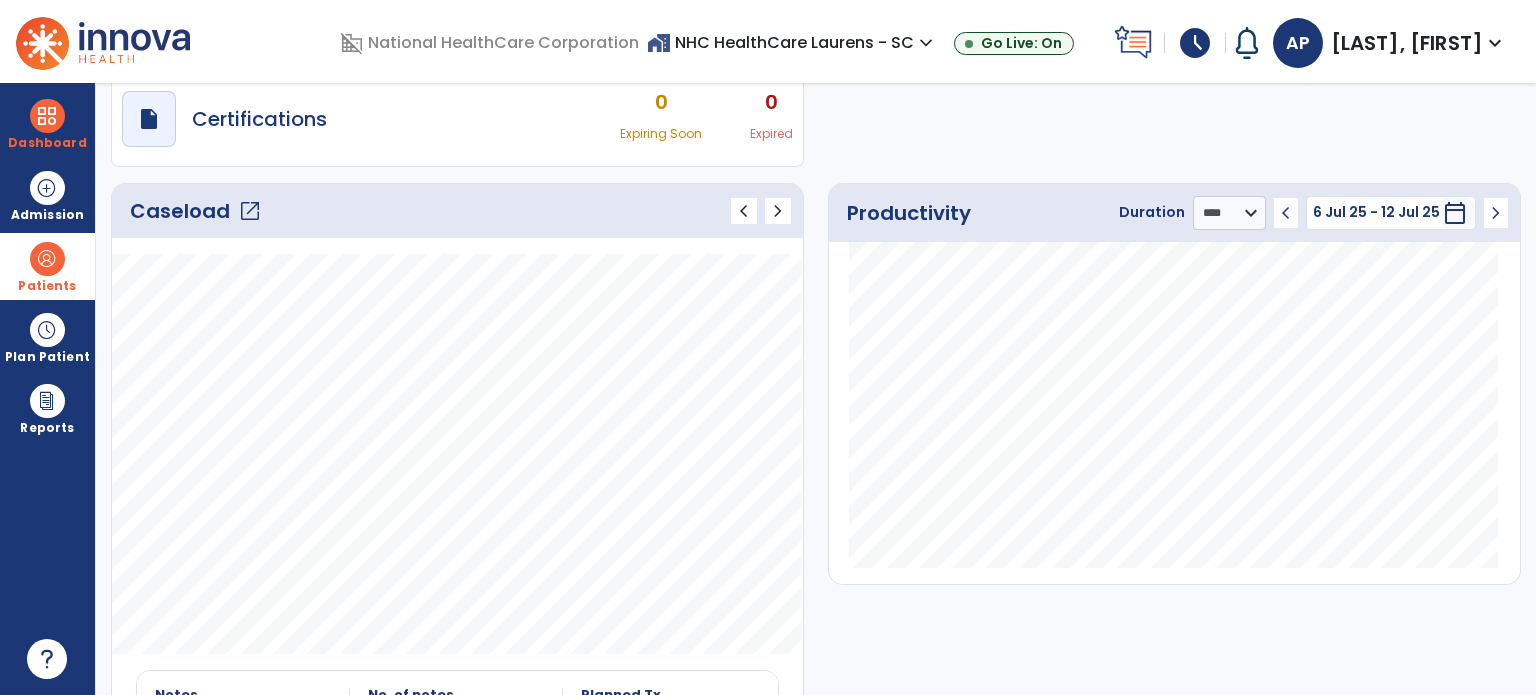 click on "Patients" at bounding box center [47, 286] 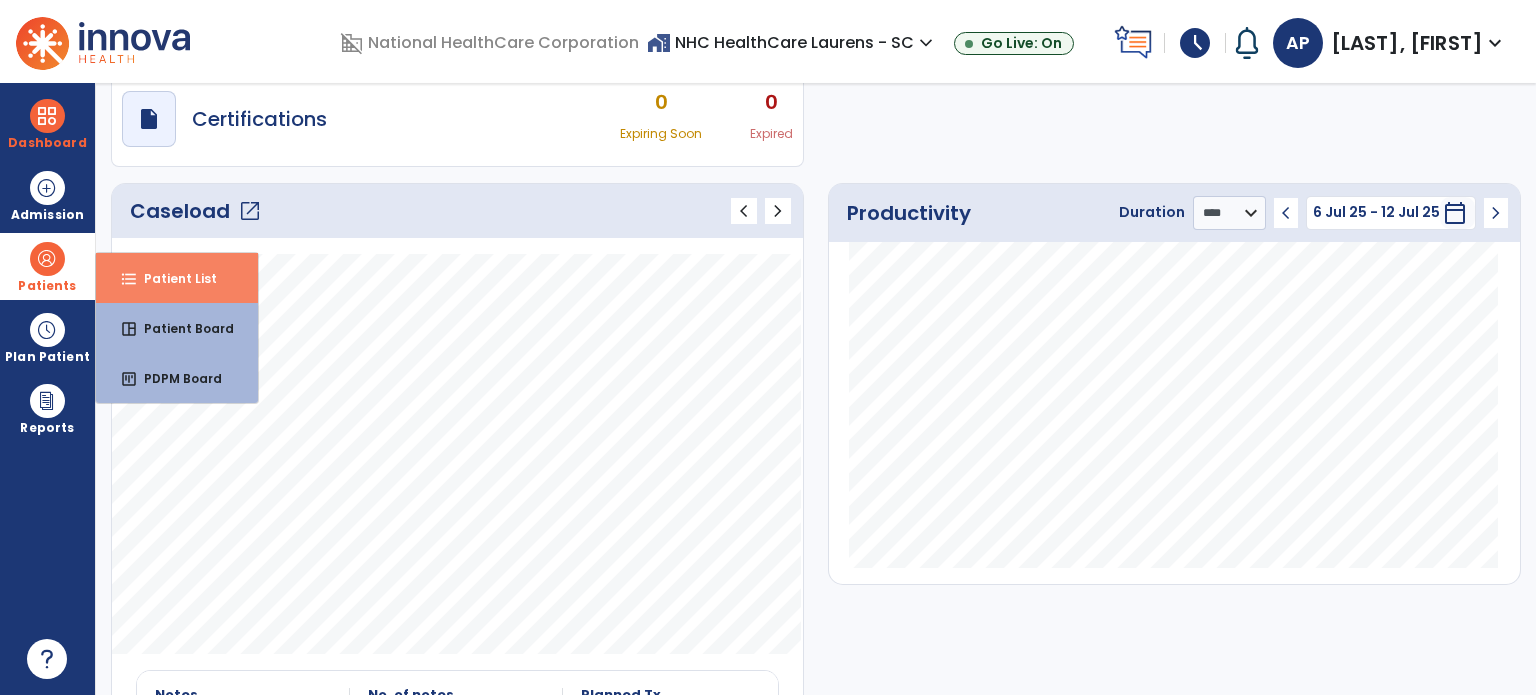 click on "format_list_bulleted  Patient List" at bounding box center (177, 278) 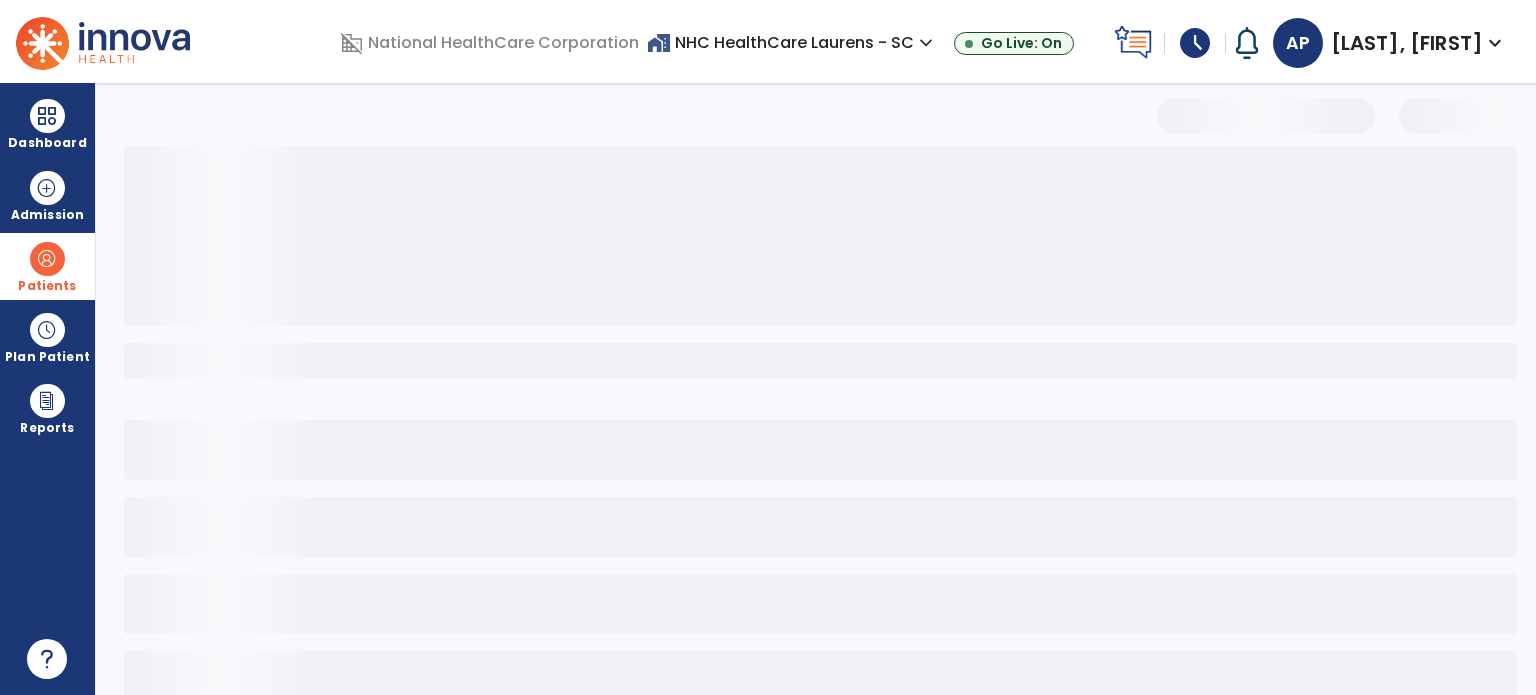 select on "***" 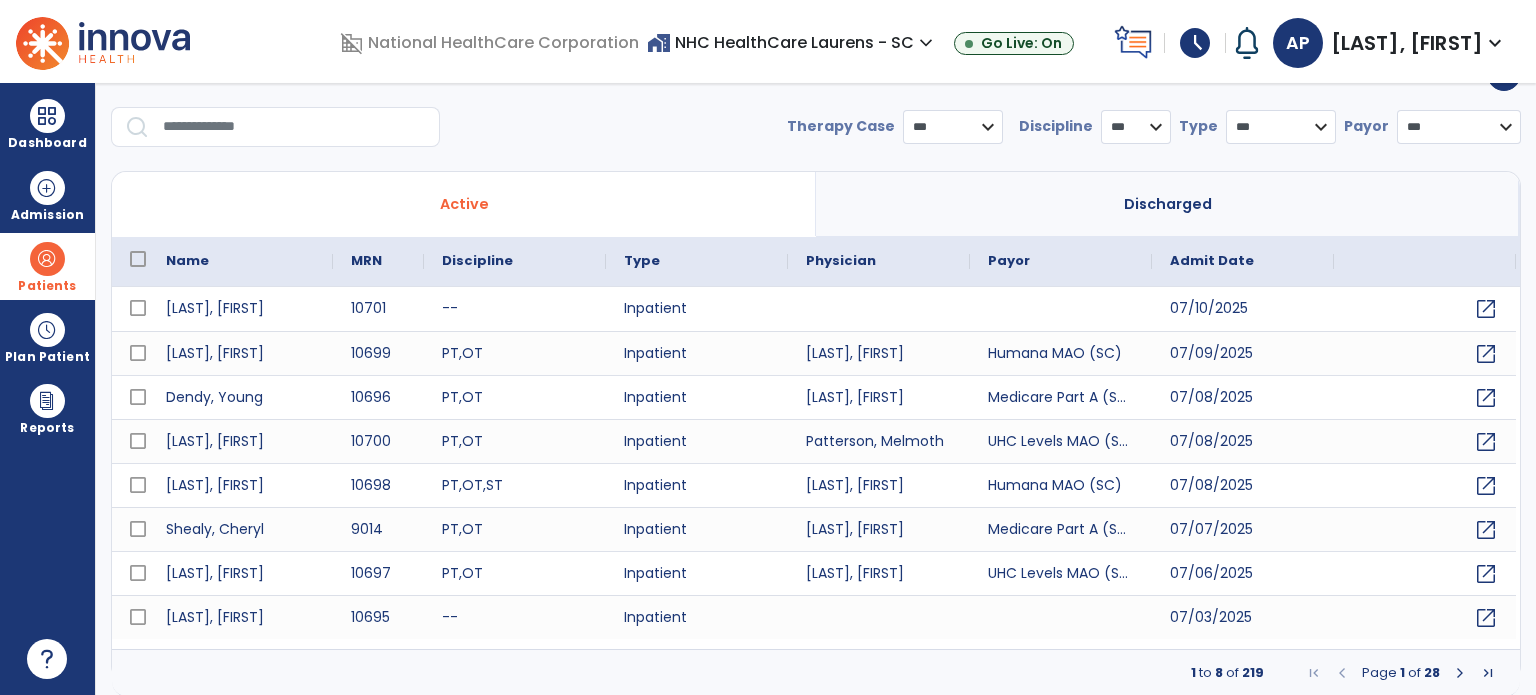 click at bounding box center (294, 127) 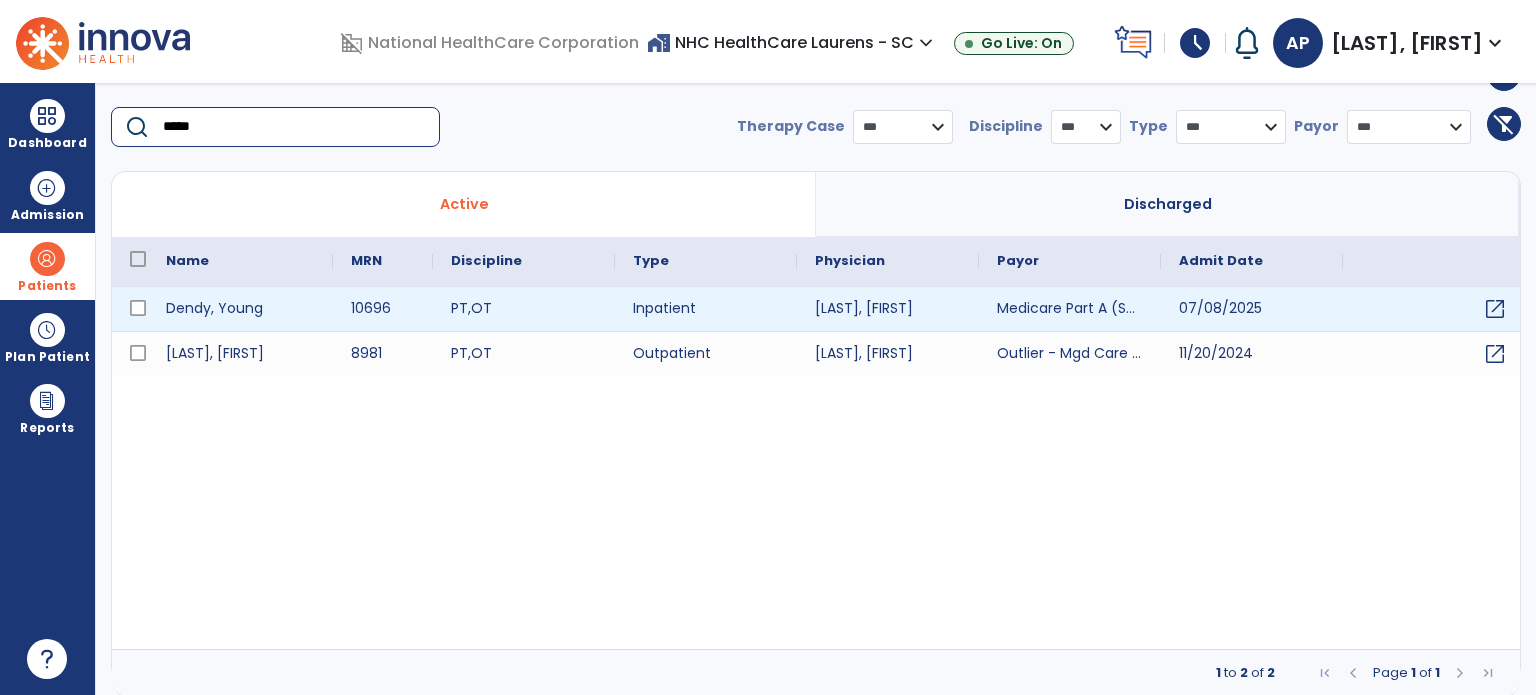 type on "*****" 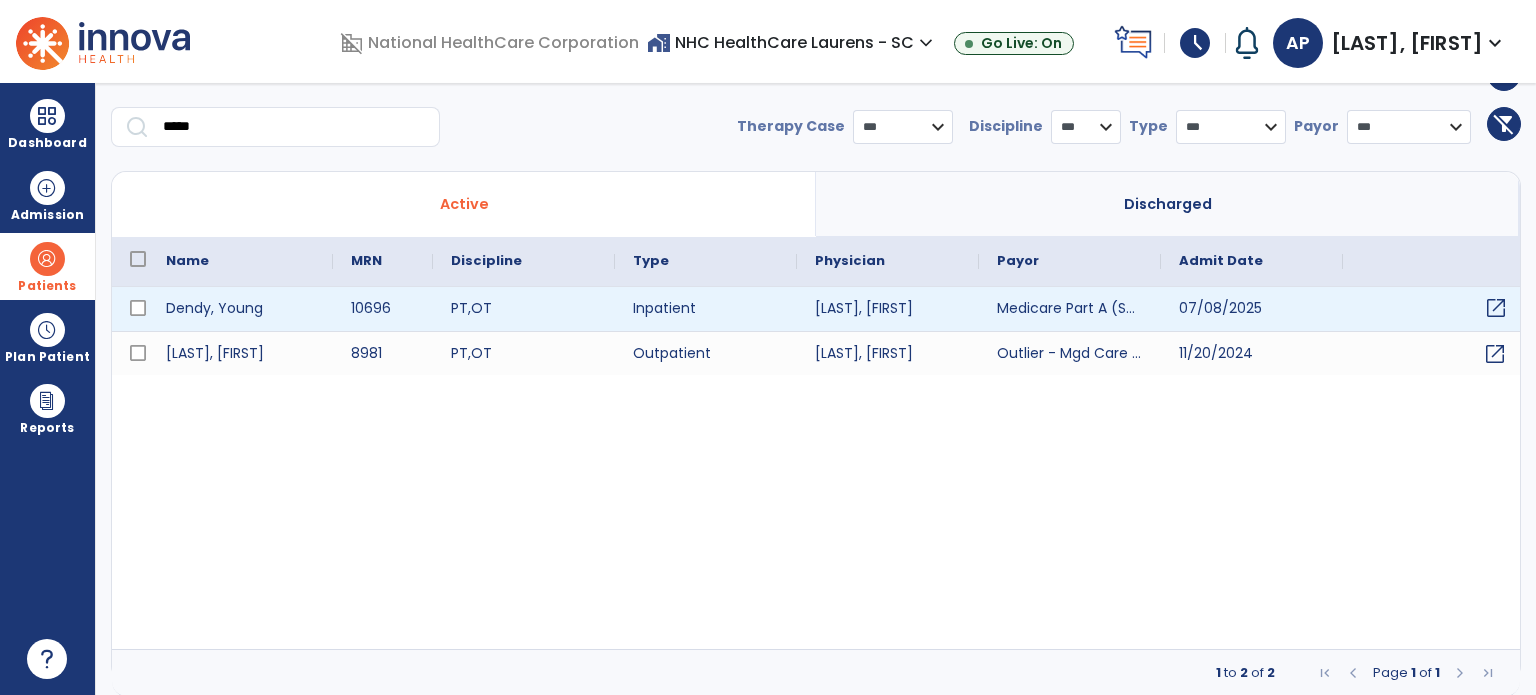 click on "open_in_new" at bounding box center (1496, 308) 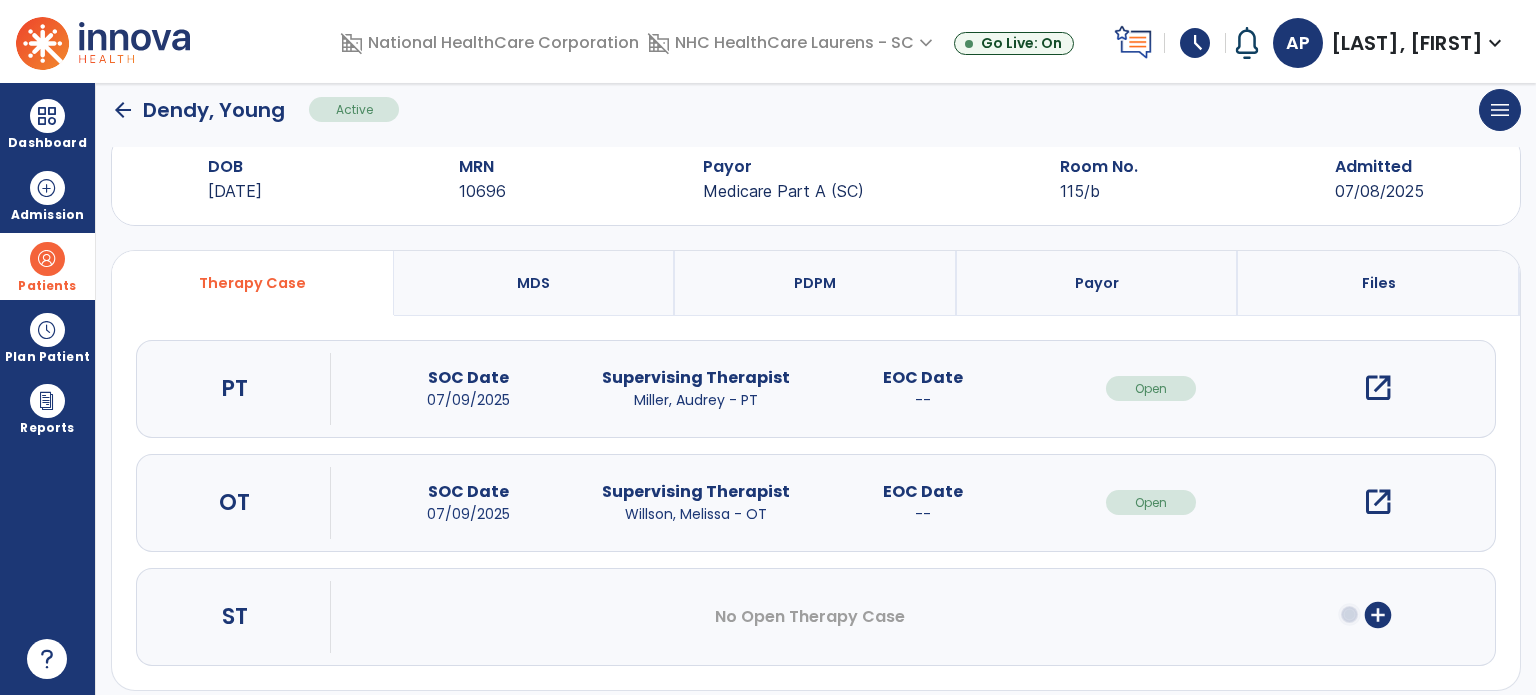 click on "open_in_new" at bounding box center [1378, 502] 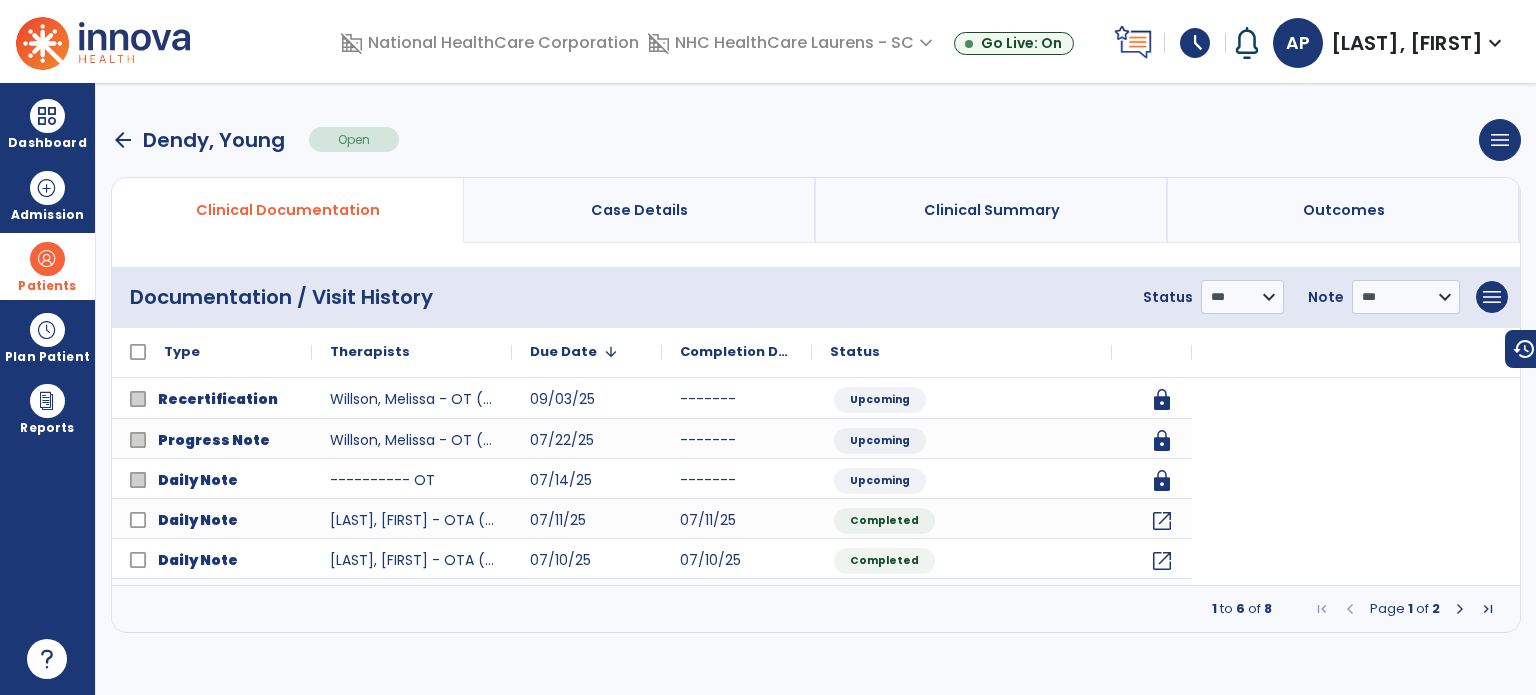 scroll, scrollTop: 0, scrollLeft: 0, axis: both 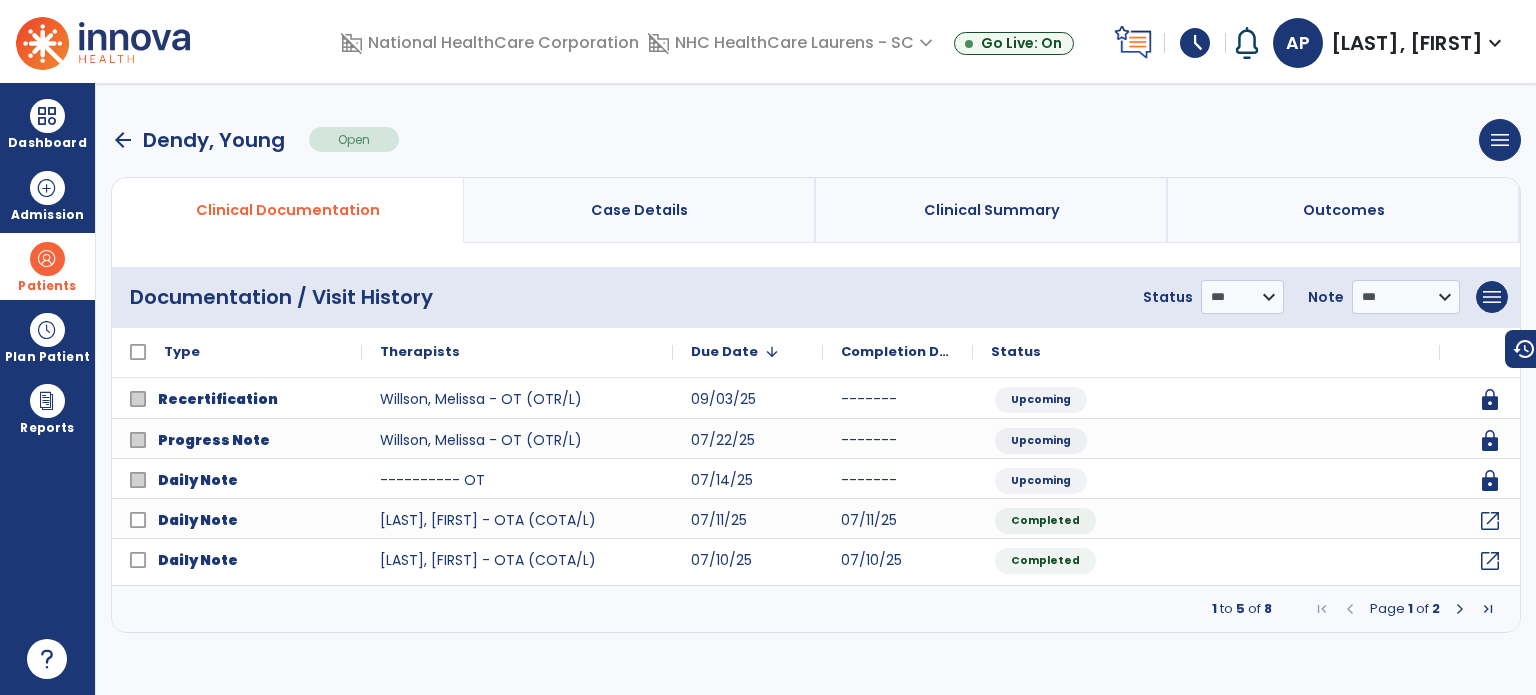 click at bounding box center [1460, 609] 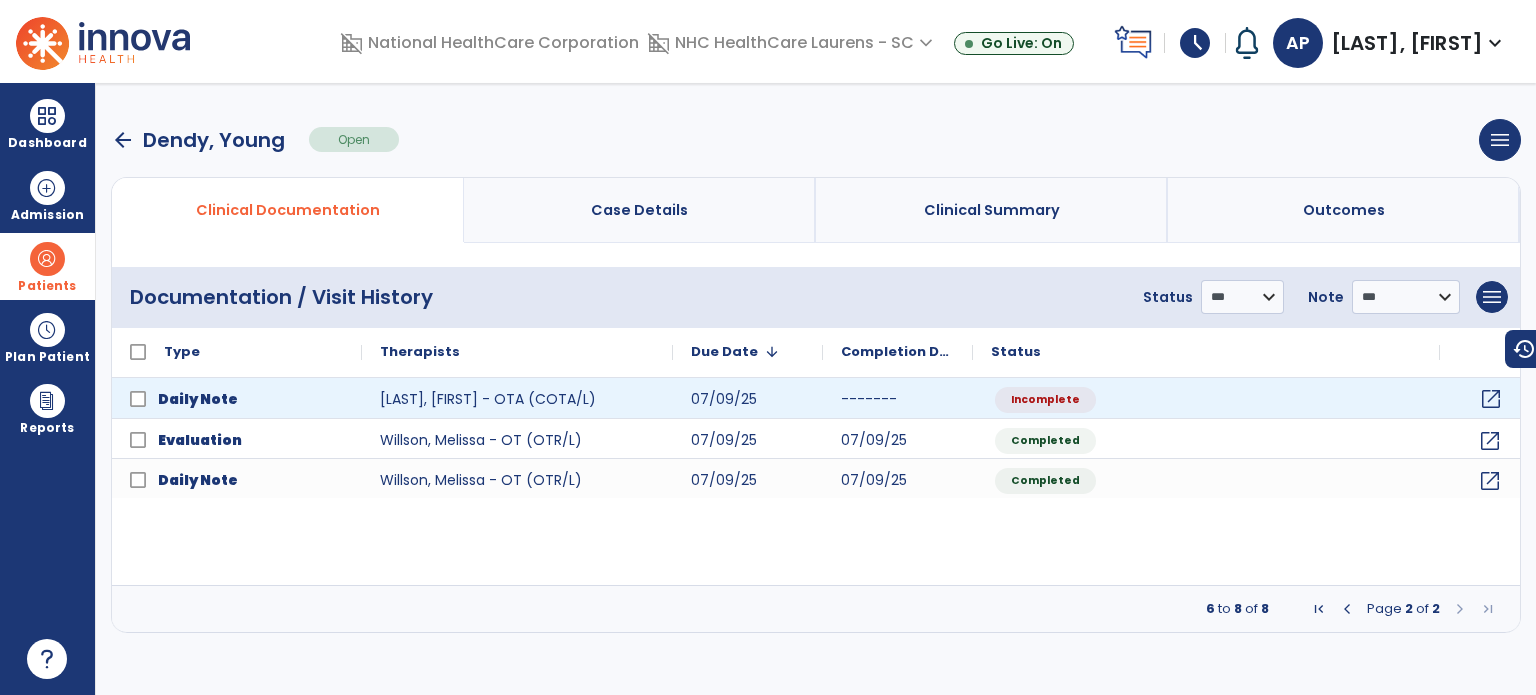 click on "open_in_new" 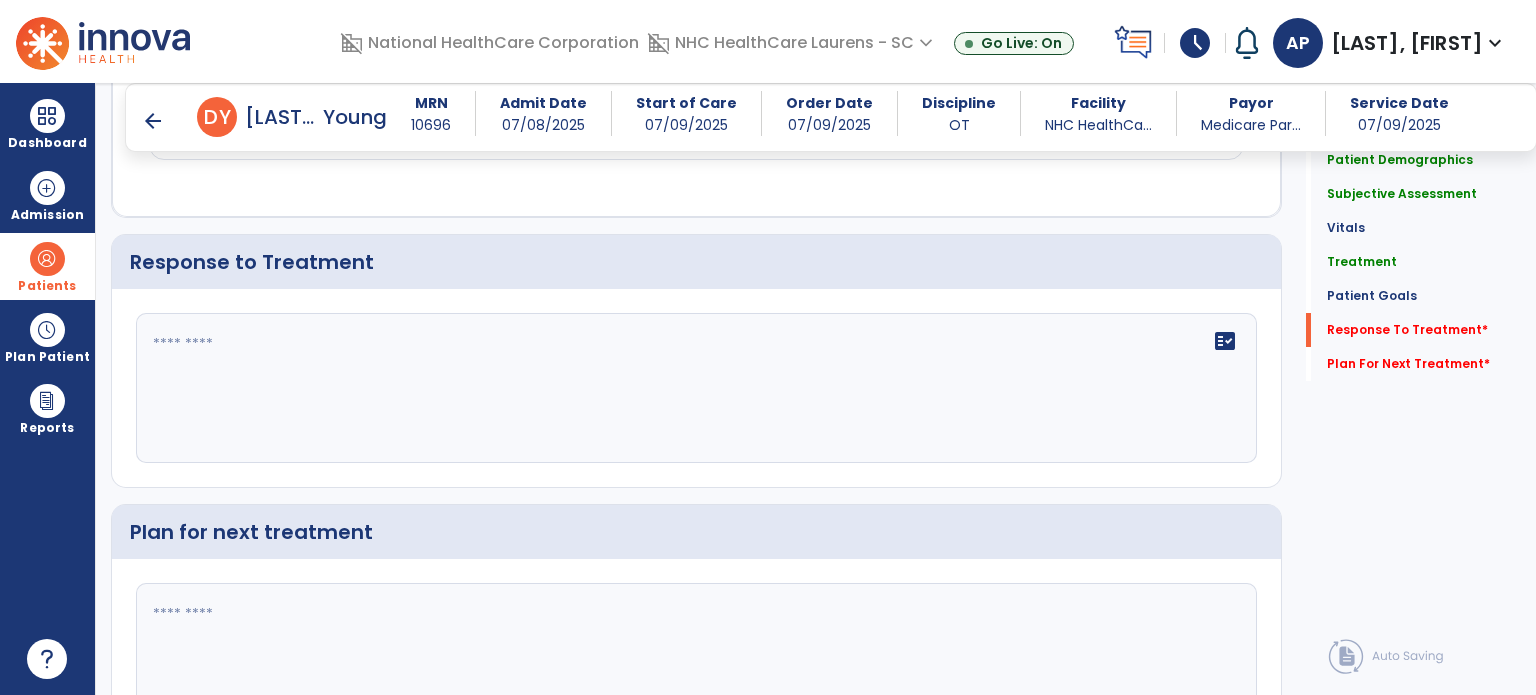 scroll, scrollTop: 2460, scrollLeft: 0, axis: vertical 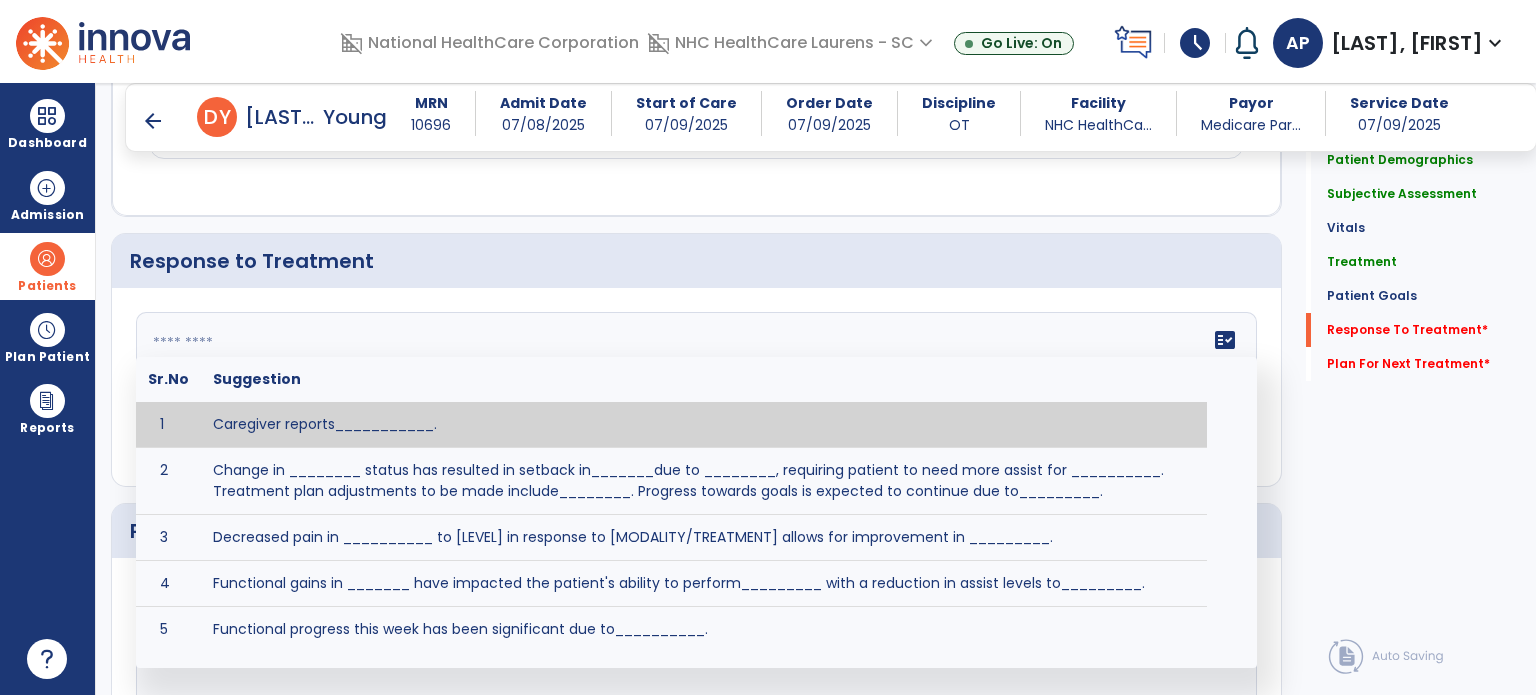 click on "fact_check  Sr.No Suggestion 1 Caregiver reports___________. 2 Change in ________ status has resulted in setback in_______due to ________, requiring patient to need more assist for __________.   Treatment plan adjustments to be made include________.  Progress towards goals is expected to continue due to_________. 3 Decreased pain in __________ to [LEVEL] in response to [MODALITY/TREATMENT] allows for improvement in _________. 4 Functional gains in _______ have impacted the patient's ability to perform_________ with a reduction in assist levels to_________. 5 Functional progress this week has been significant due to__________. 6 Gains in ________ have improved the patient's ability to perform ______with decreased levels of assist to___________. 7 Improvement in ________allows patient to tolerate higher levels of challenges in_________. 8 Pain in [AREA] has decreased to [LEVEL] in response to [TREATMENT/MODALITY], allowing fore ease in completing__________. 9 10 11 12 13 14 15 16 17 18 19 20 21" 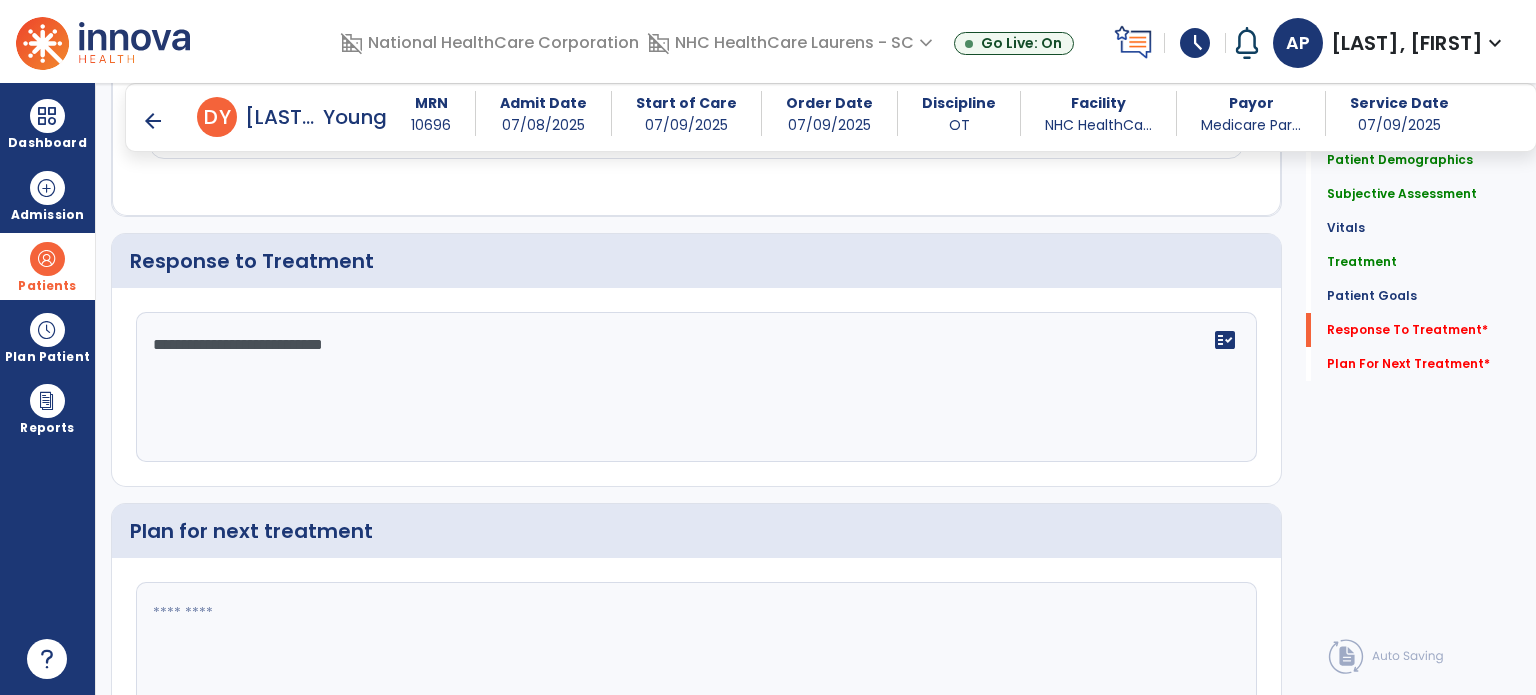 click on "**********" 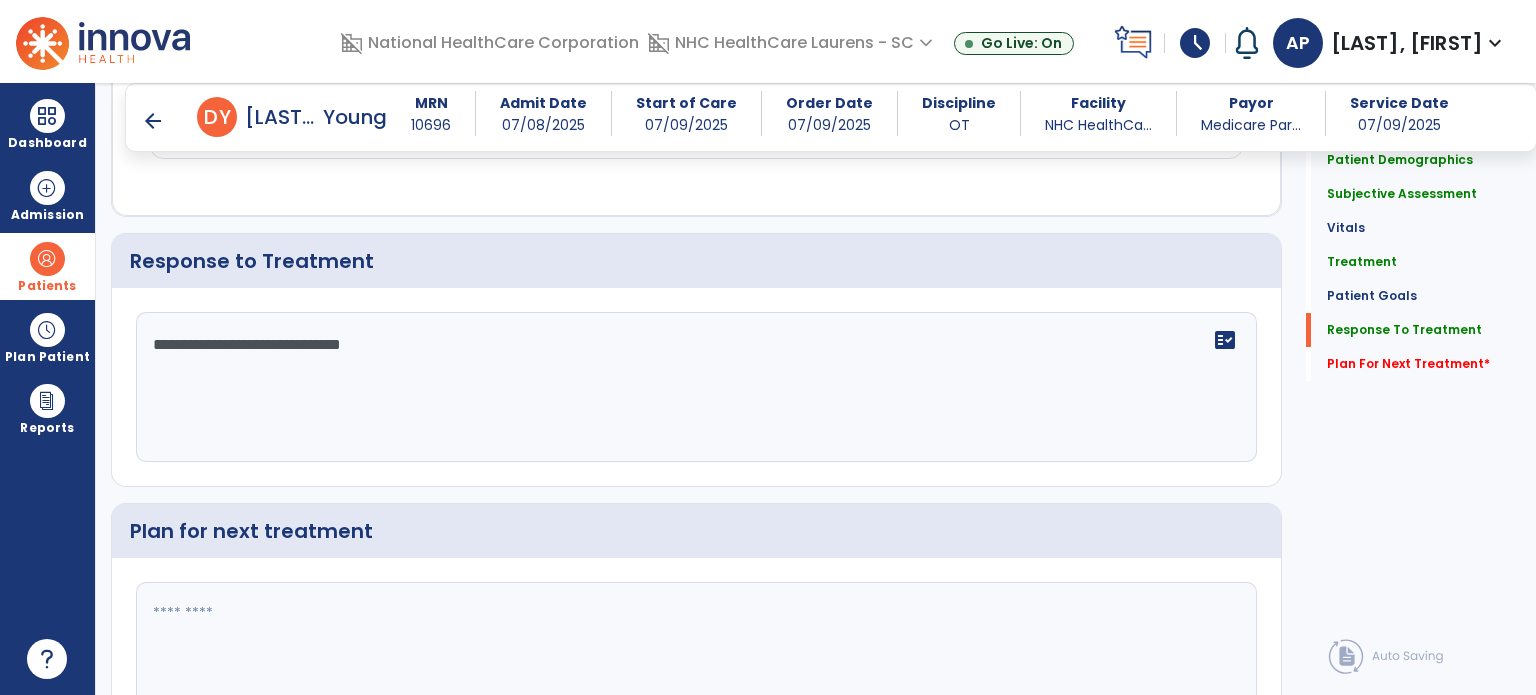 scroll, scrollTop: 2582, scrollLeft: 0, axis: vertical 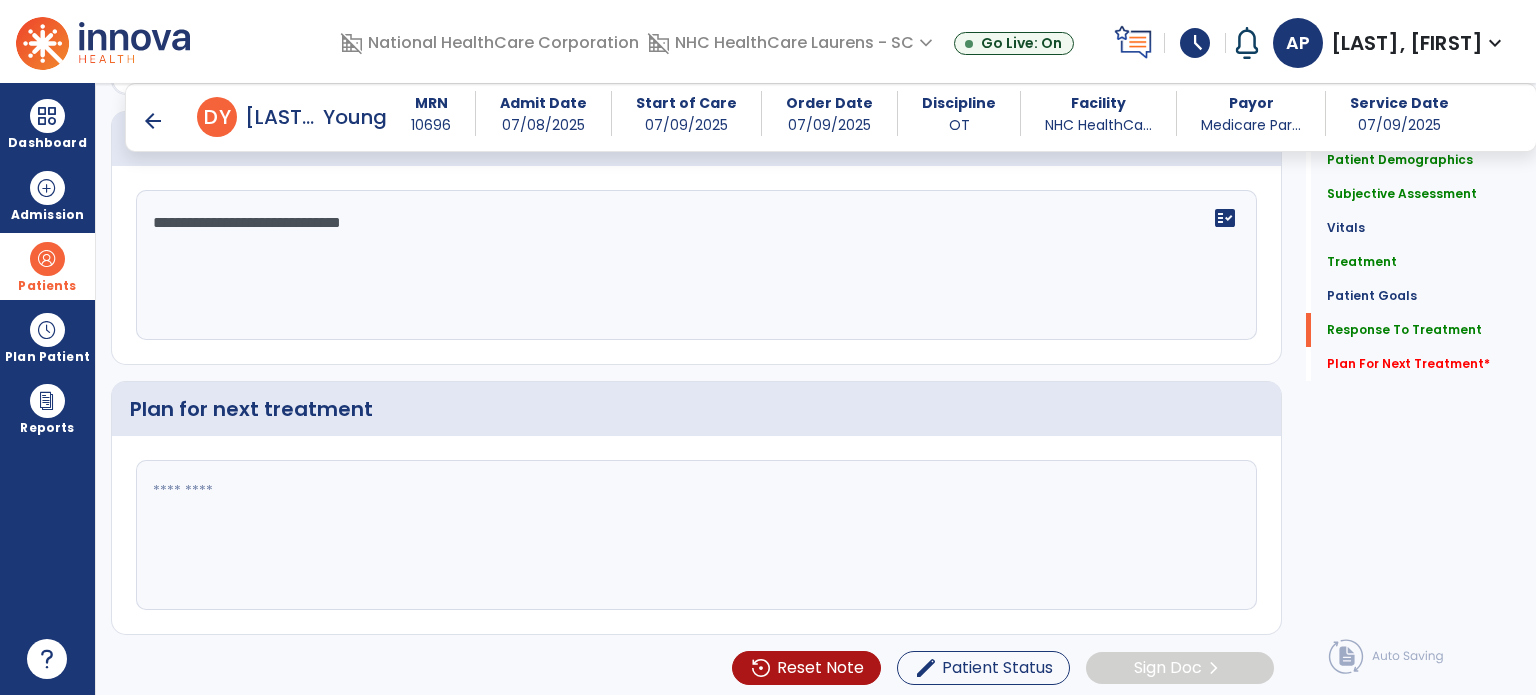 type on "**********" 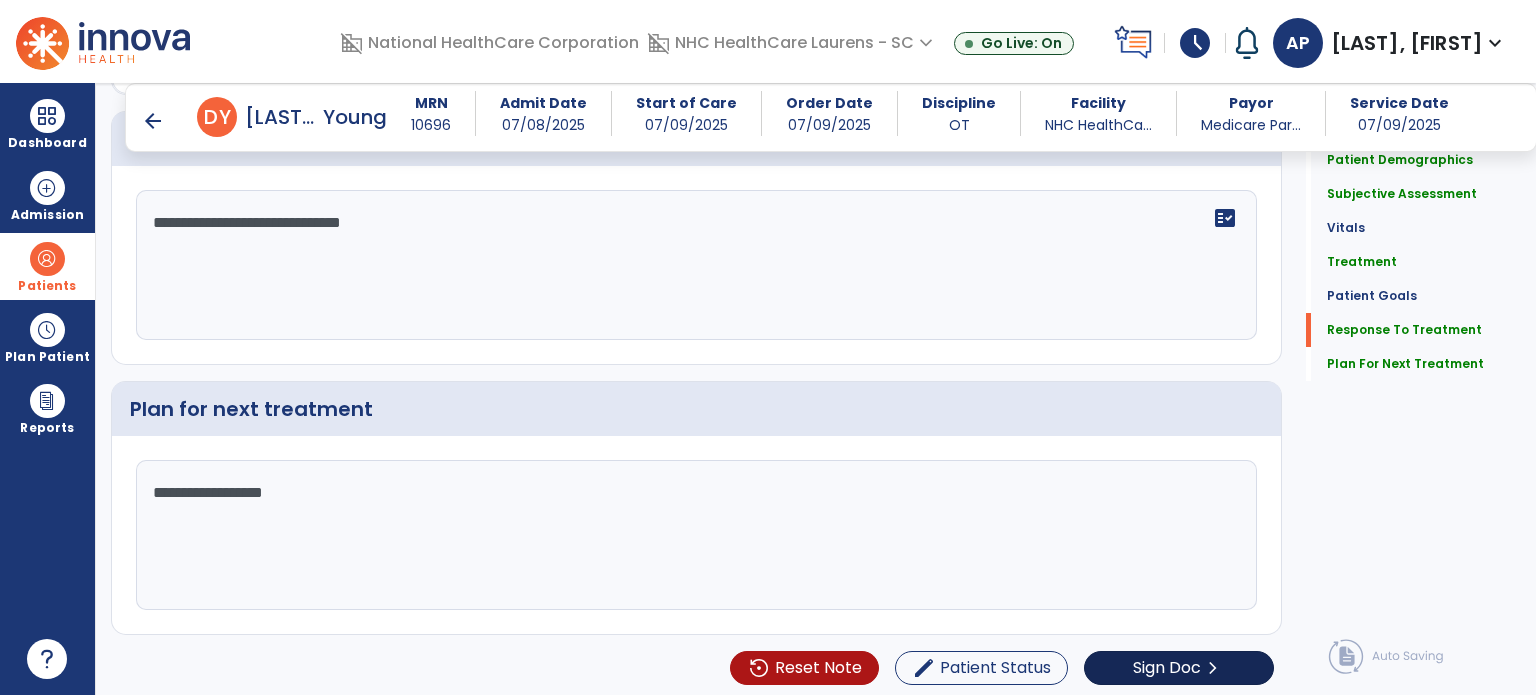 type on "**********" 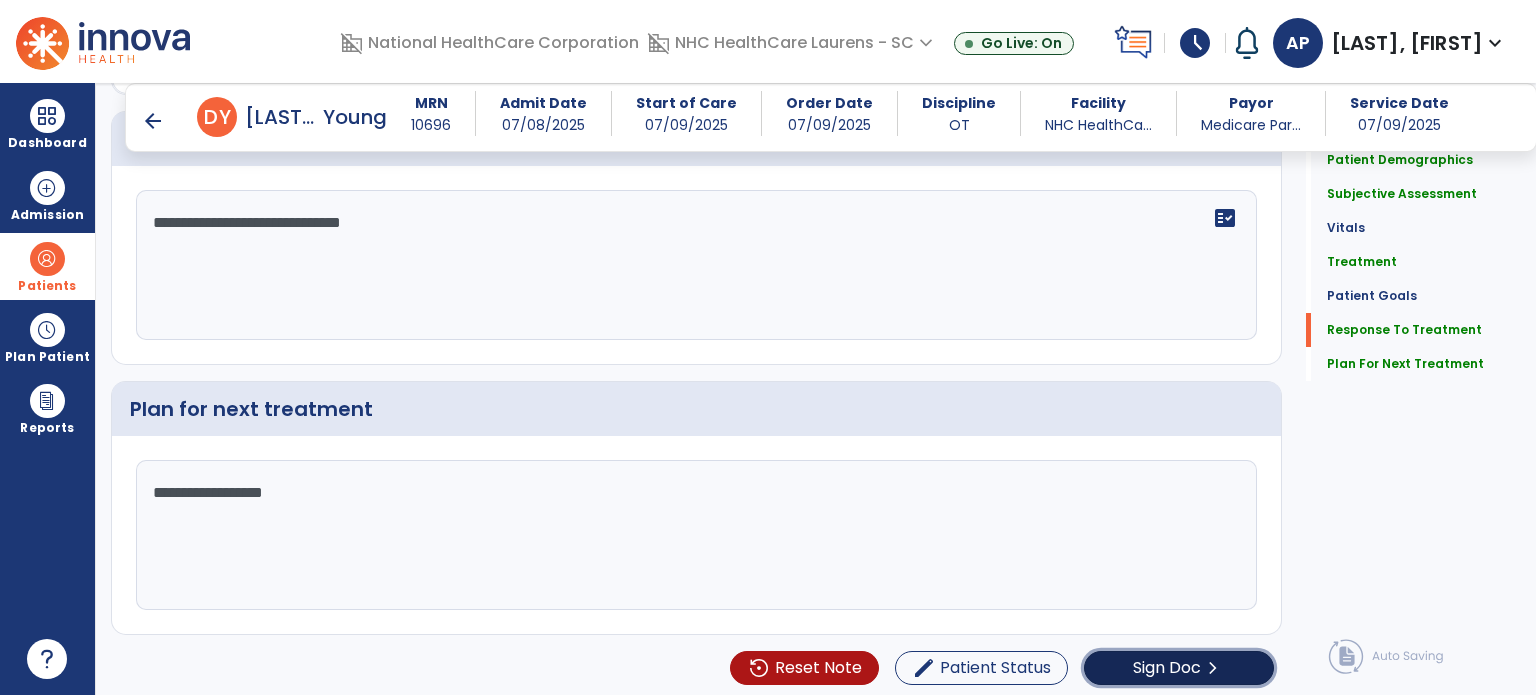 click on "Sign Doc  chevron_right" 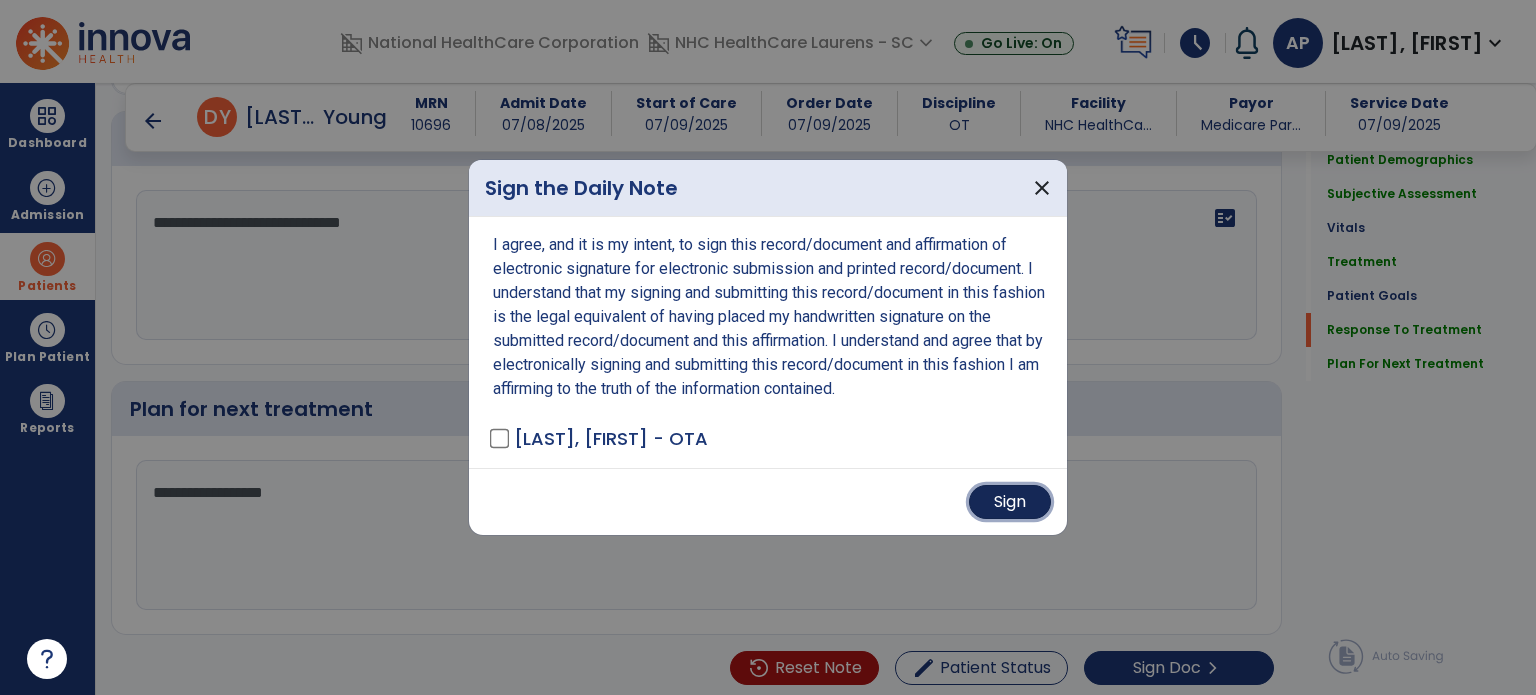 click on "Sign" at bounding box center (1010, 502) 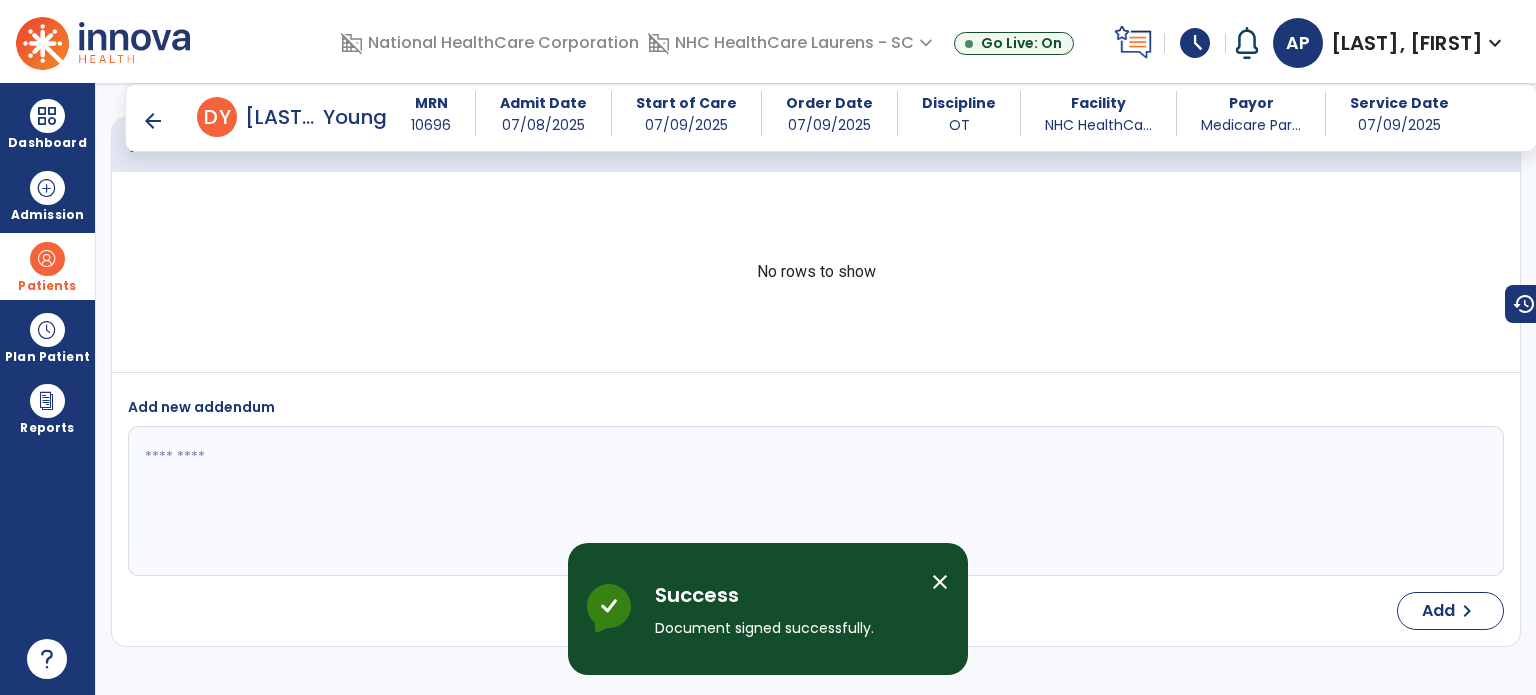 scroll, scrollTop: 3526, scrollLeft: 0, axis: vertical 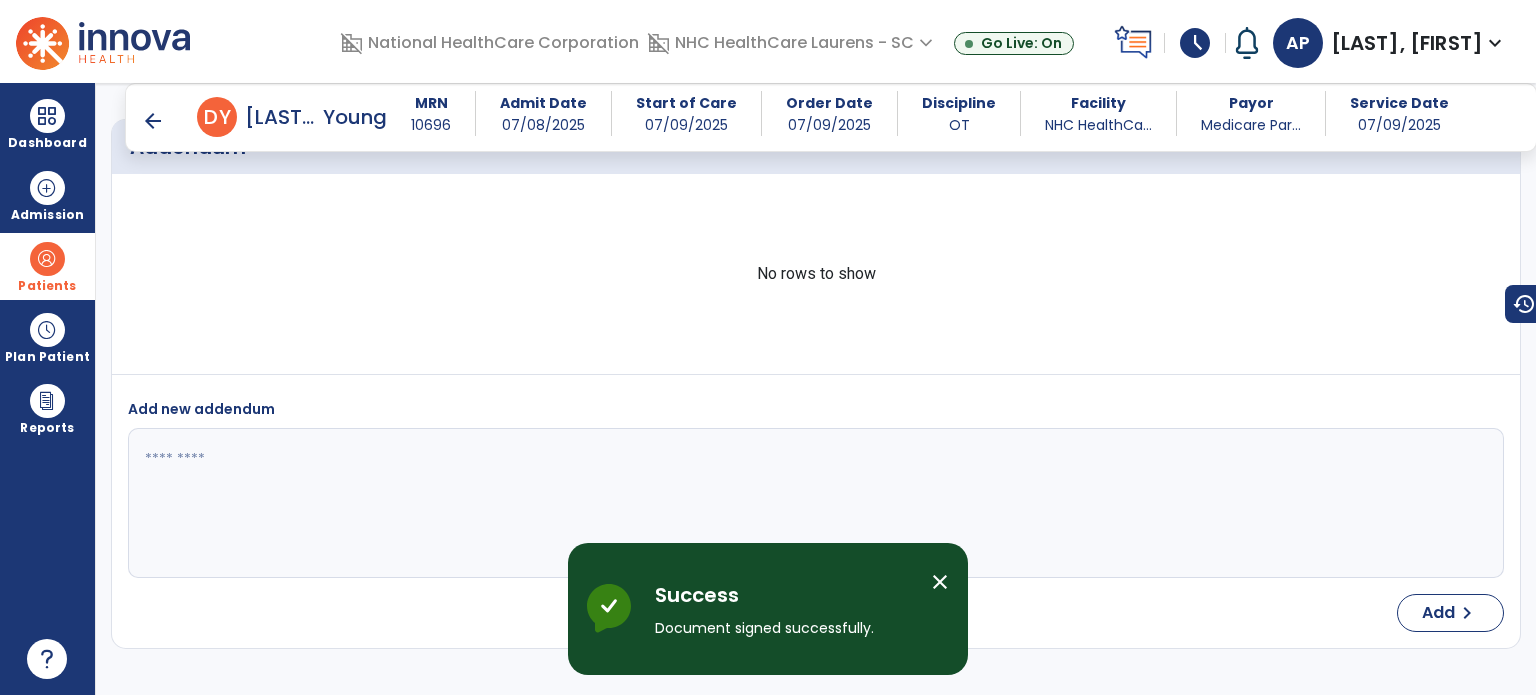 click on "arrow_back      D  Y  [LAST],   [FIRST]" at bounding box center [264, 117] 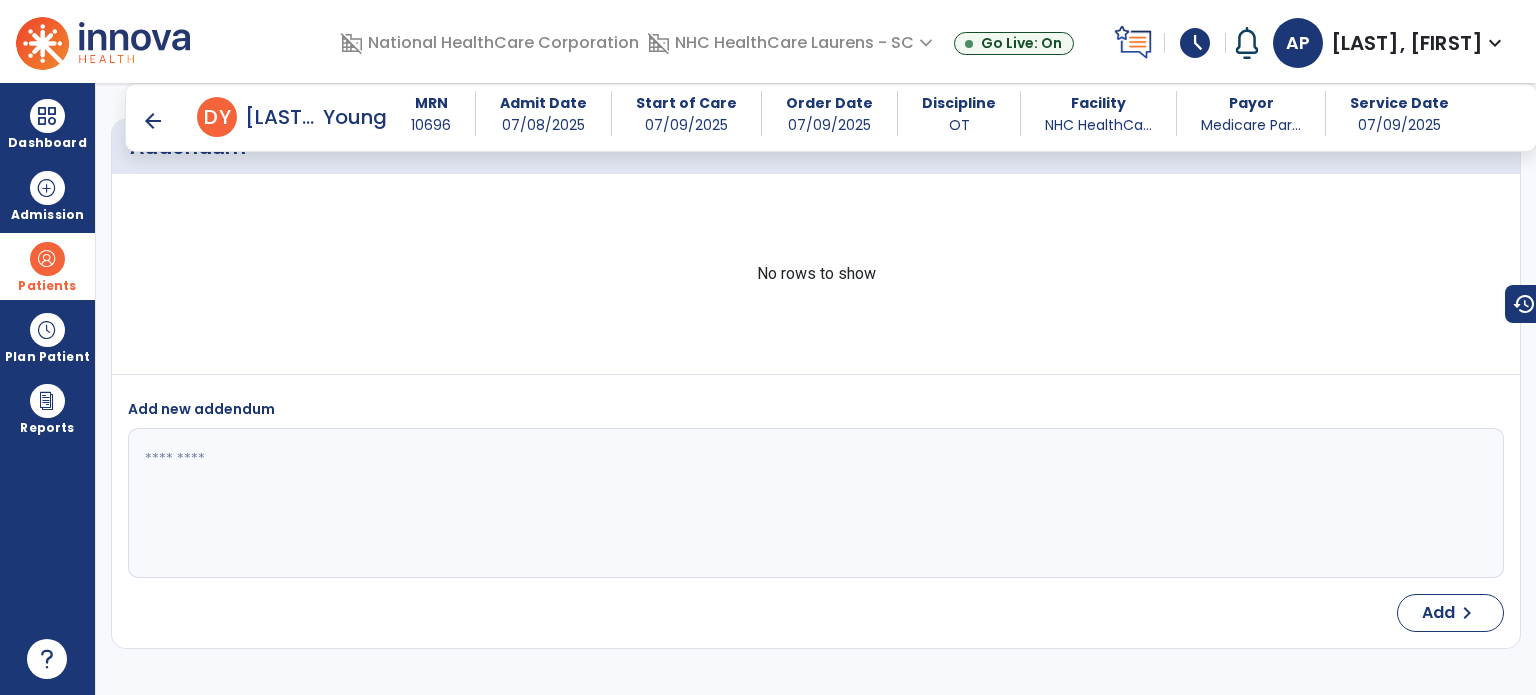 click on "arrow_back" at bounding box center (153, 121) 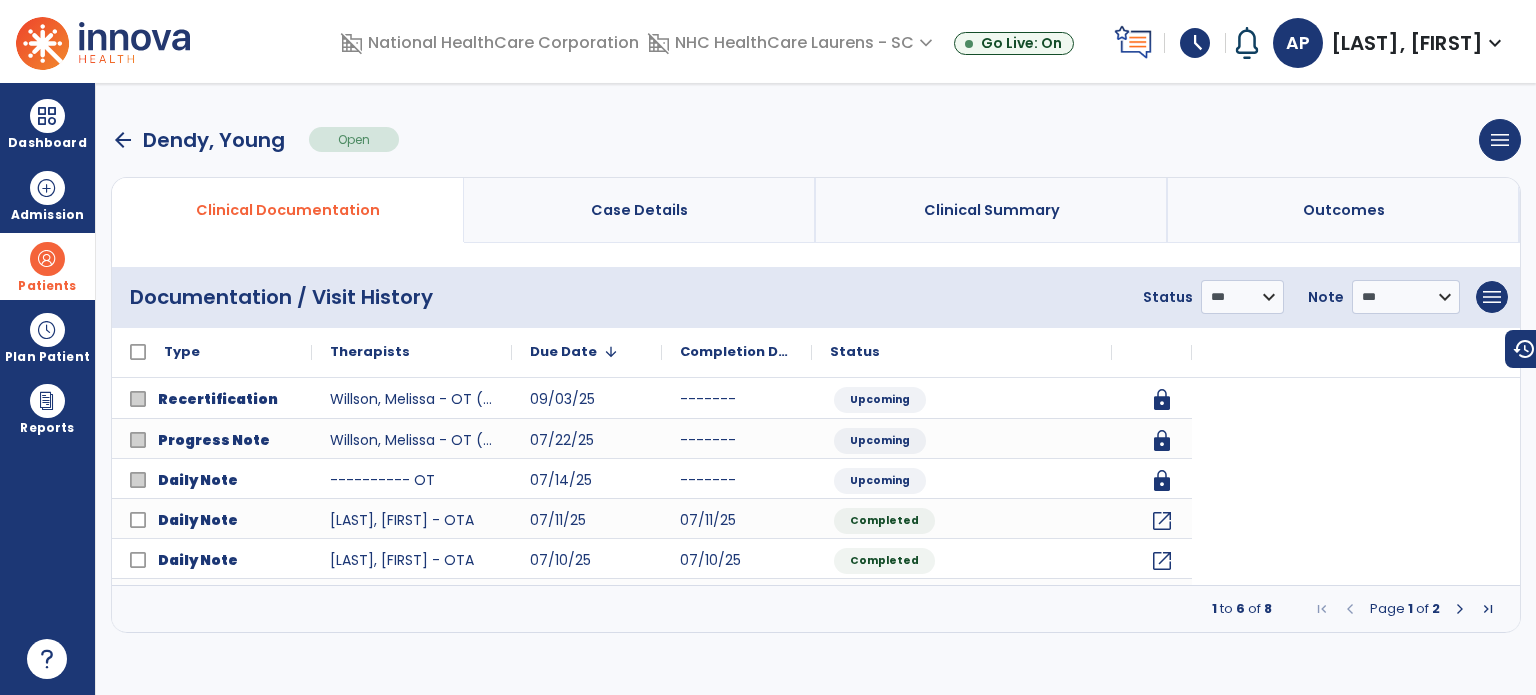 scroll, scrollTop: 0, scrollLeft: 0, axis: both 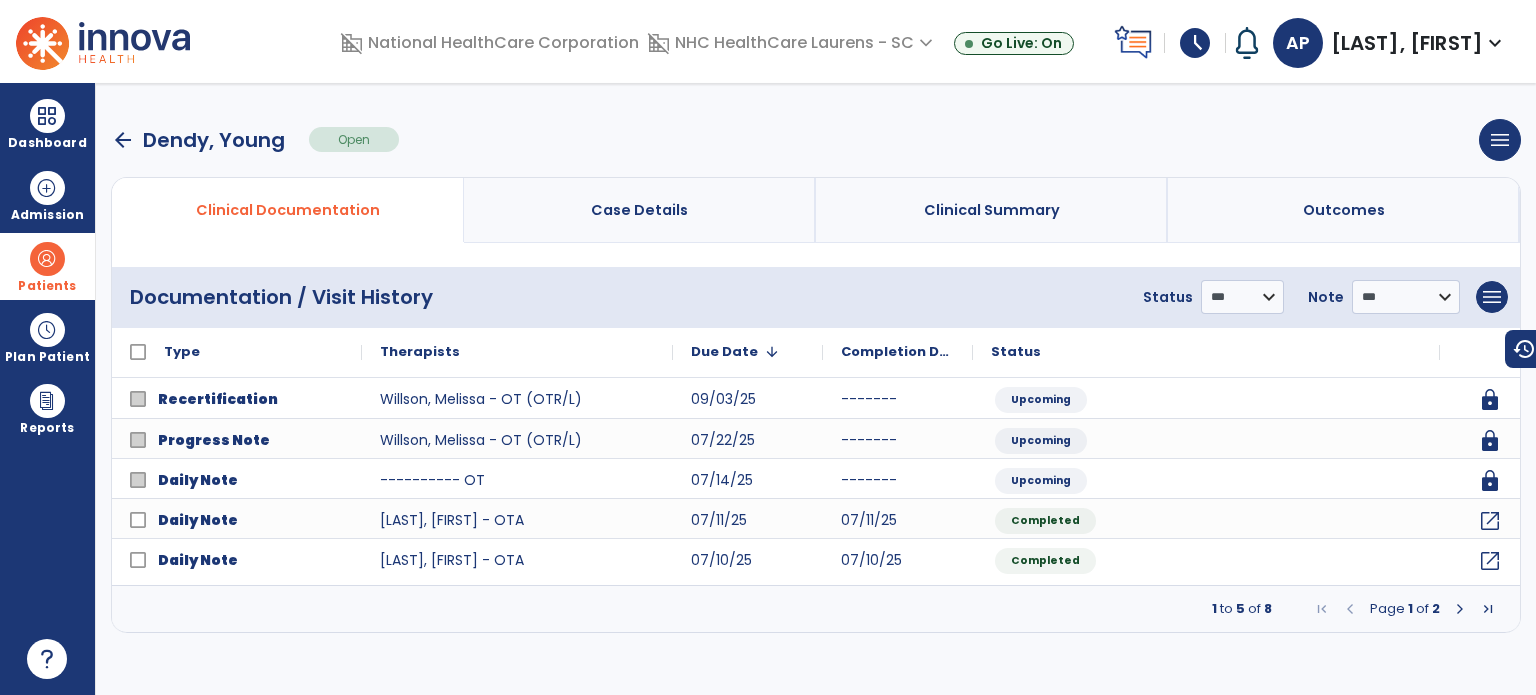 click on "arrow_back" at bounding box center [123, 140] 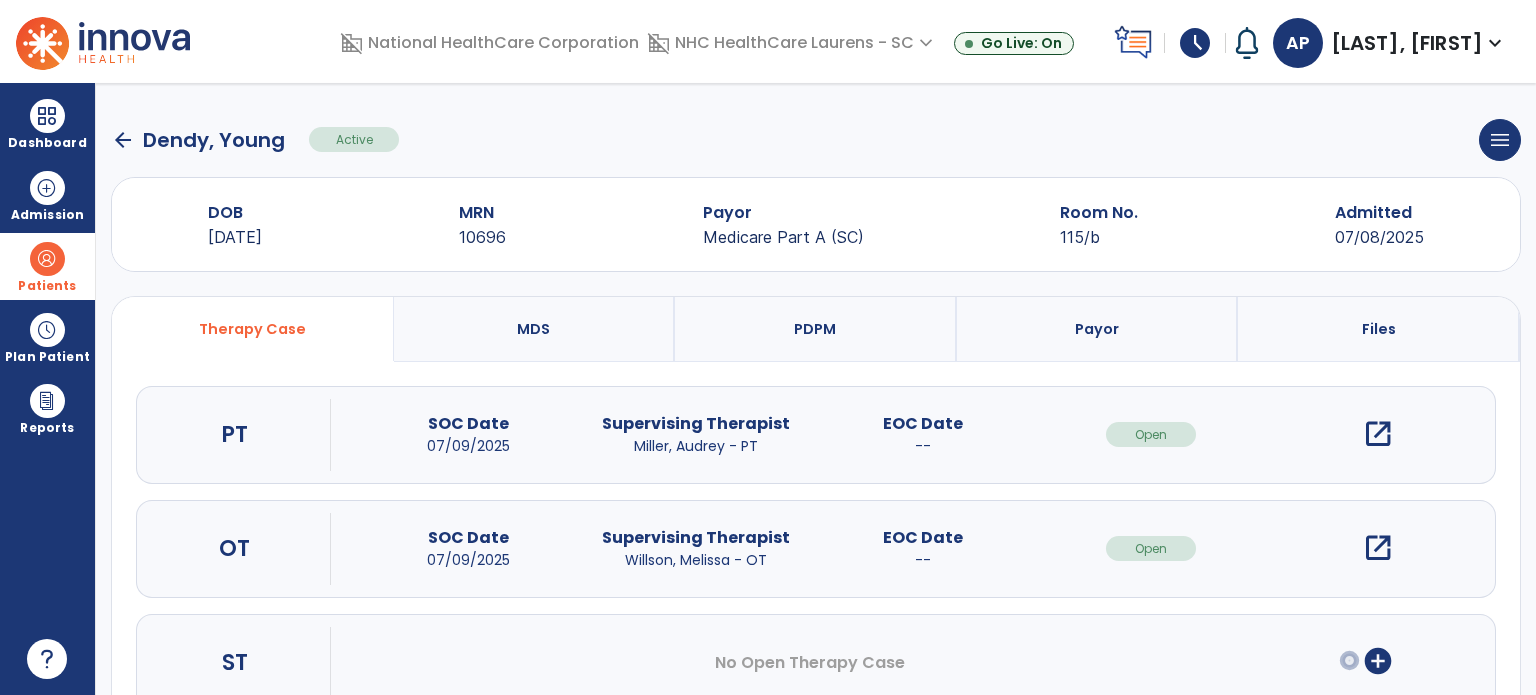 click on "arrow_back" 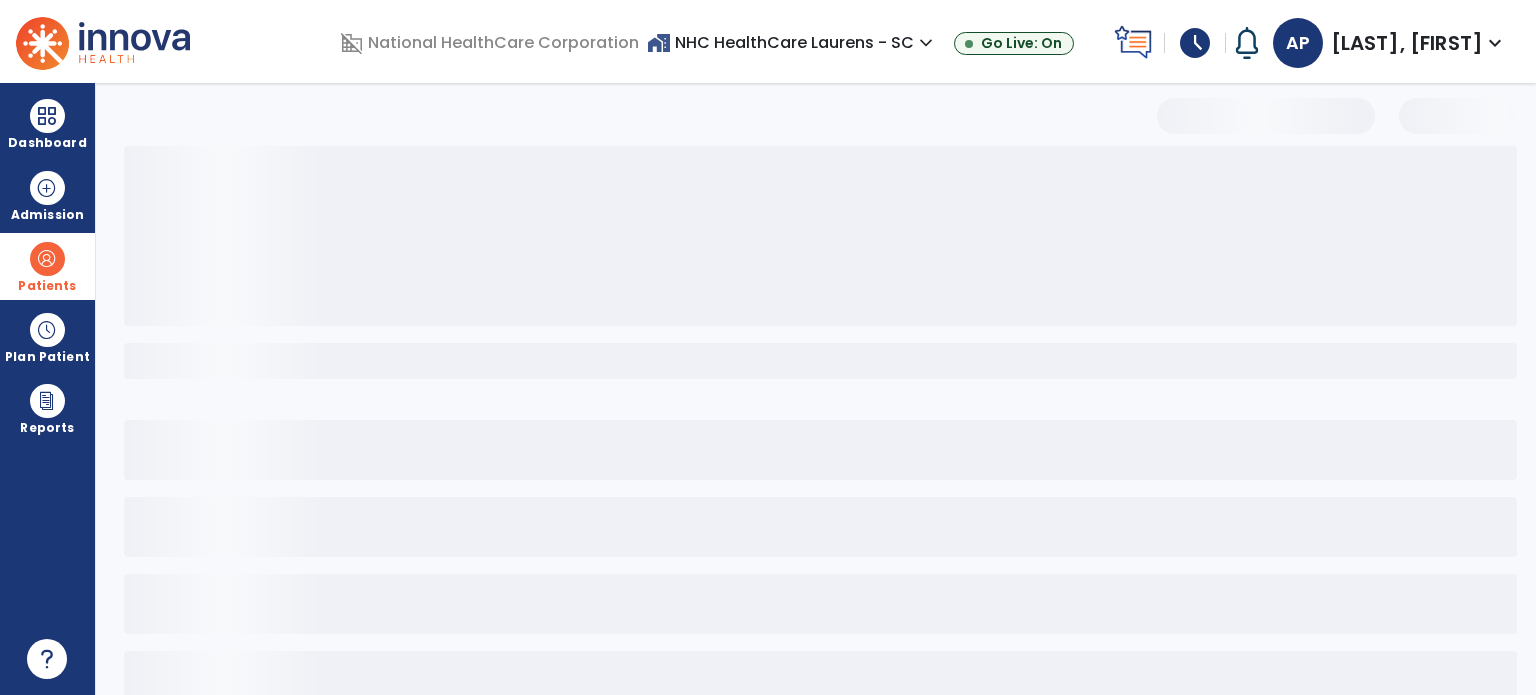 select on "***" 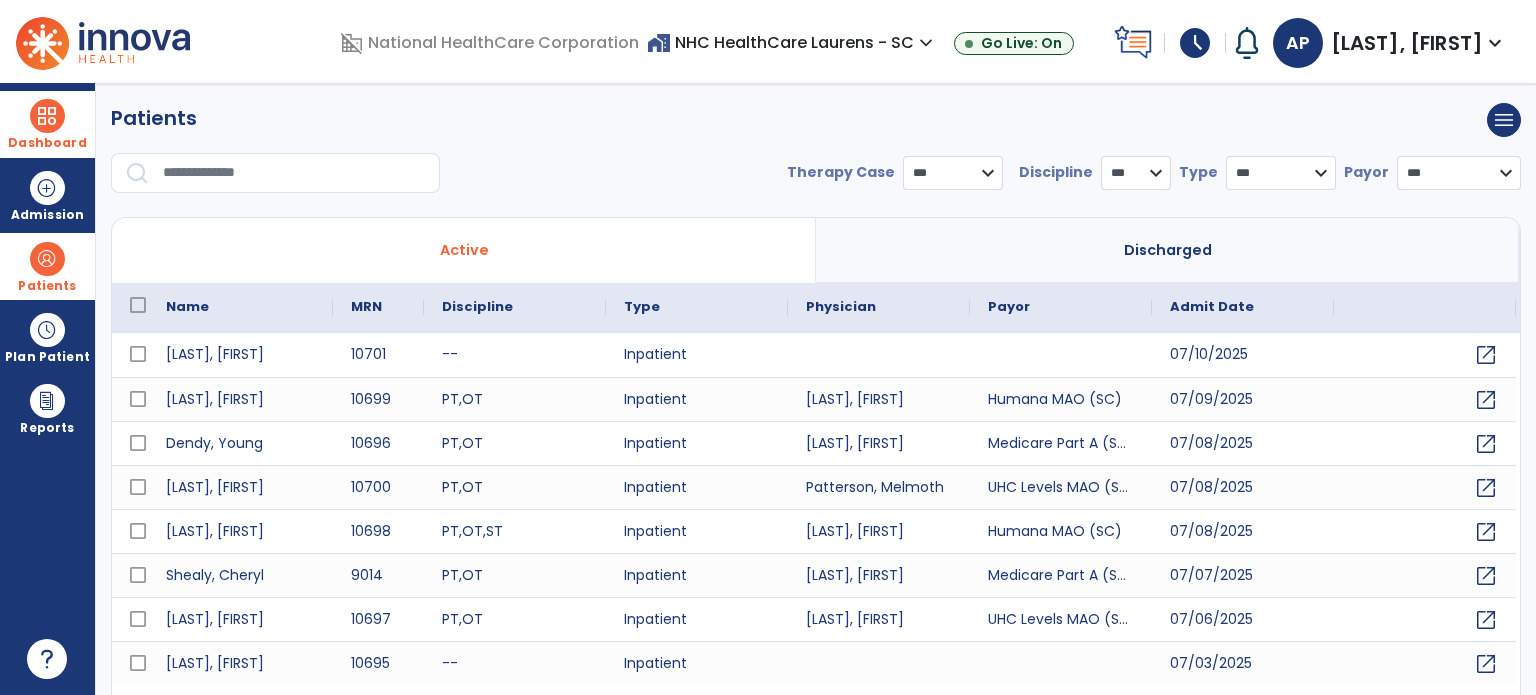 click on "Dashboard" at bounding box center [47, 124] 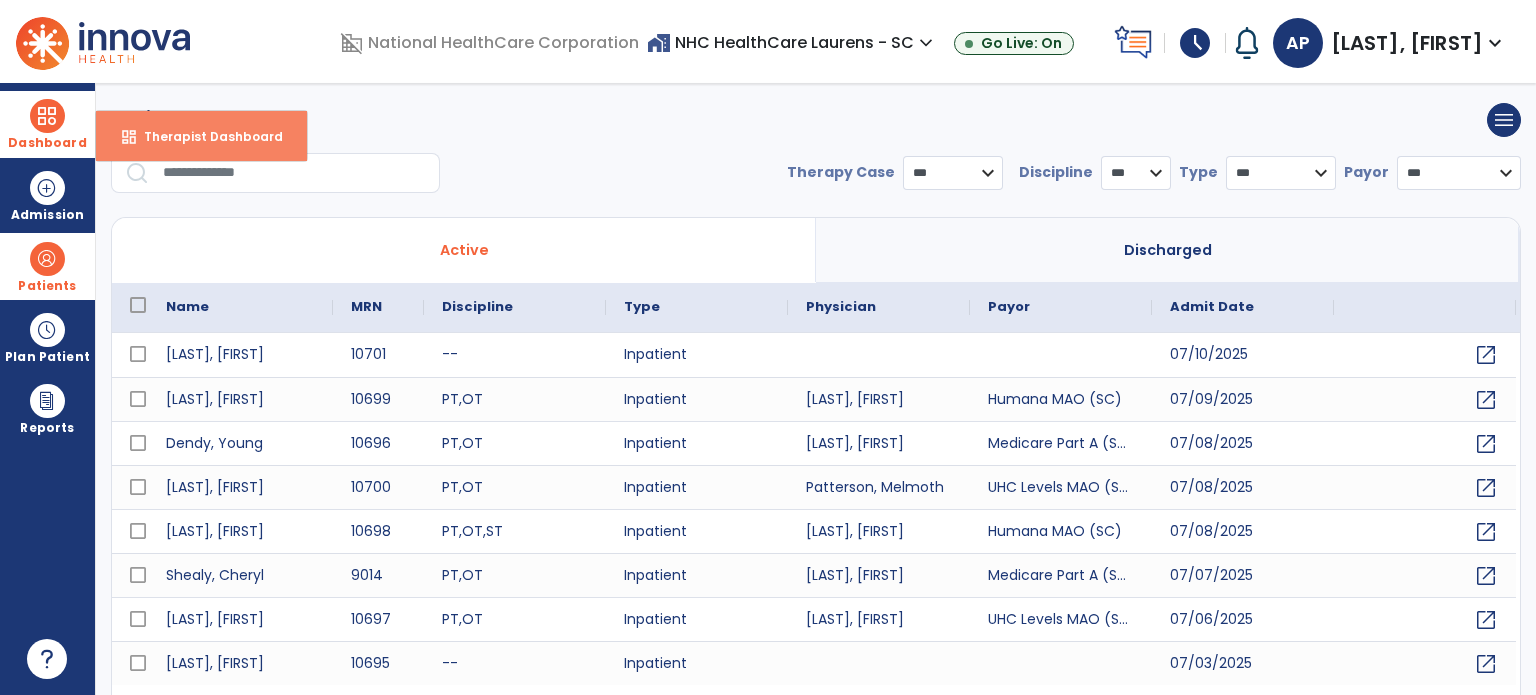 click on "dashboard  Therapist Dashboard" at bounding box center [201, 136] 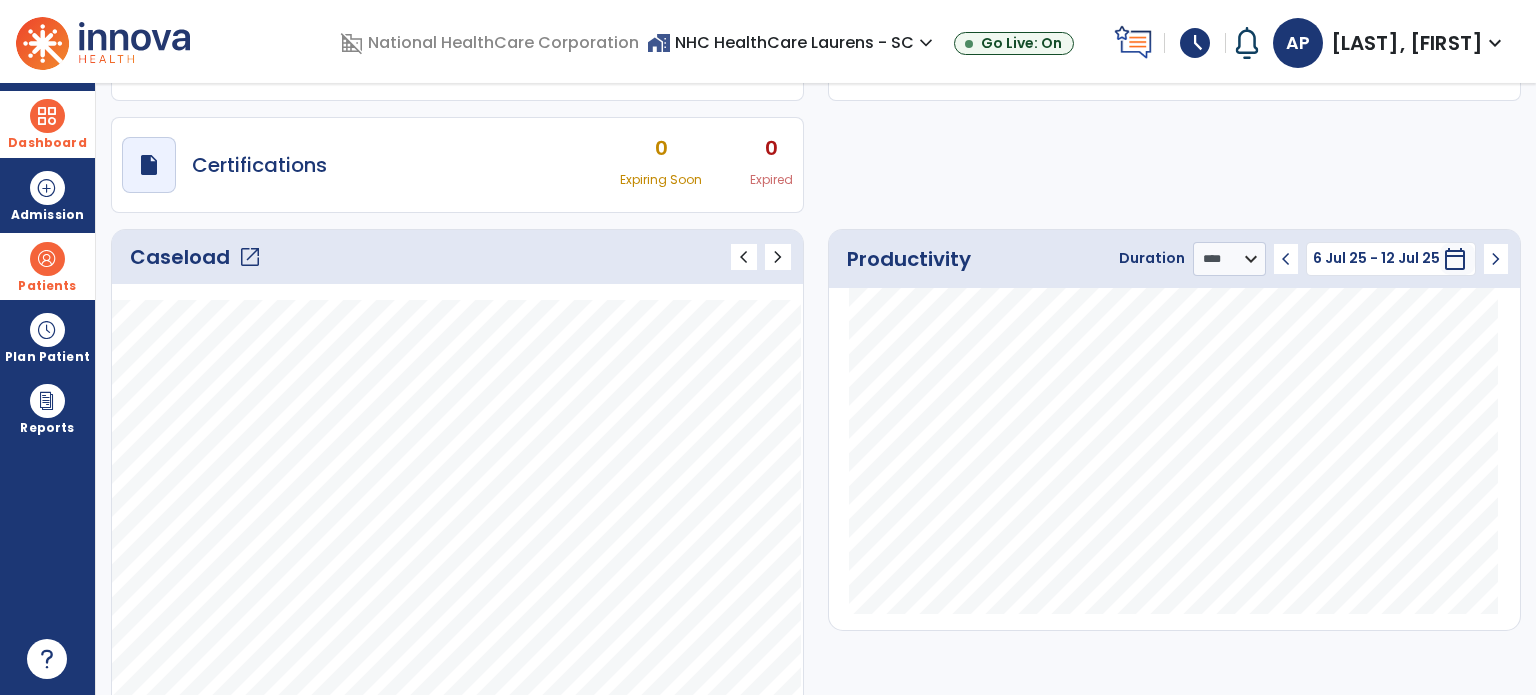 scroll, scrollTop: 139, scrollLeft: 0, axis: vertical 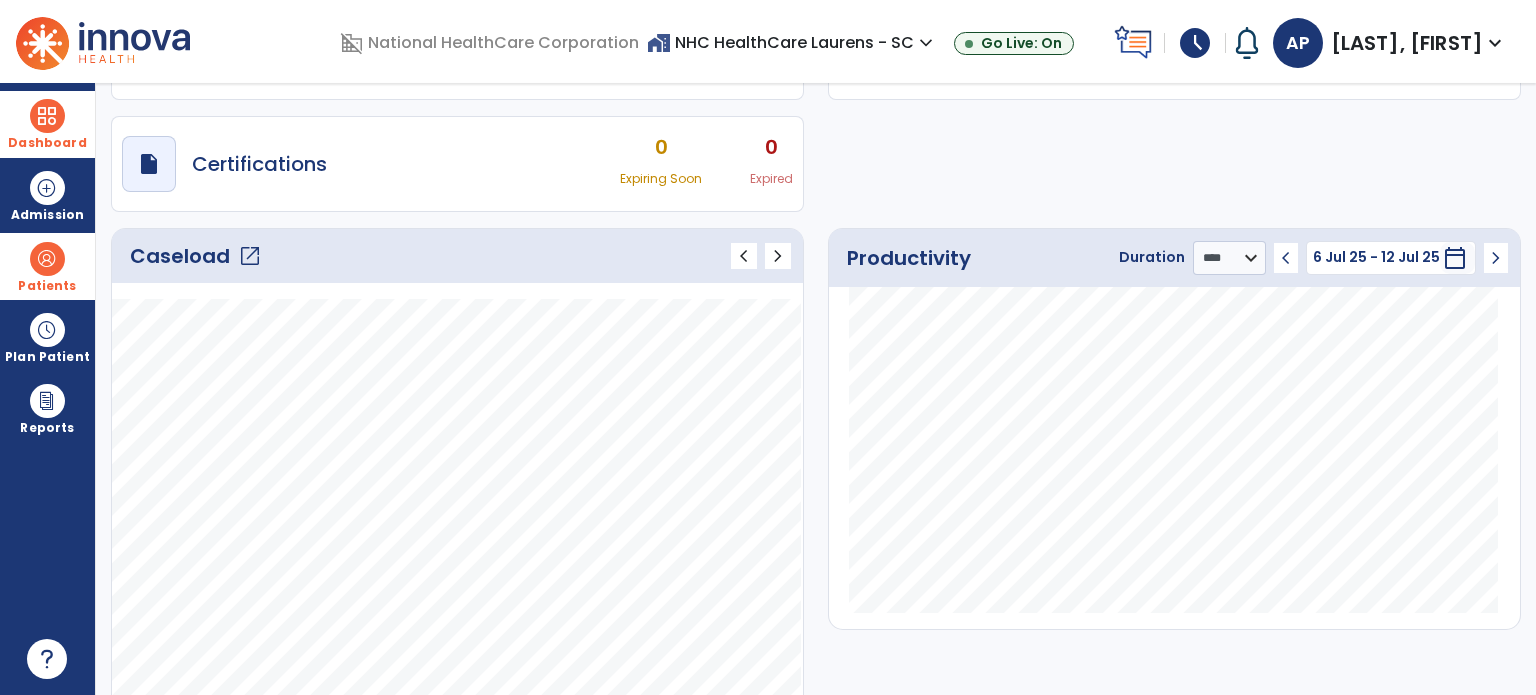 click on "open_in_new" 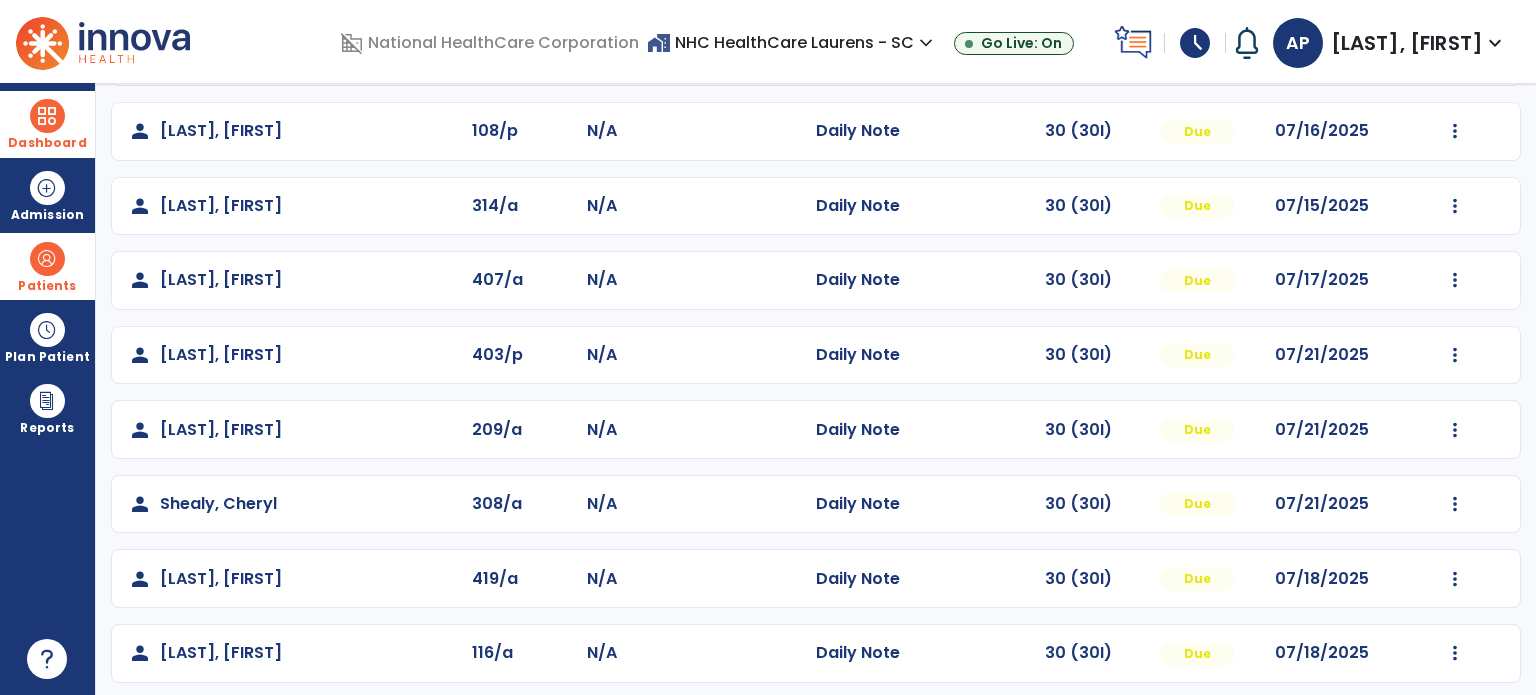 scroll, scrollTop: 468, scrollLeft: 0, axis: vertical 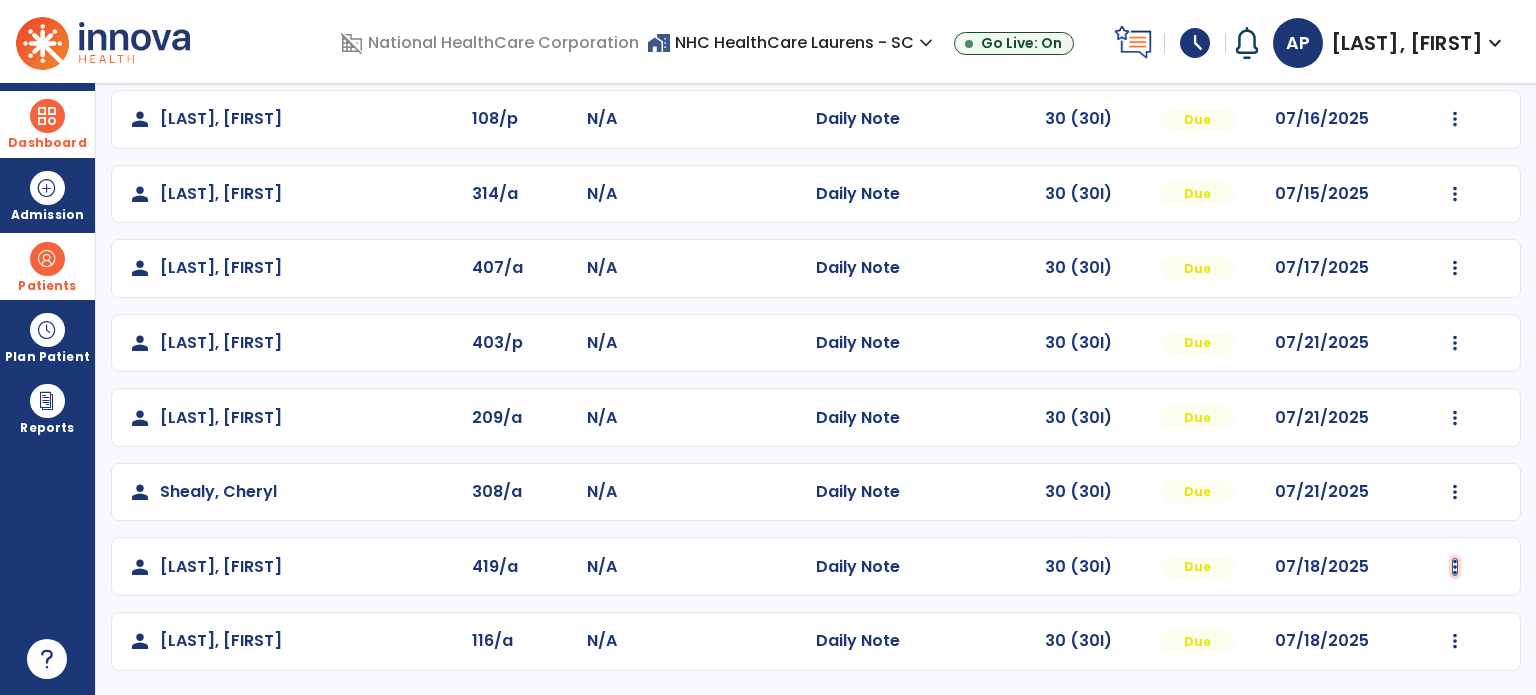 click at bounding box center (1455, -179) 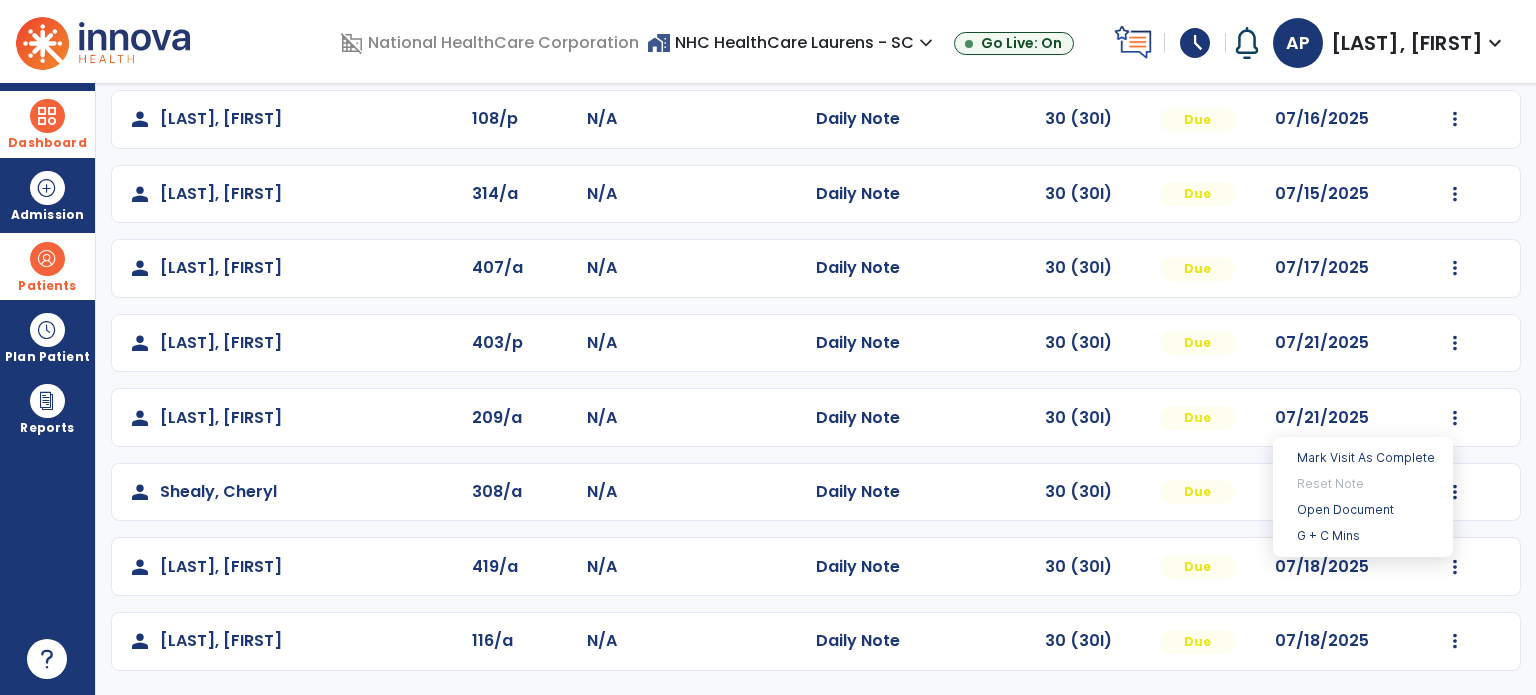 click on "person" 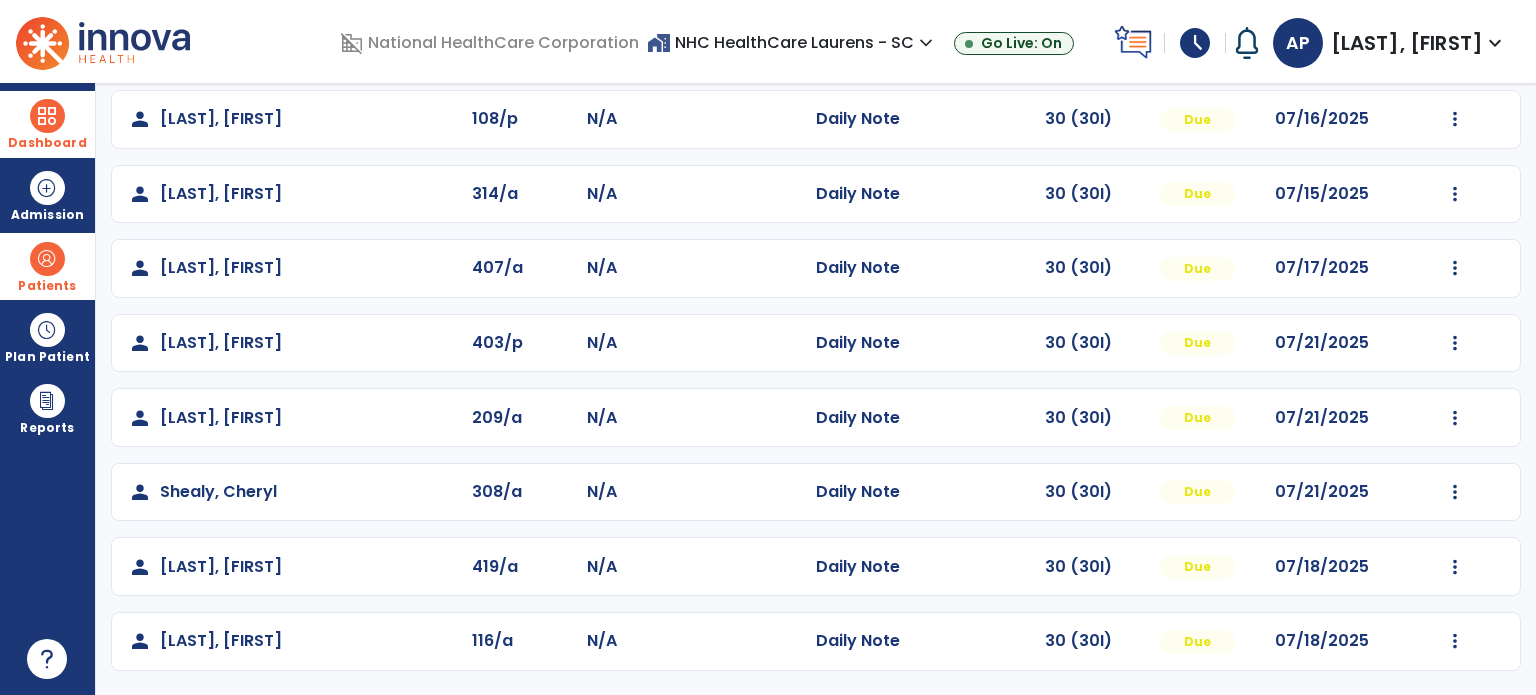 click on "person" 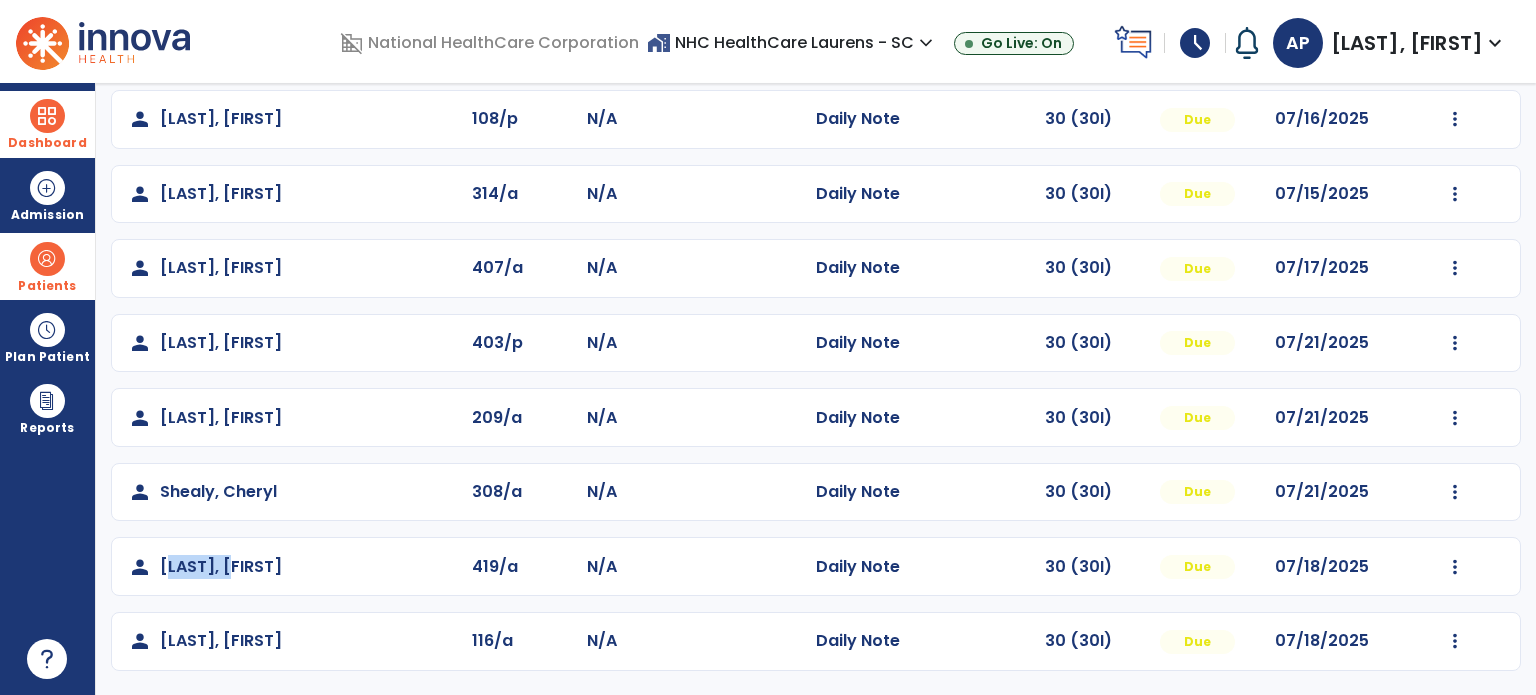 click on "[LAST], [FIRST]" 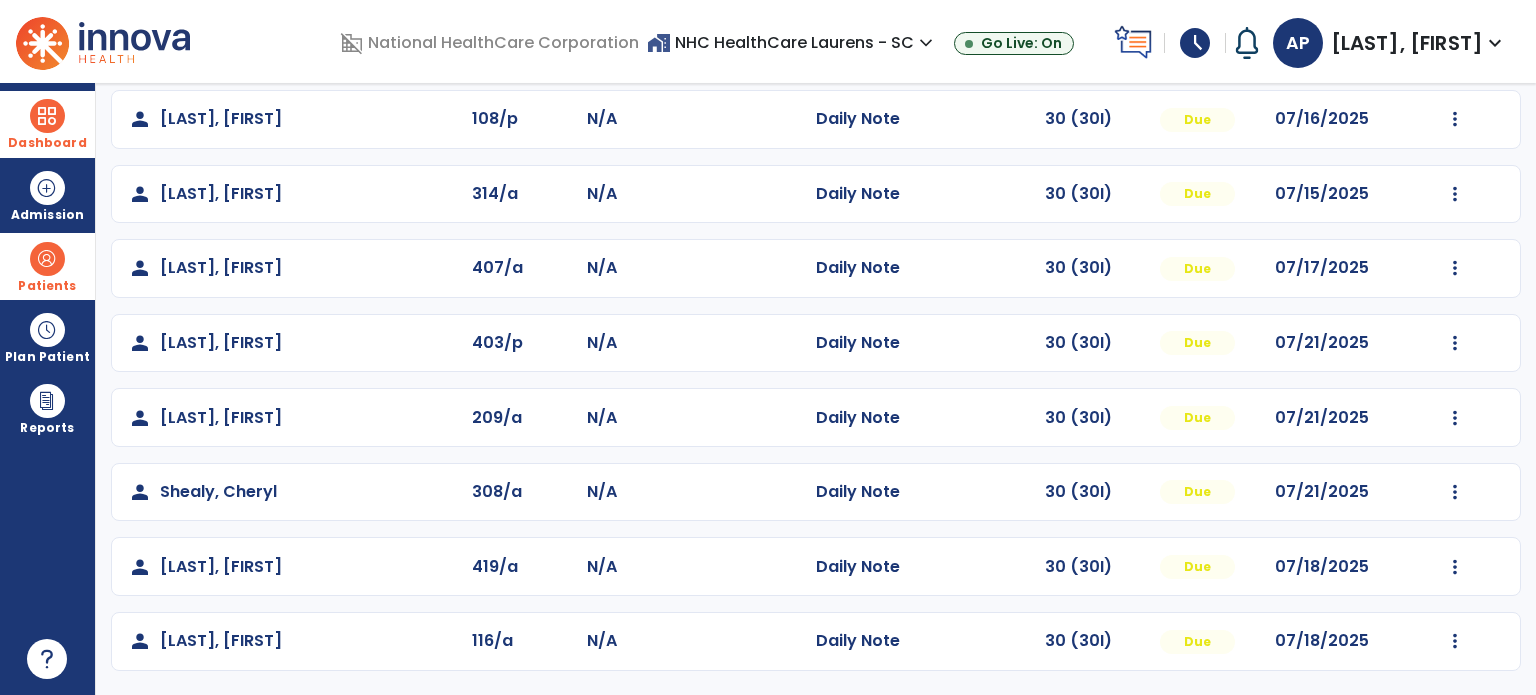 click on "Patients" at bounding box center [47, 266] 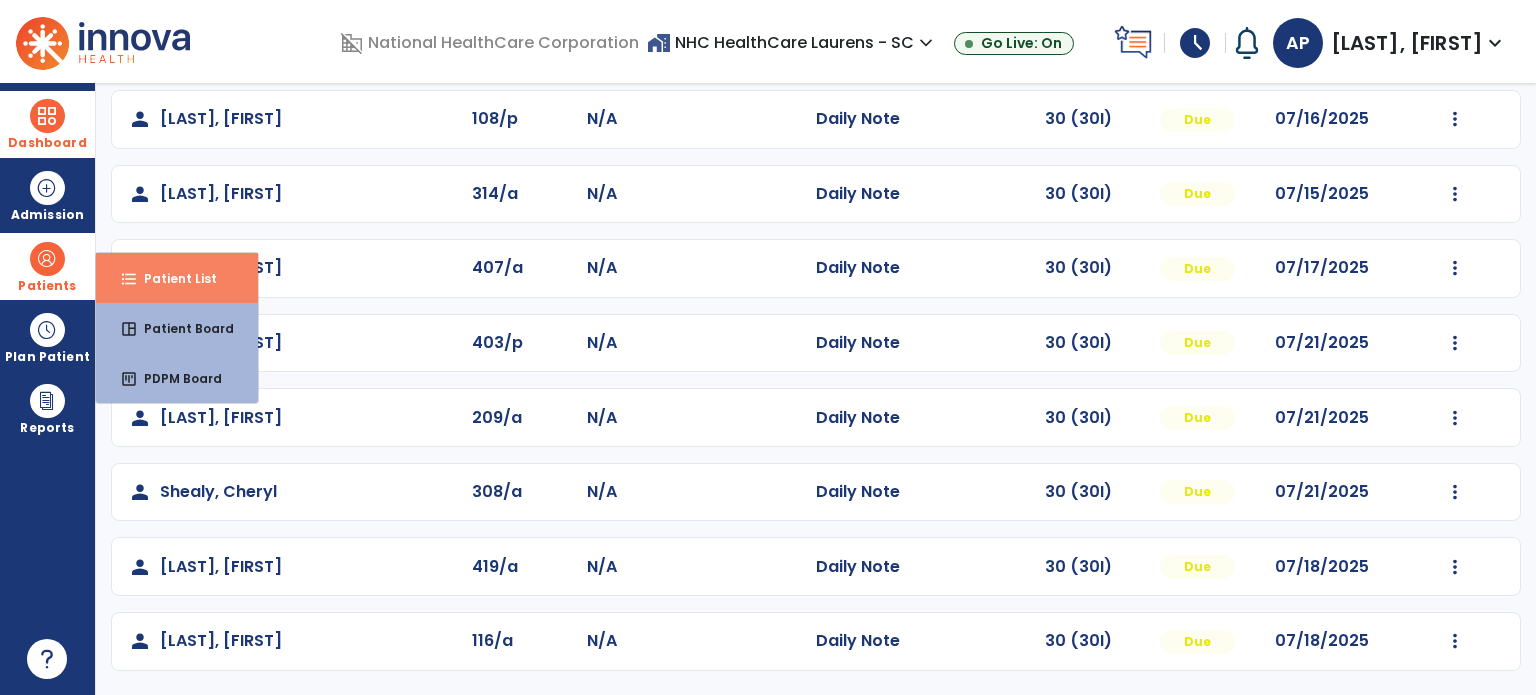 click on "format_list_bulleted" at bounding box center [129, 279] 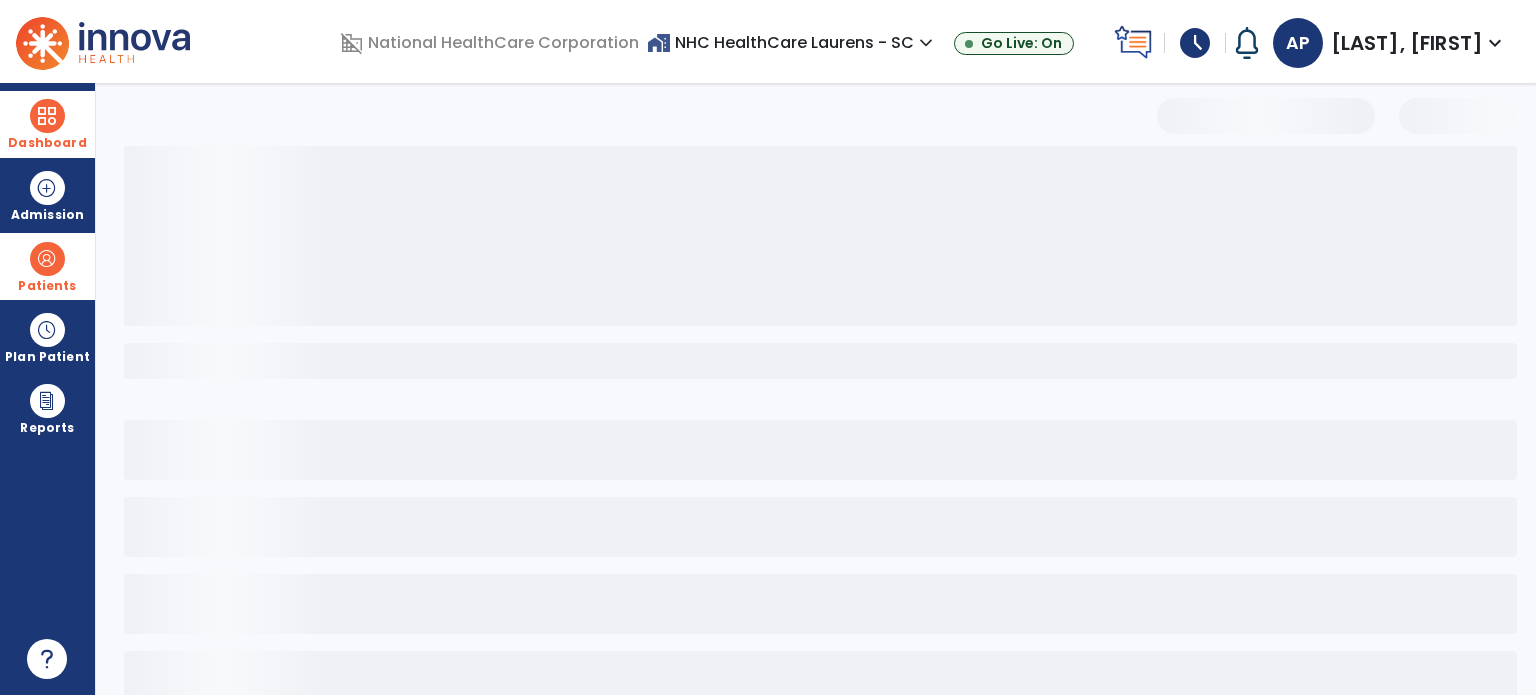 scroll, scrollTop: 46, scrollLeft: 0, axis: vertical 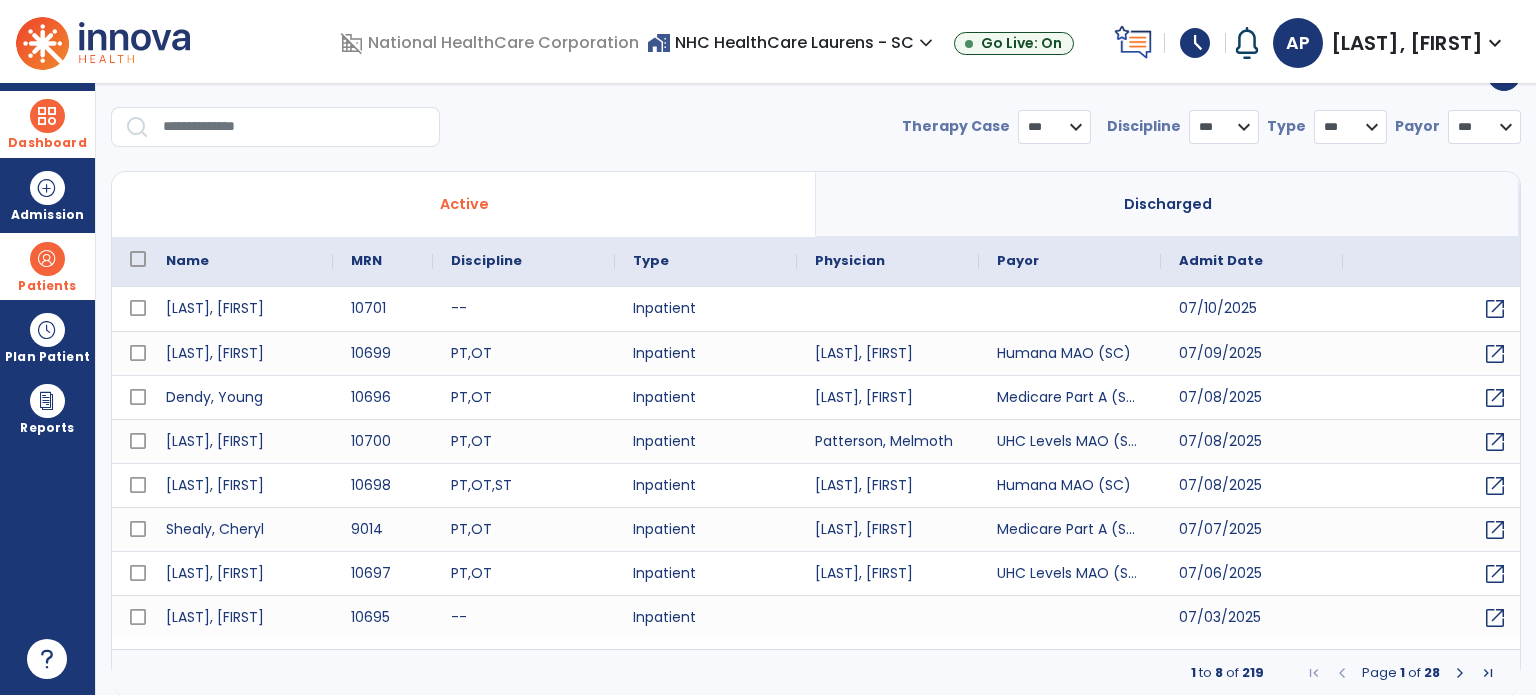 select on "***" 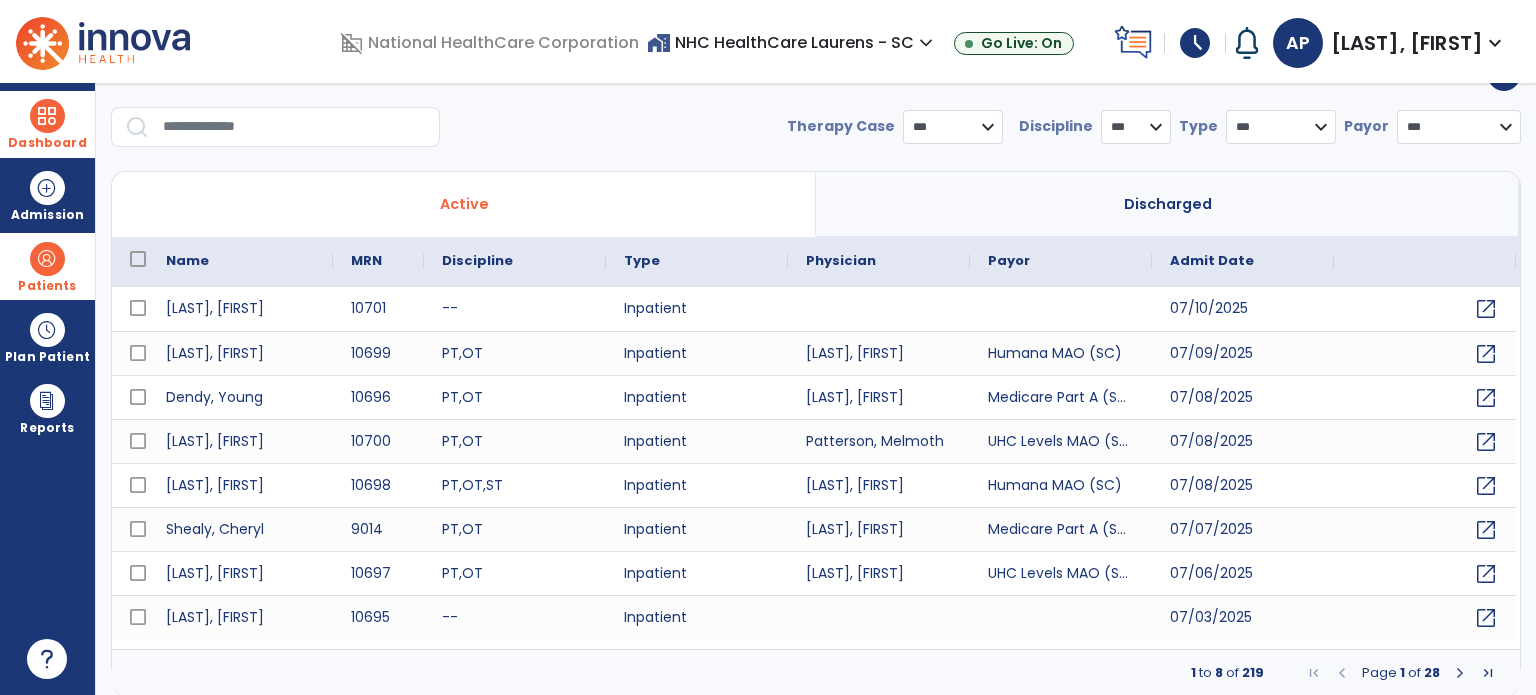 click at bounding box center [294, 127] 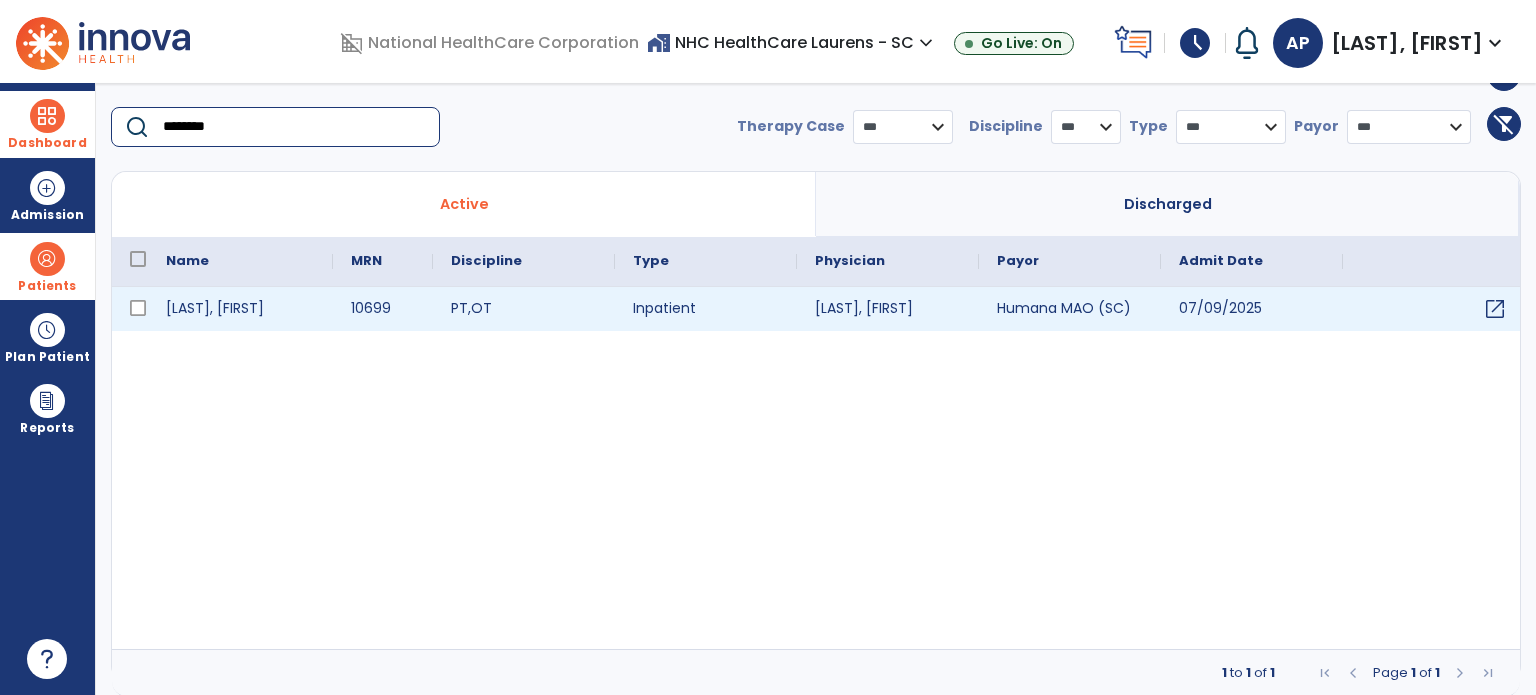 type on "********" 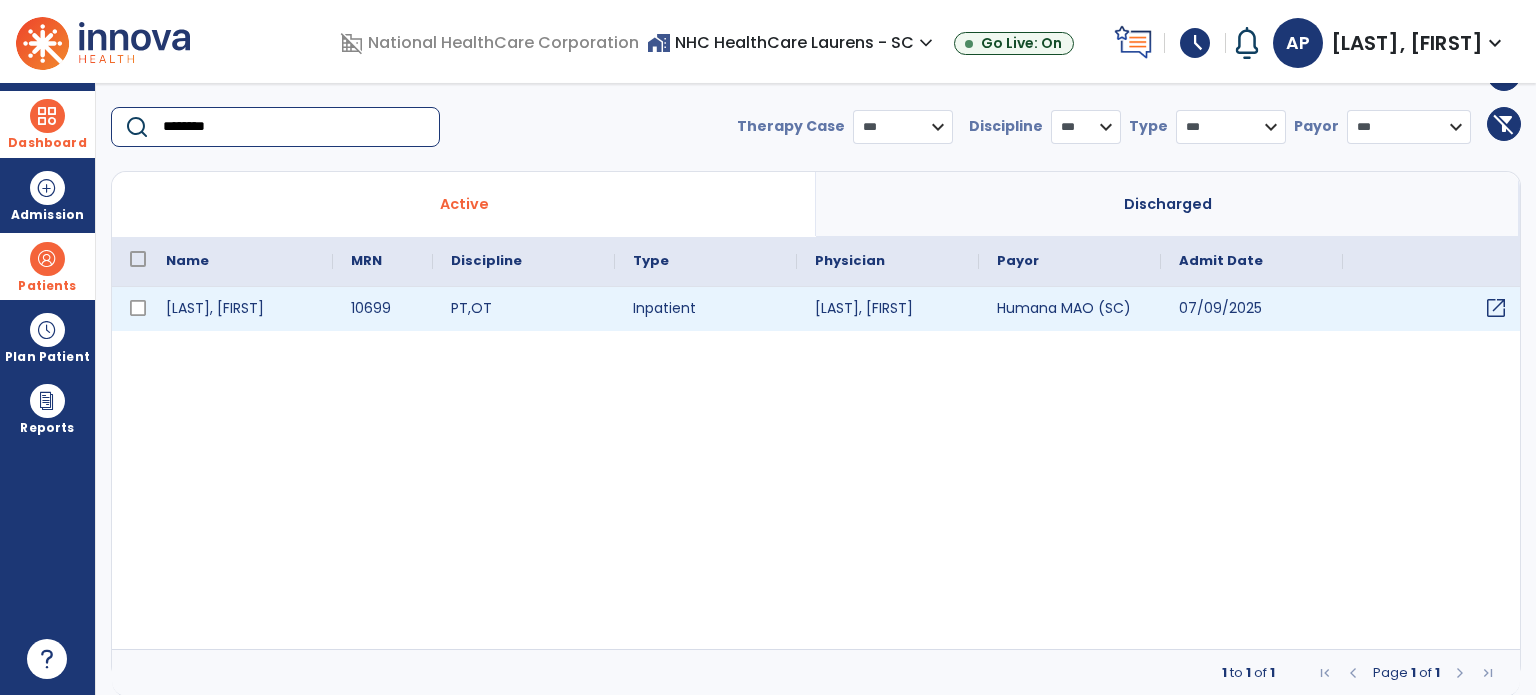 click on "open_in_new" at bounding box center (1496, 308) 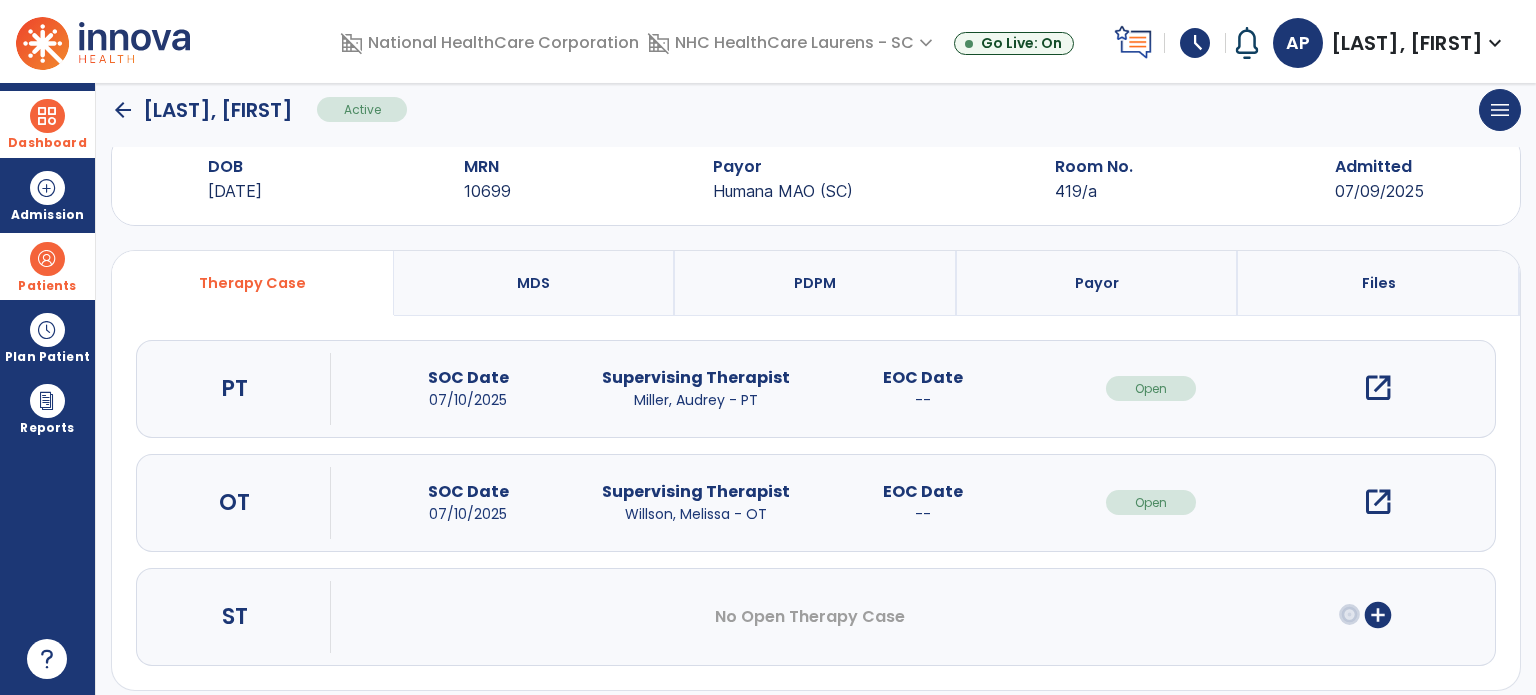 click on "open_in_new" at bounding box center (1378, 502) 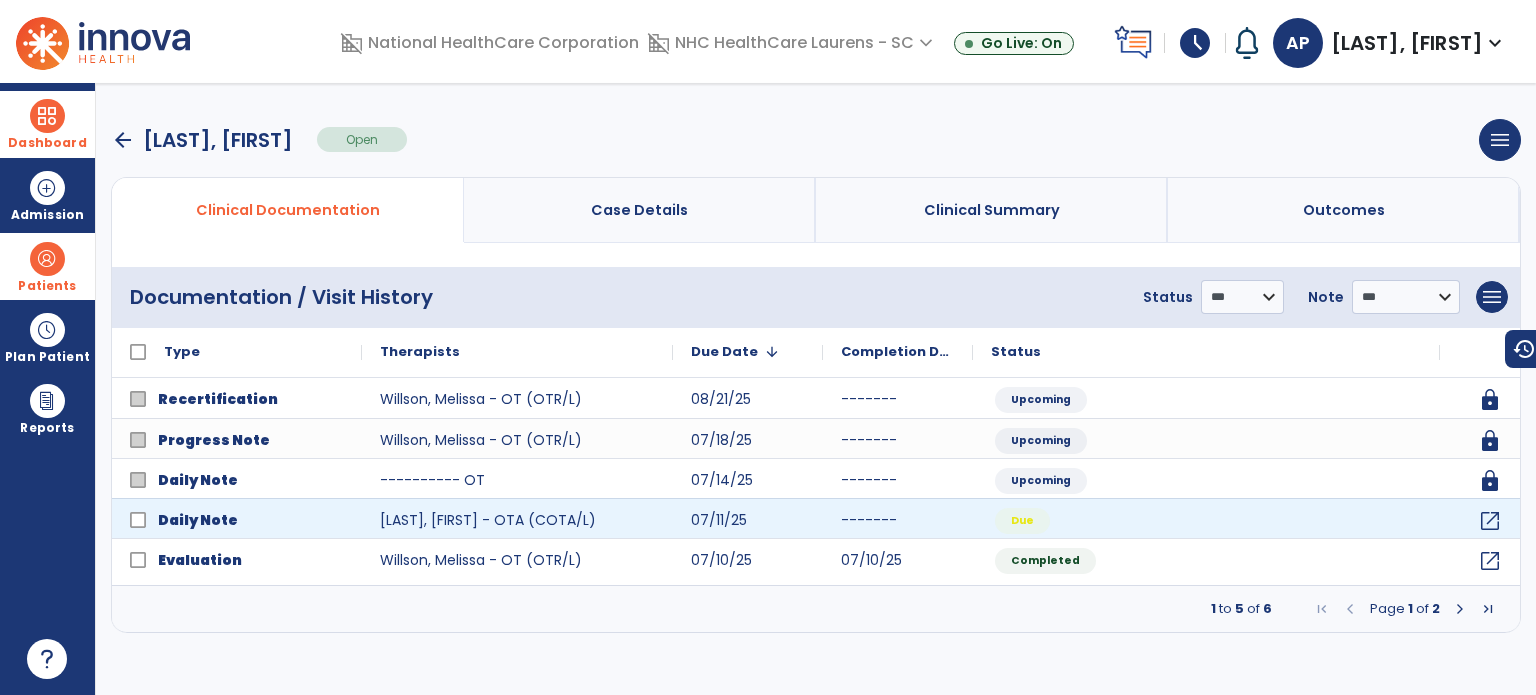scroll, scrollTop: 0, scrollLeft: 0, axis: both 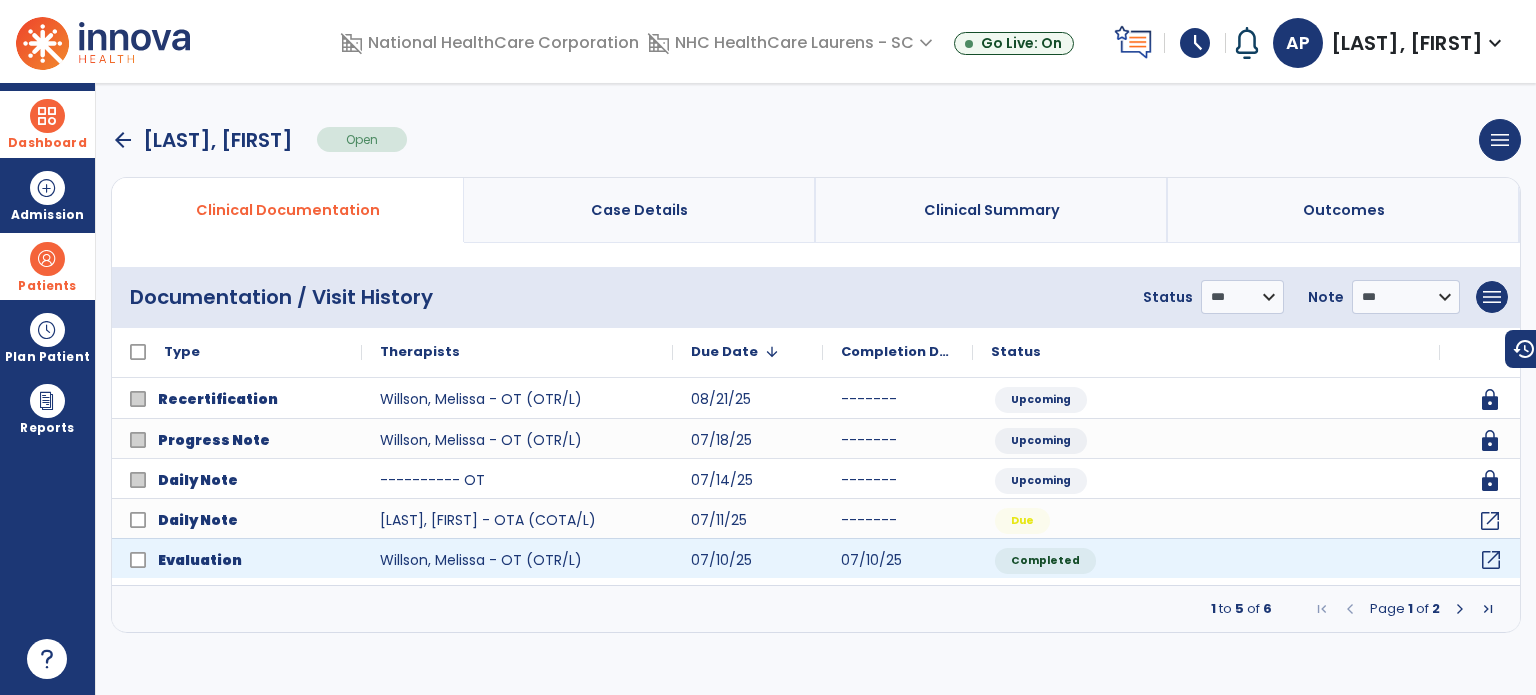 click on "open_in_new" 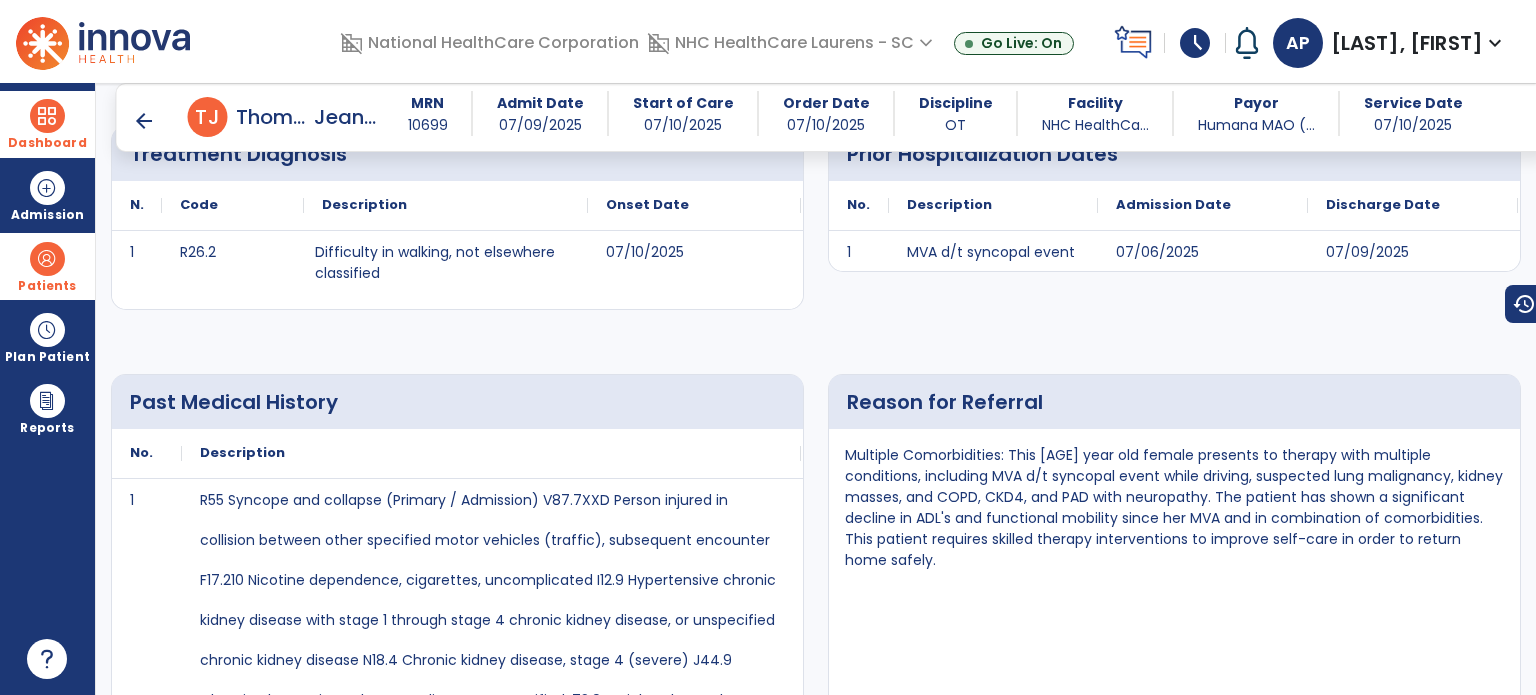 scroll, scrollTop: 1296, scrollLeft: 0, axis: vertical 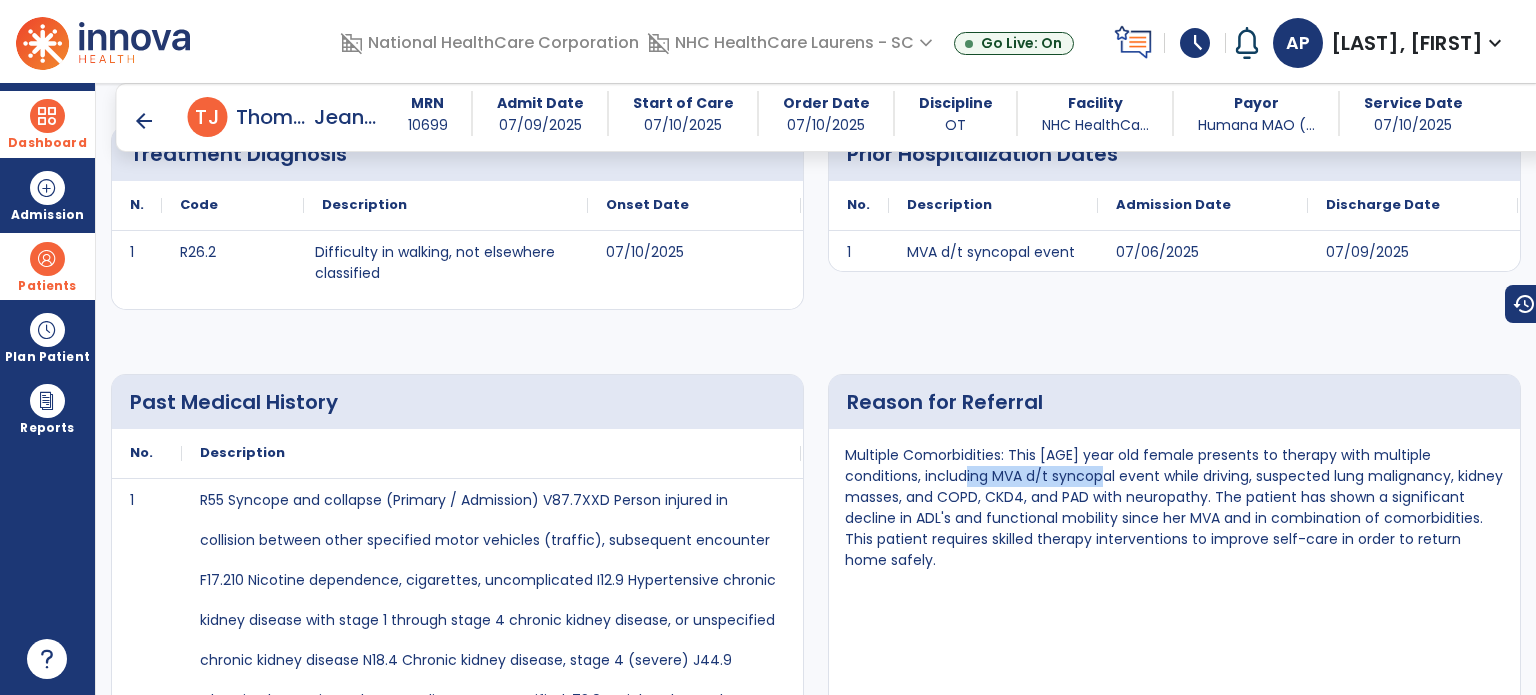 drag, startPoint x: 908, startPoint y: 471, endPoint x: 1037, endPoint y: 475, distance: 129.062 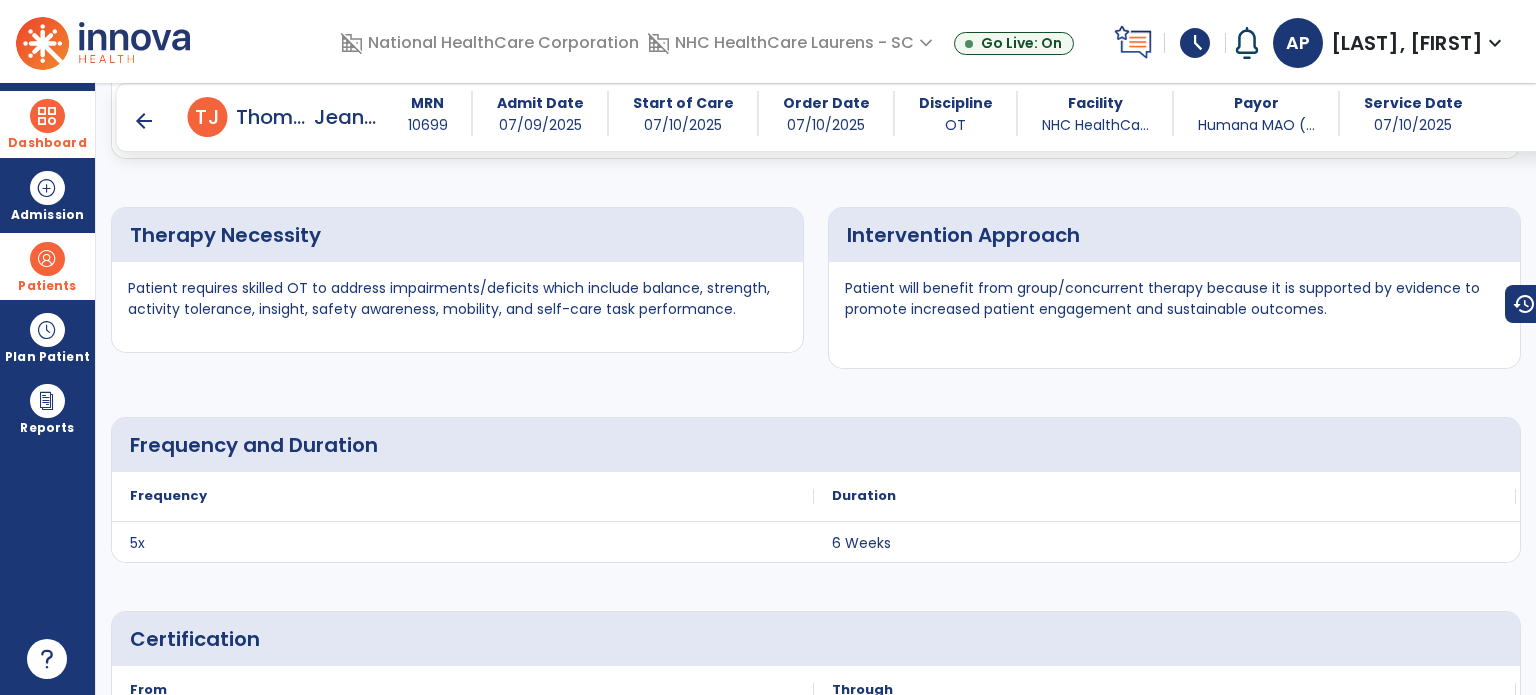 scroll, scrollTop: 4374, scrollLeft: 0, axis: vertical 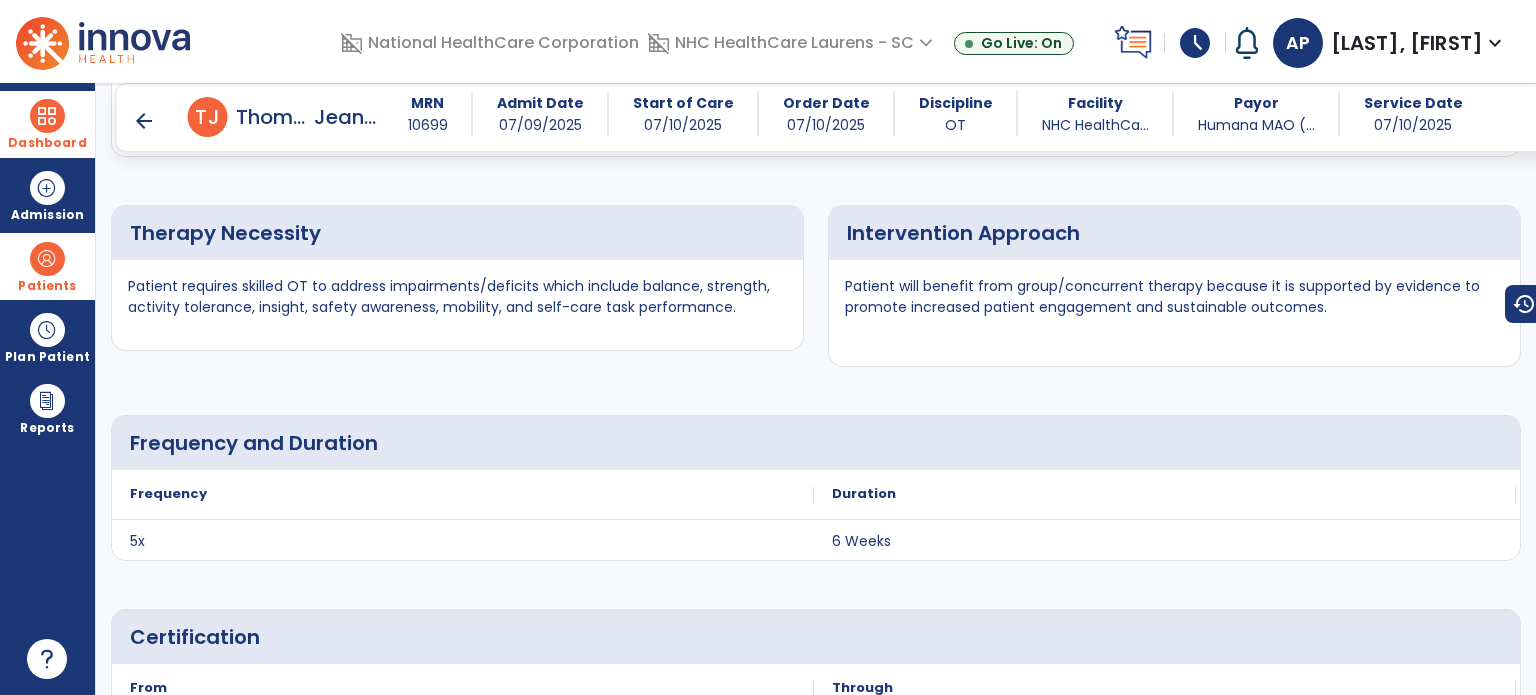 click on "arrow_back" at bounding box center (144, 121) 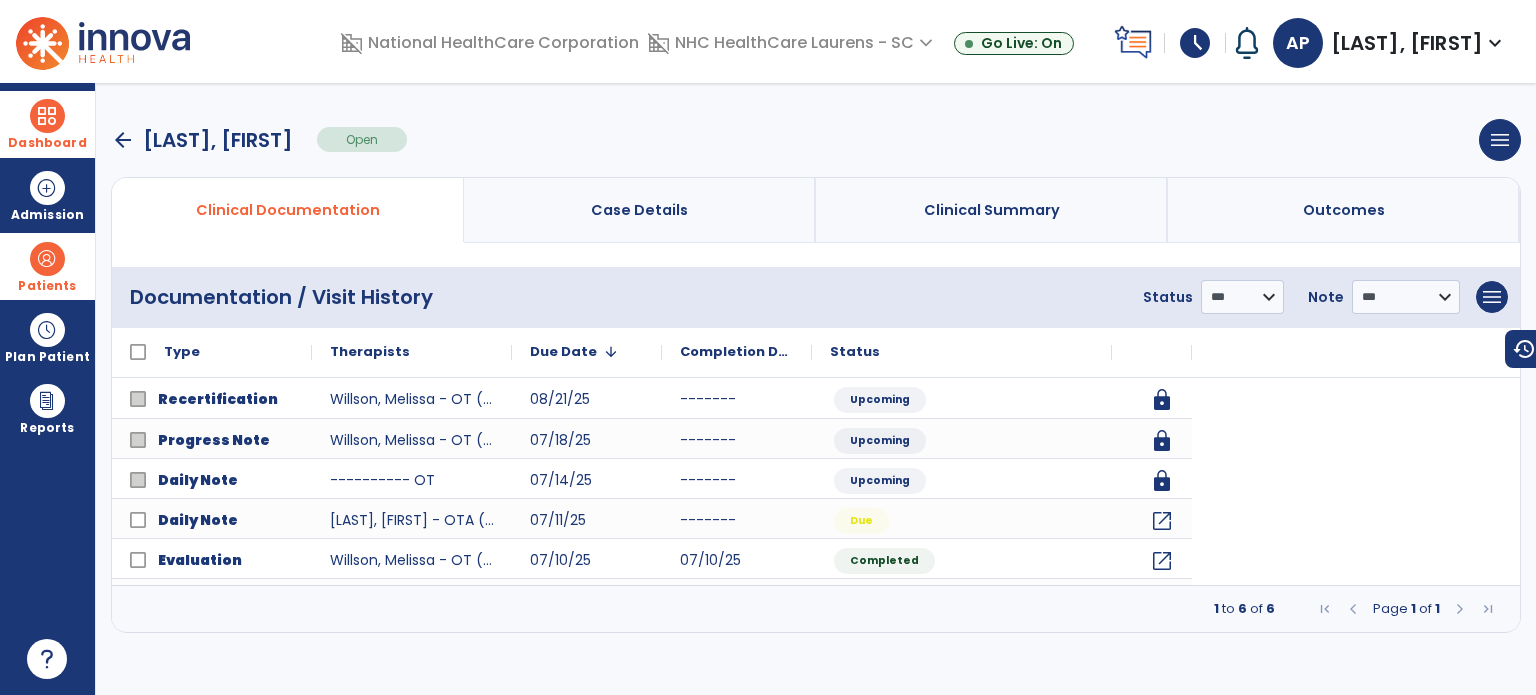 click on "arrow_back   [LAST], [FIRST]  Open  menu   Edit Therapy Case   Delete Therapy Case   Close Therapy Case" at bounding box center (816, 140) 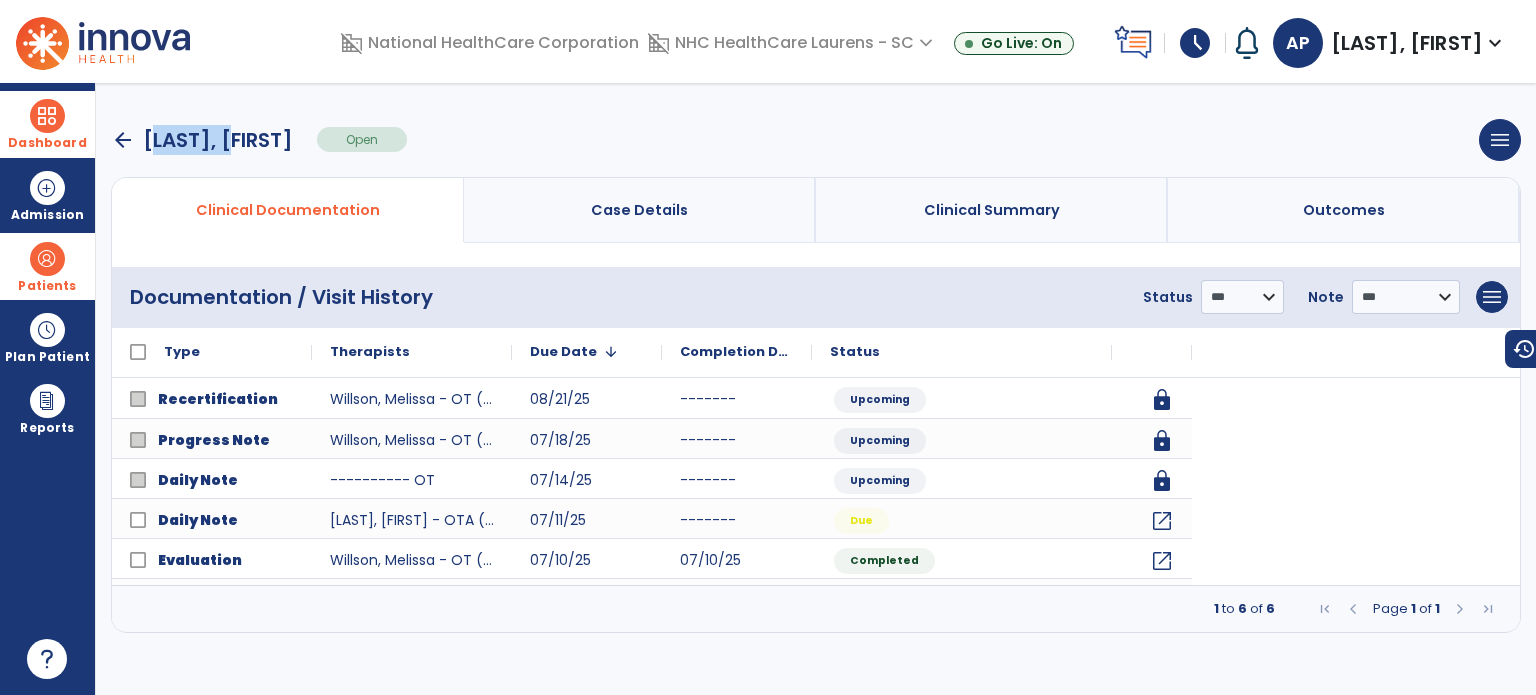 scroll, scrollTop: 0, scrollLeft: 0, axis: both 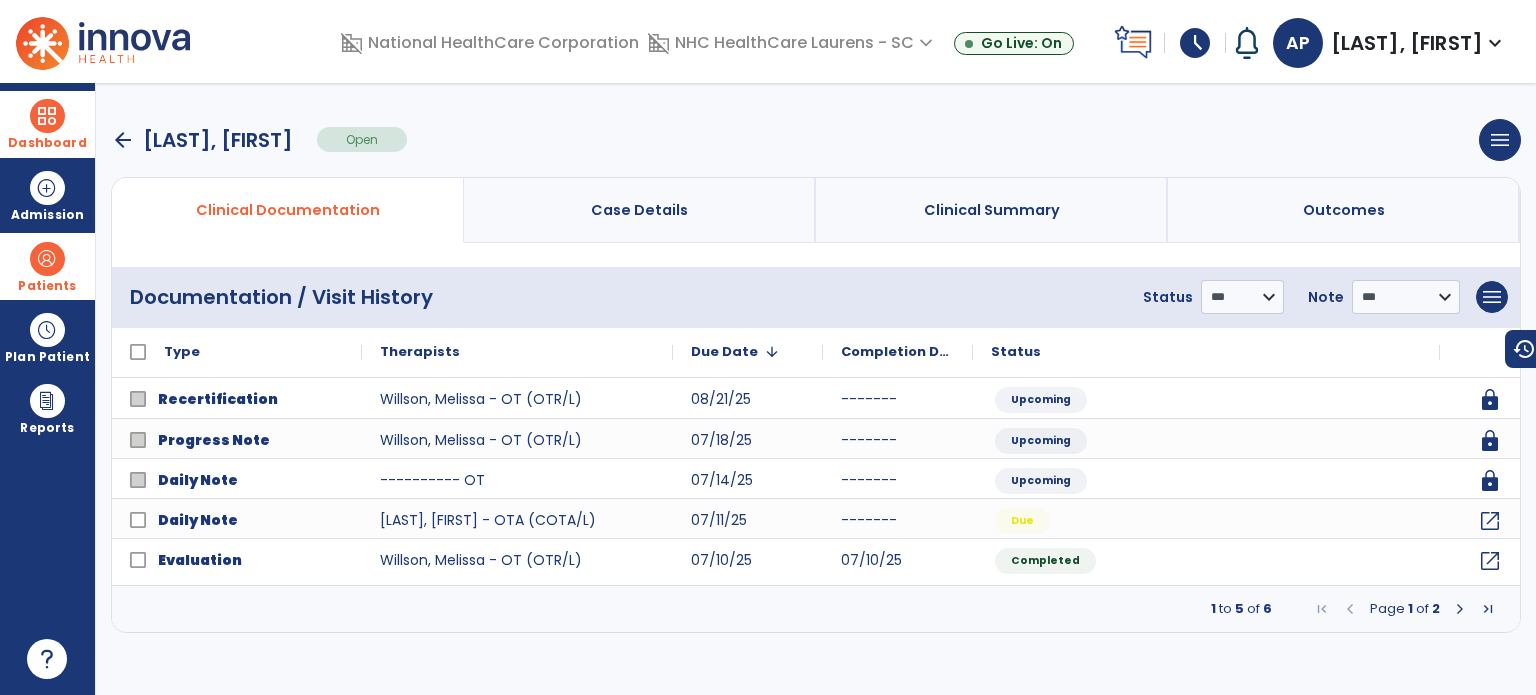 click on "arrow_back" at bounding box center [123, 140] 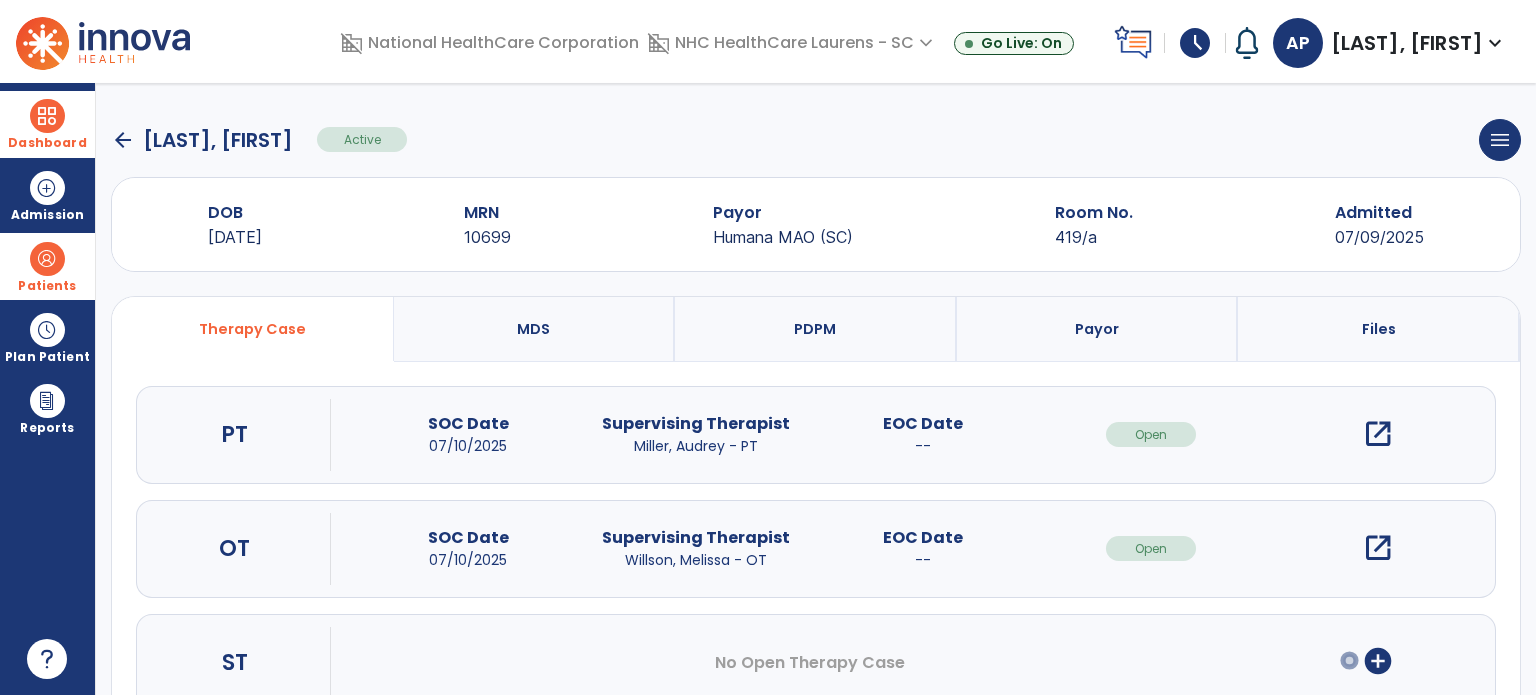 click on "arrow_back" 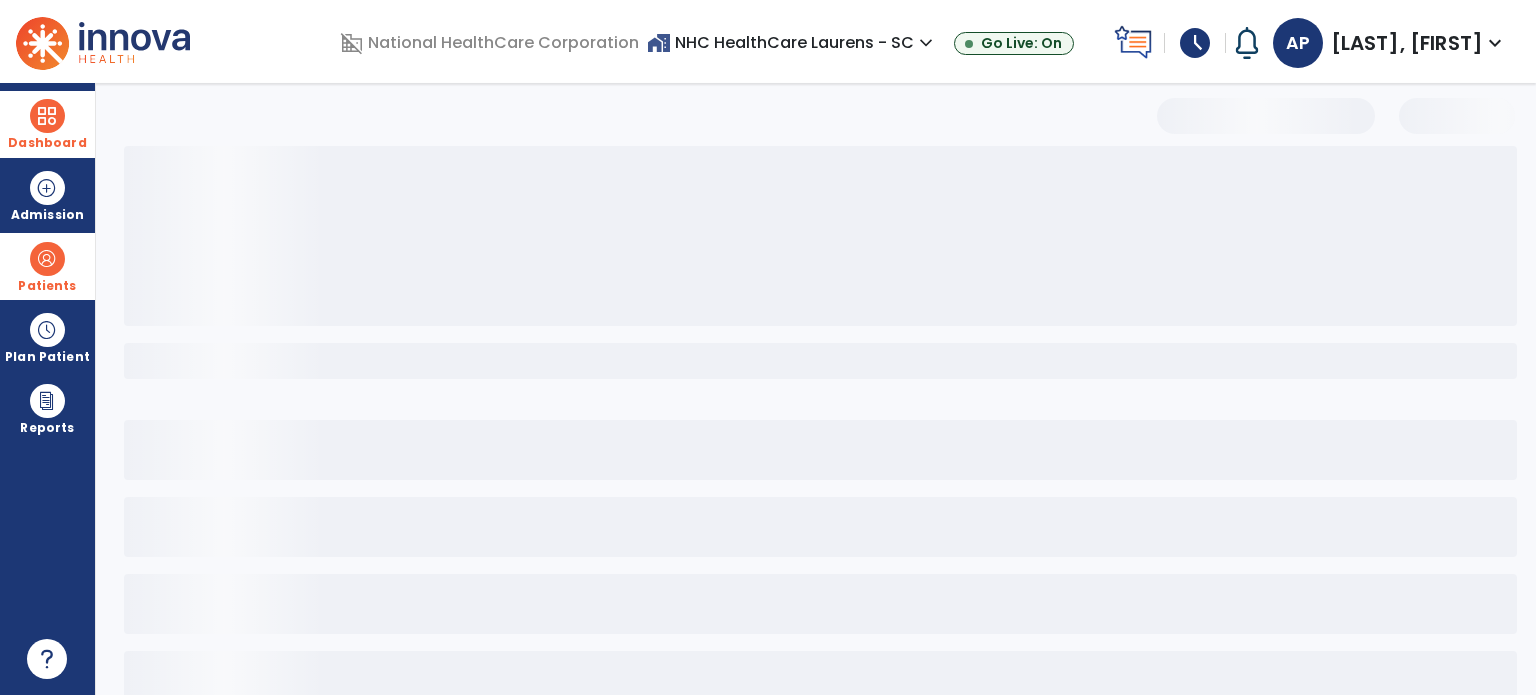 select on "***" 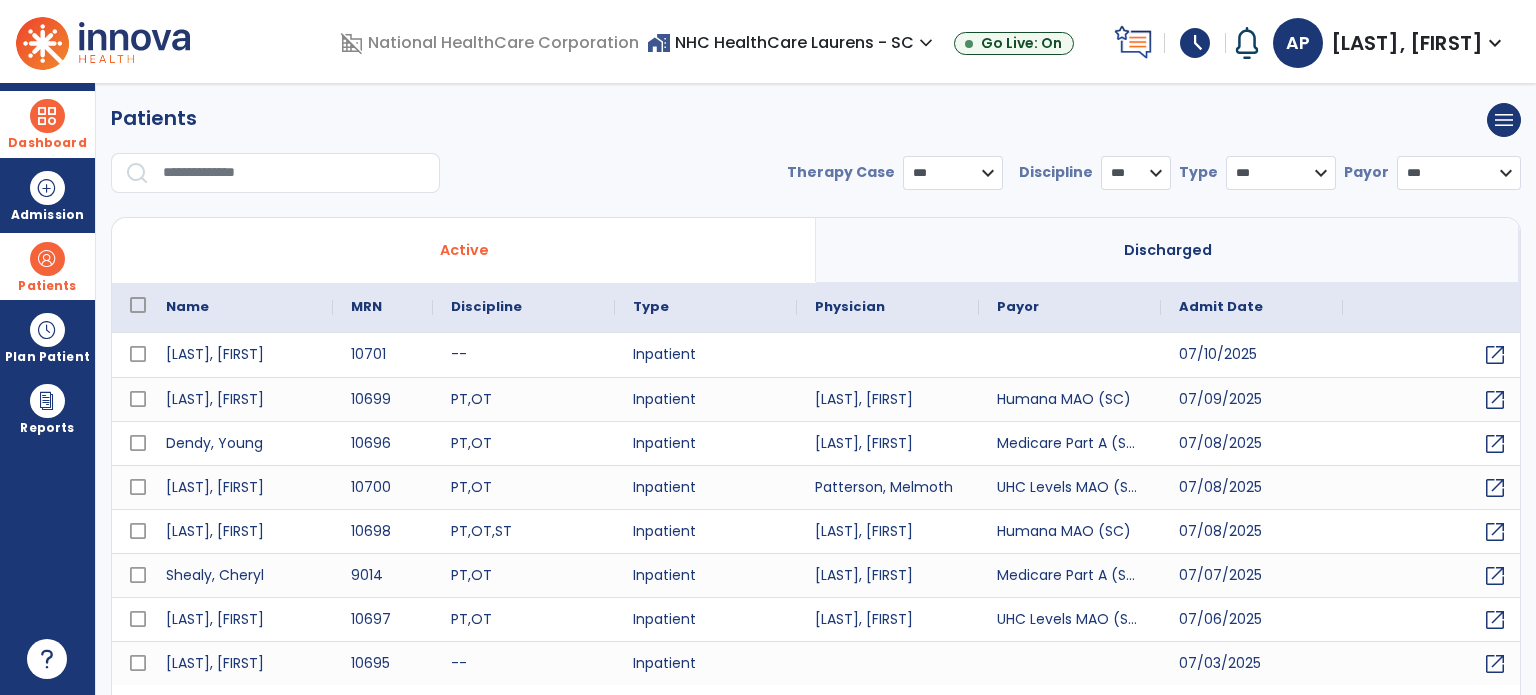 click at bounding box center (47, 116) 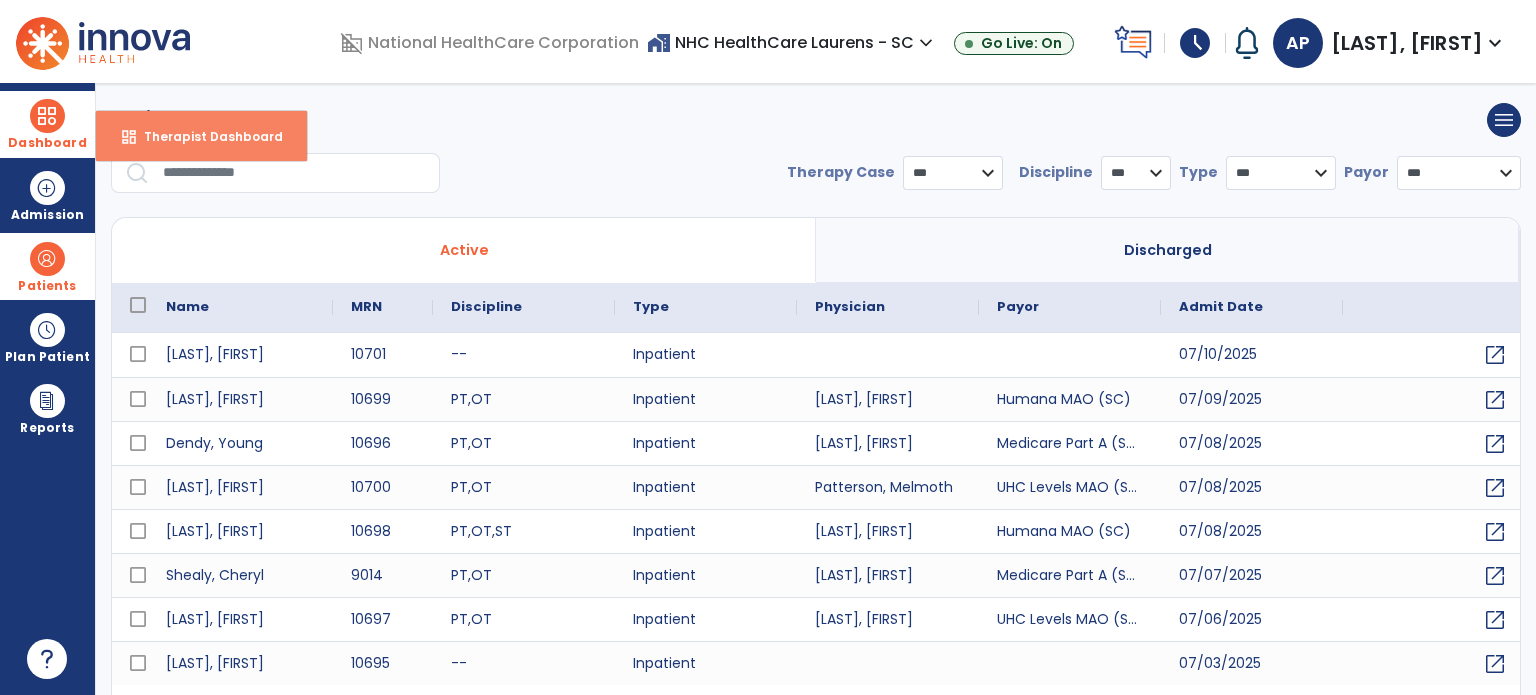 click on "dashboard  Therapist Dashboard" at bounding box center (201, 136) 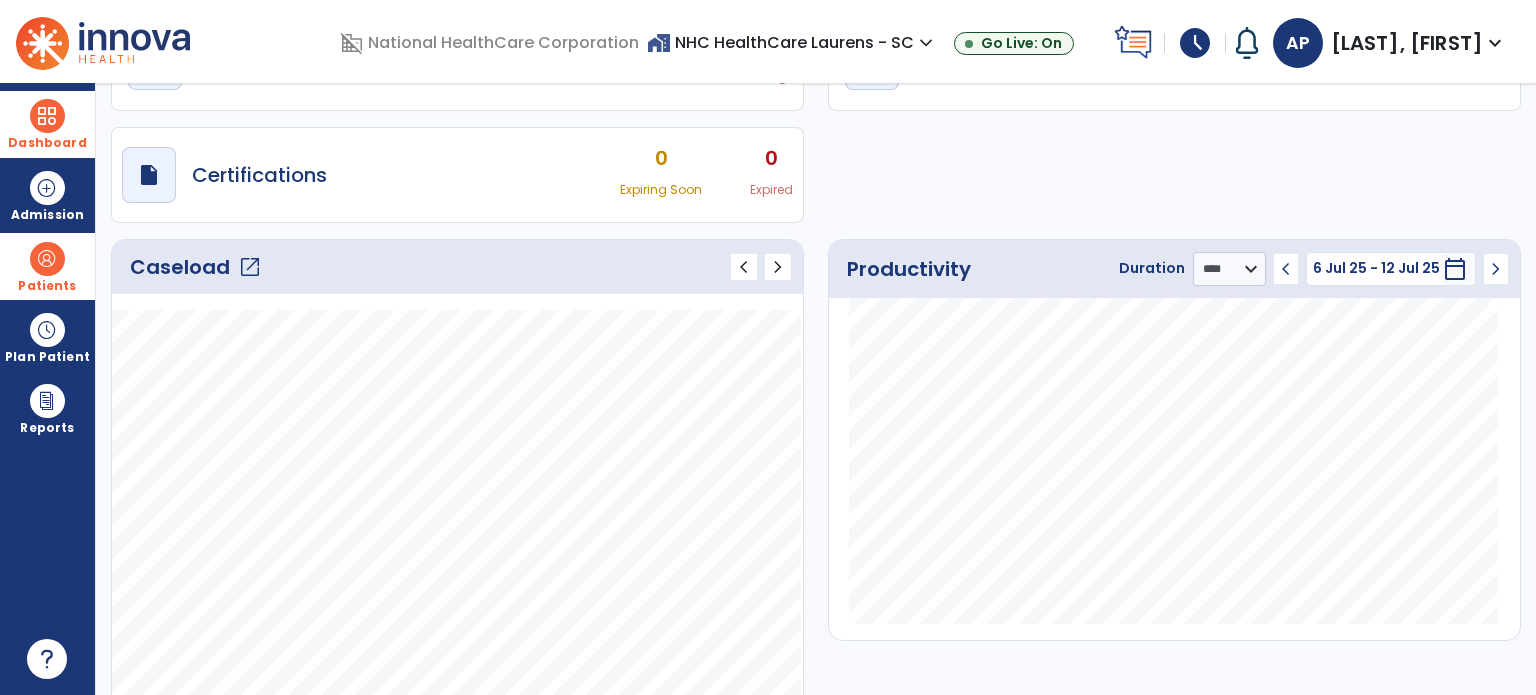 scroll, scrollTop: 128, scrollLeft: 0, axis: vertical 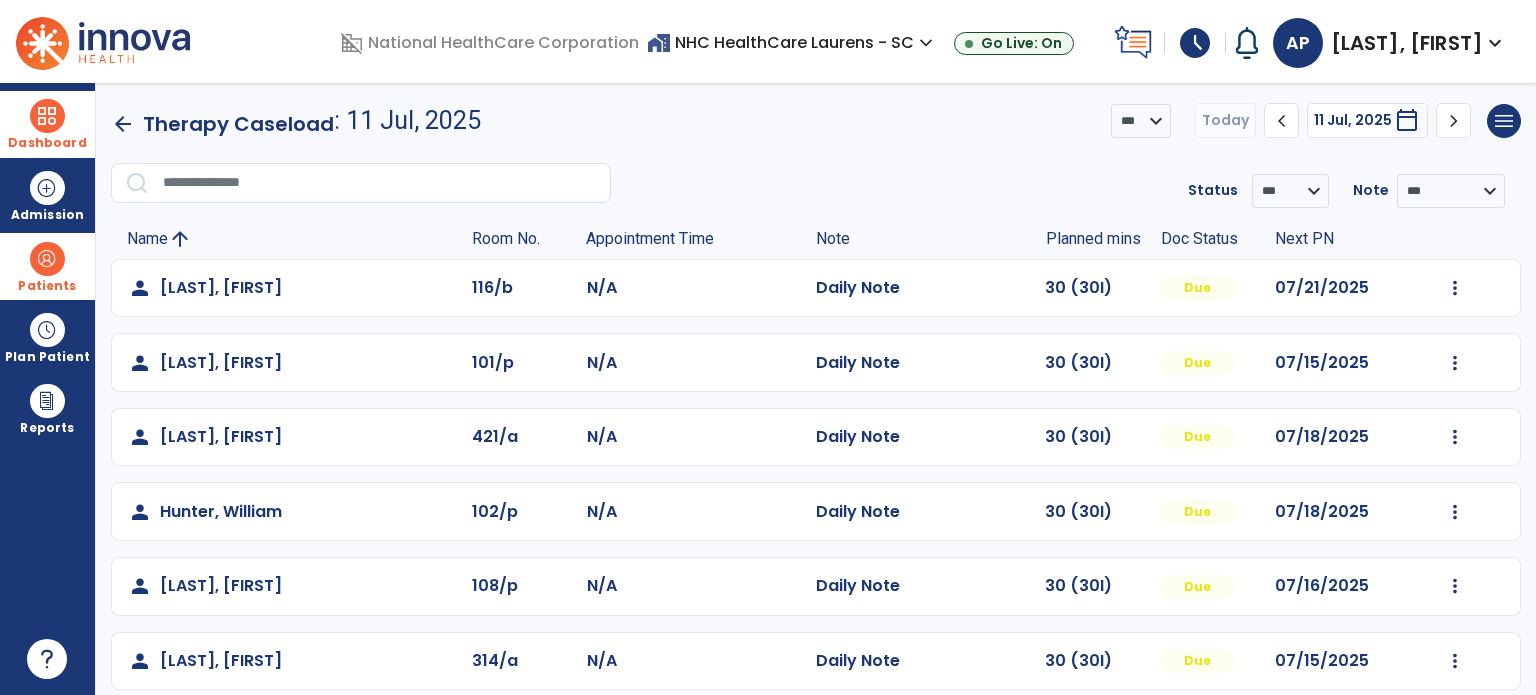 click on "arrow_back" 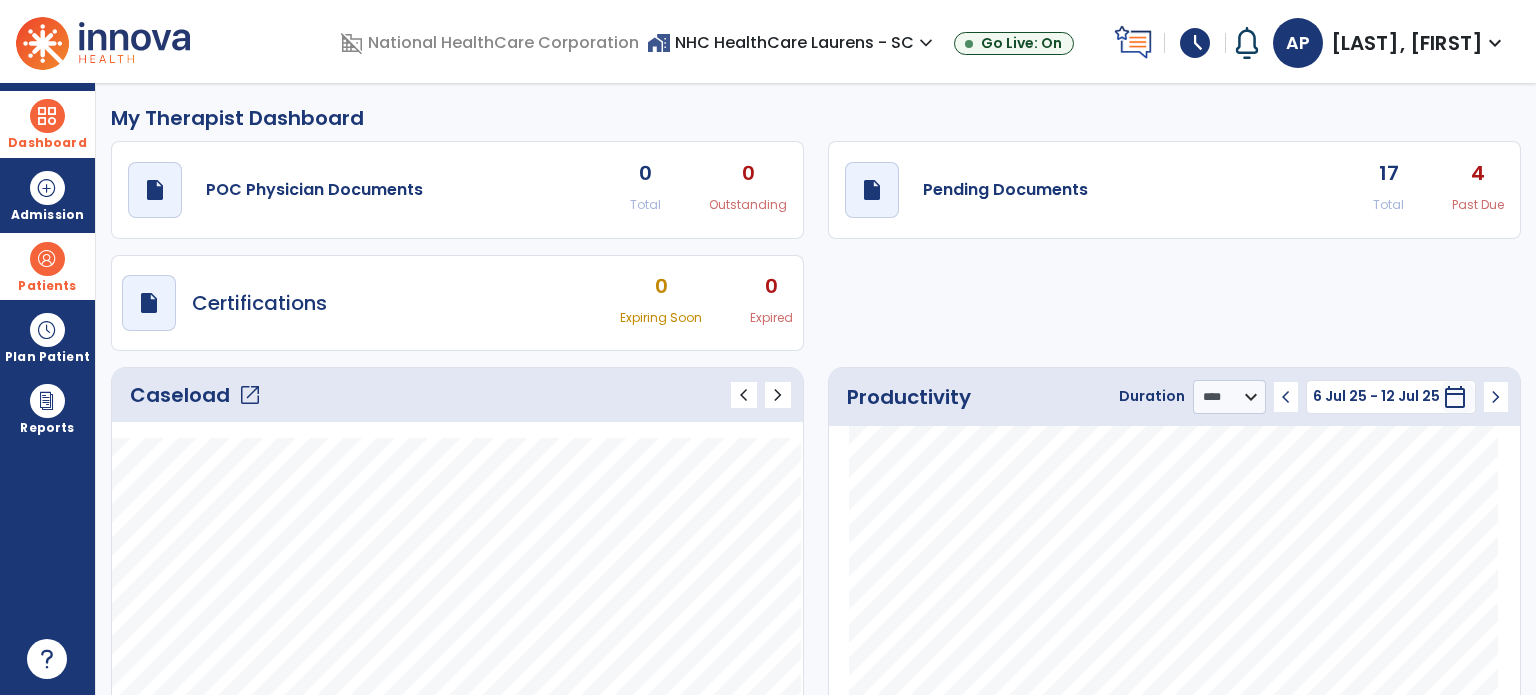 click on "open_in_new" 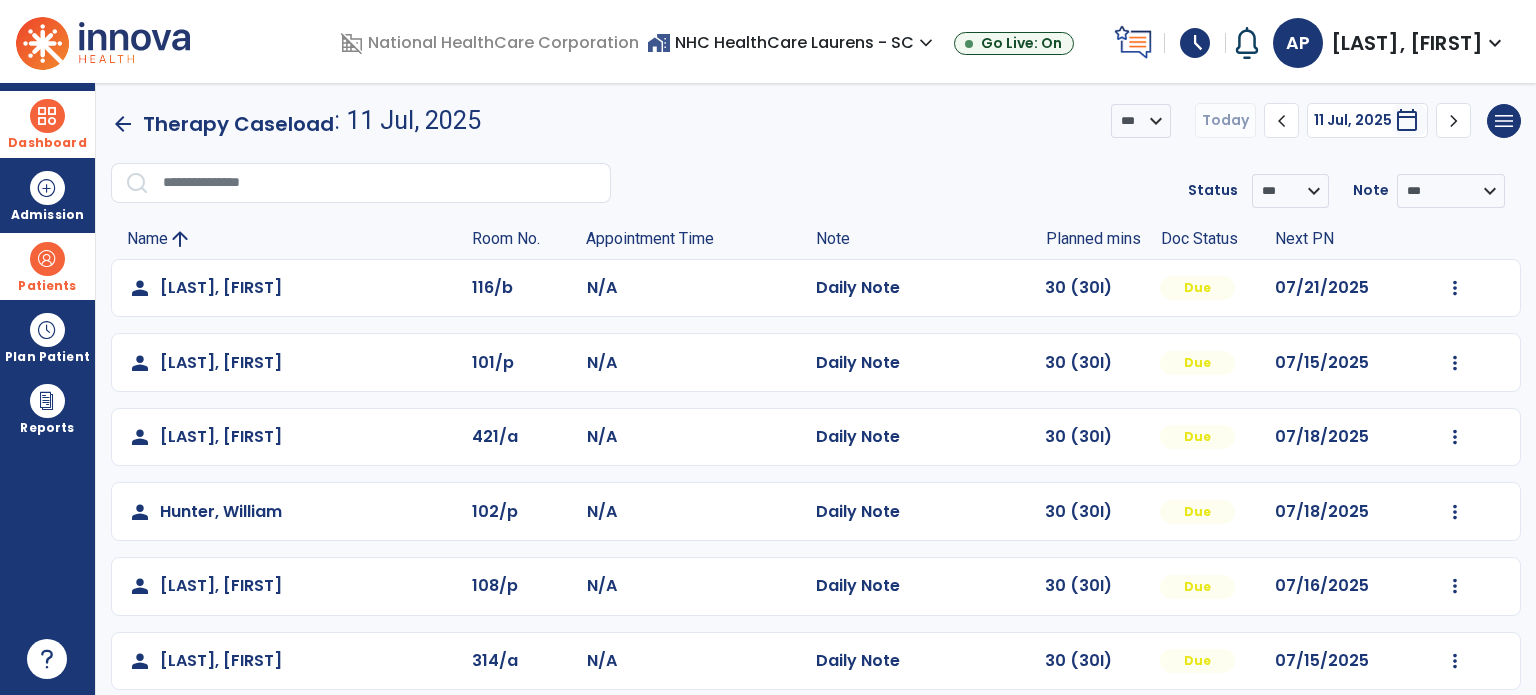 click on "chevron_left" 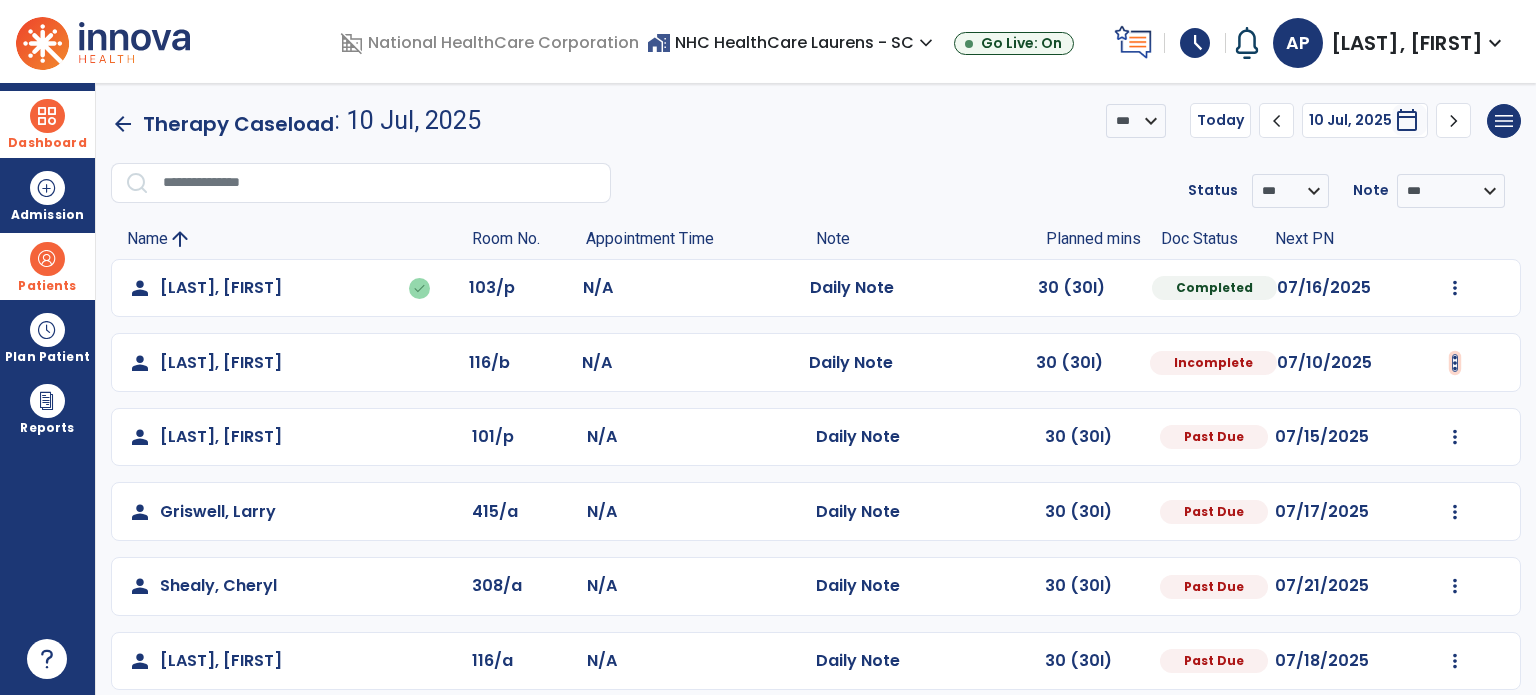 click at bounding box center [1455, 288] 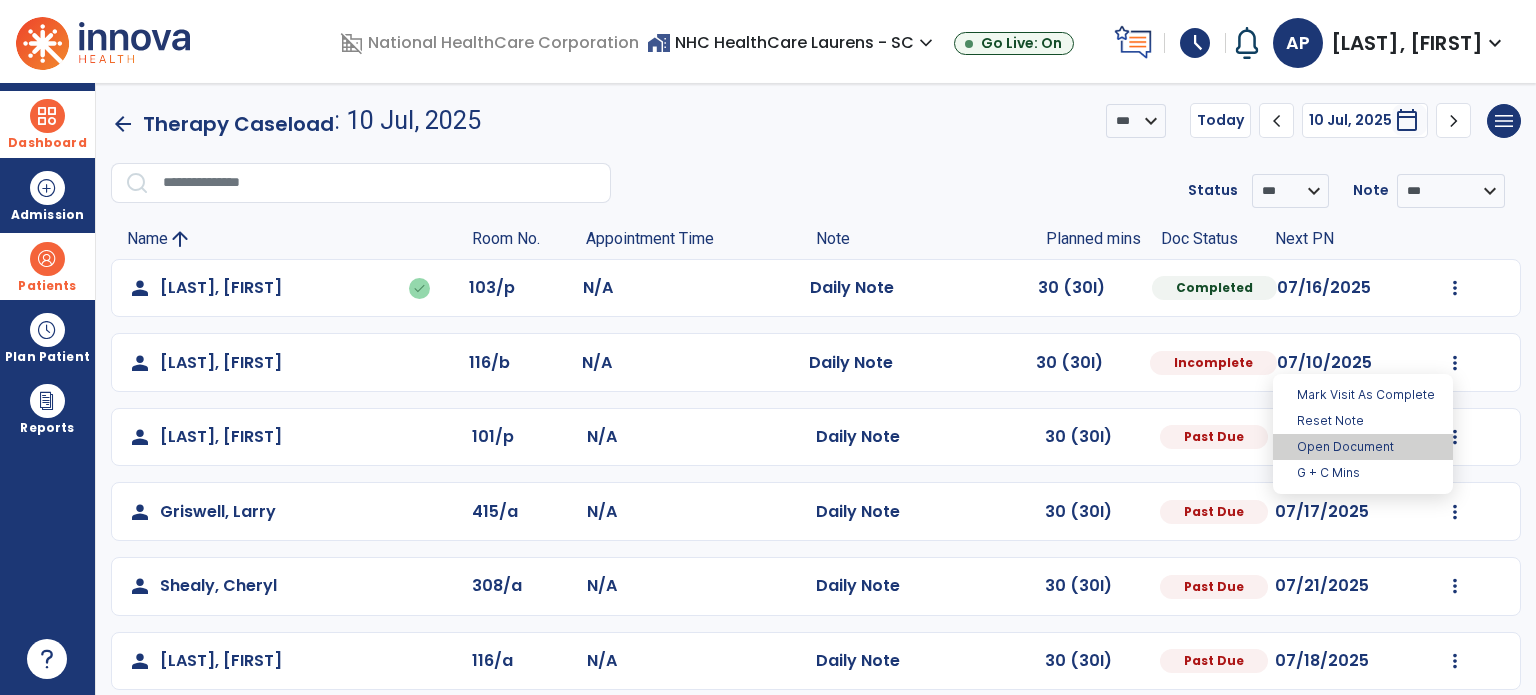 click on "Open Document" at bounding box center [1363, 447] 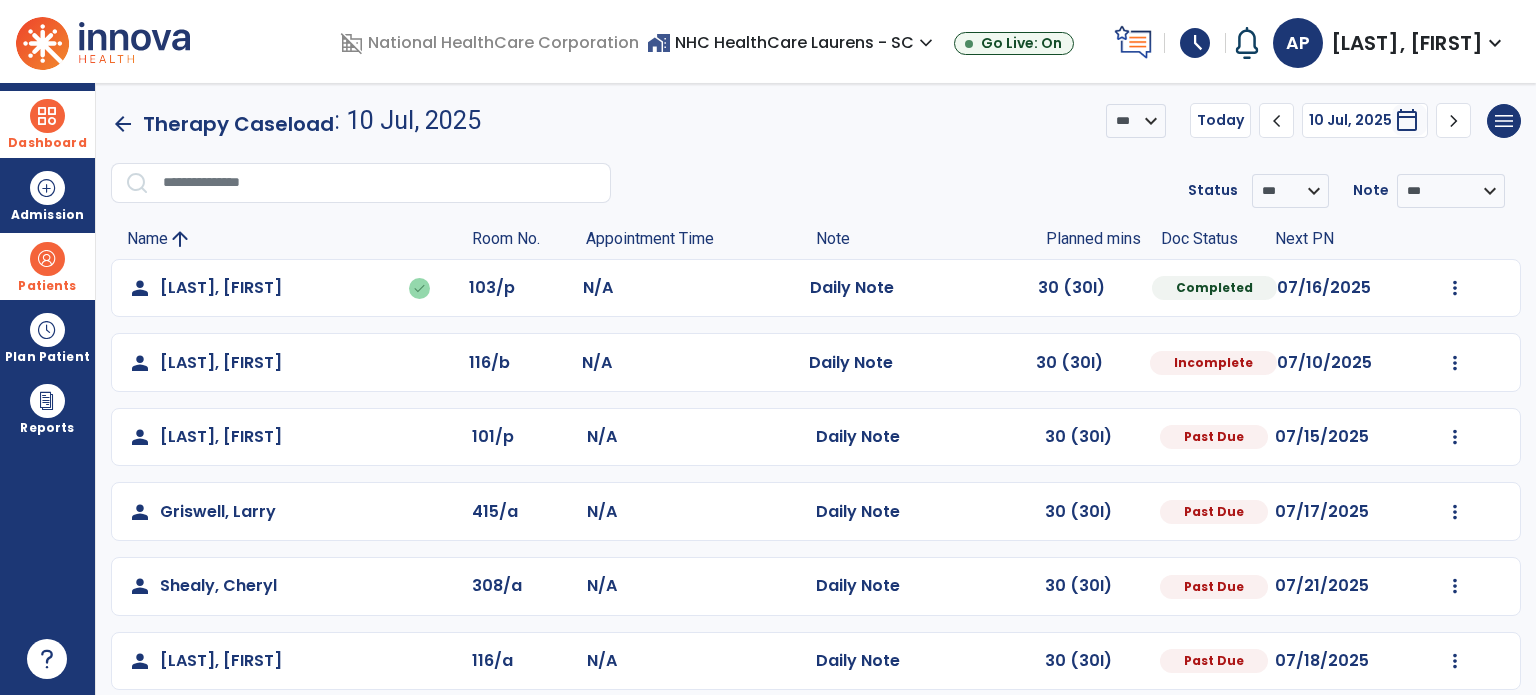 select on "*" 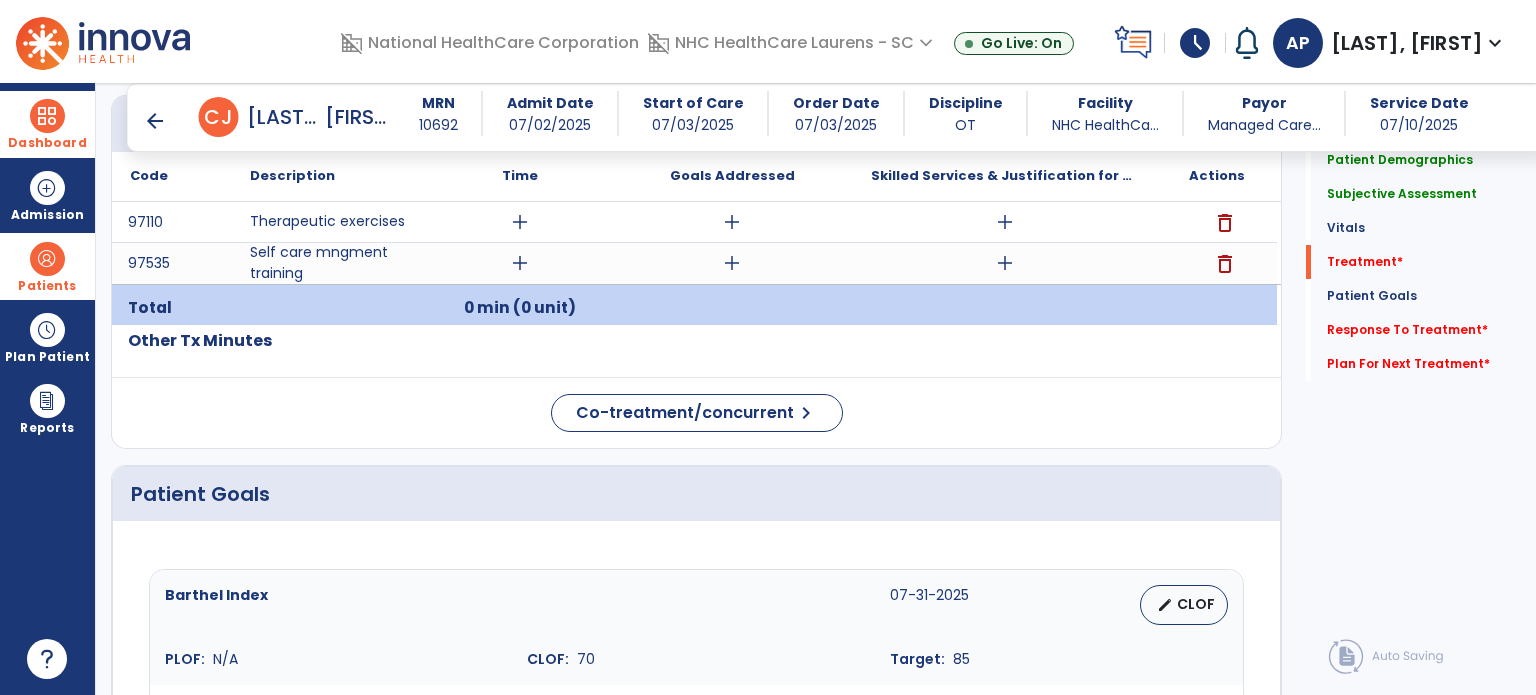 scroll, scrollTop: 1752, scrollLeft: 0, axis: vertical 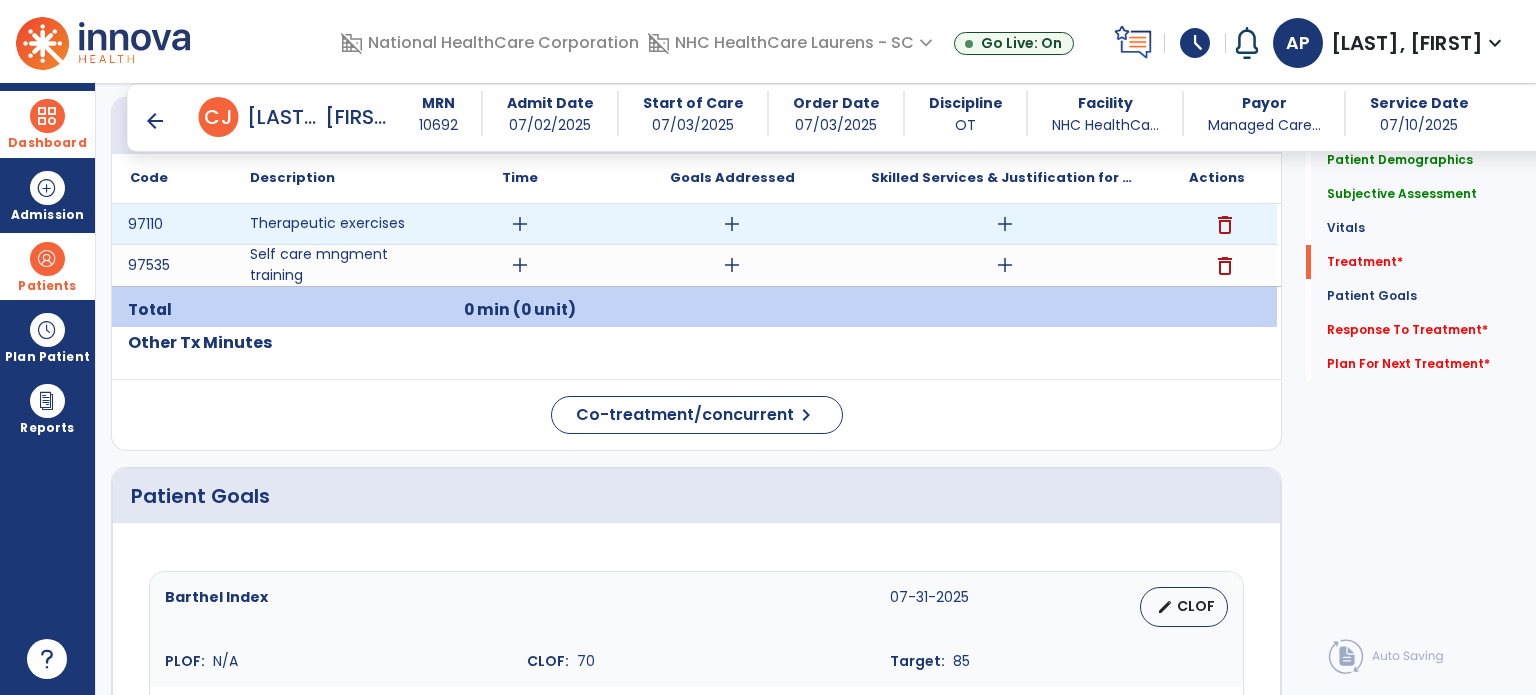 click on "add" at bounding box center [520, 224] 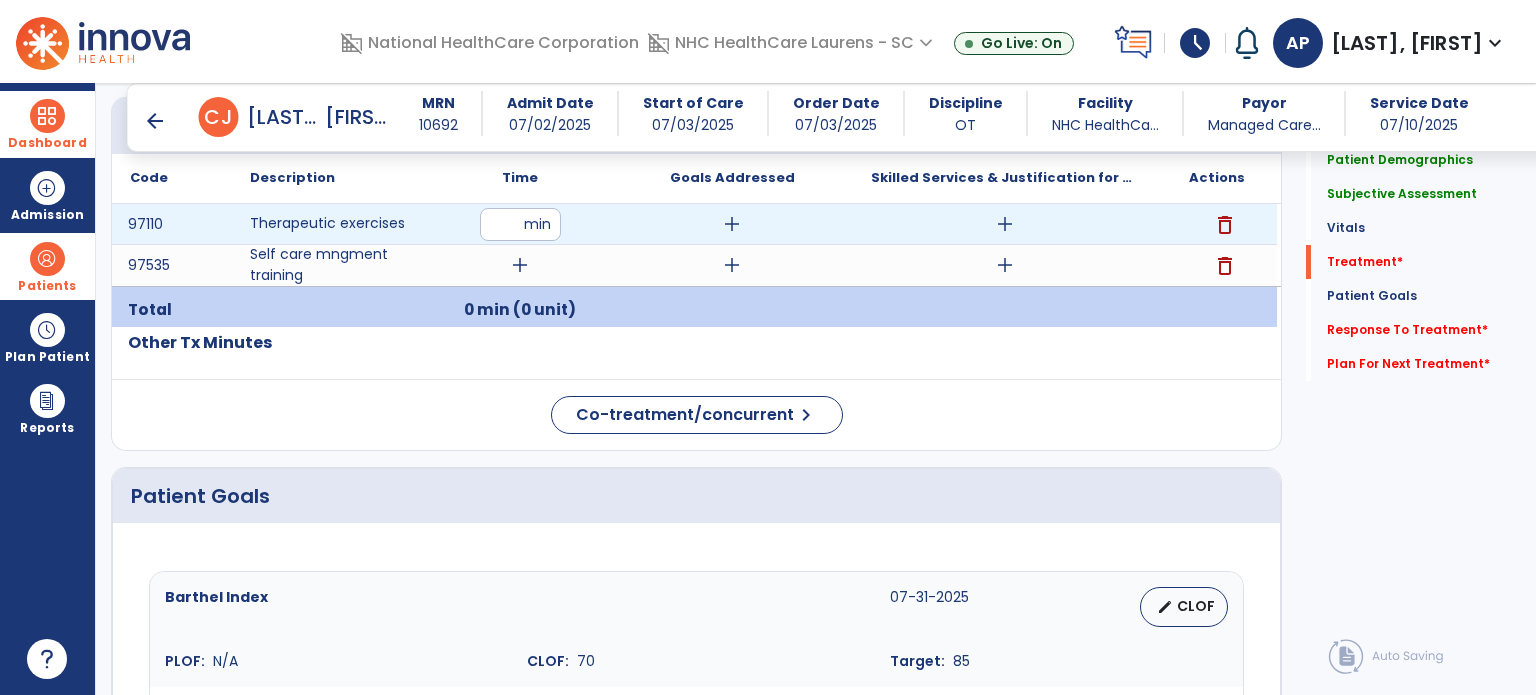 type on "**" 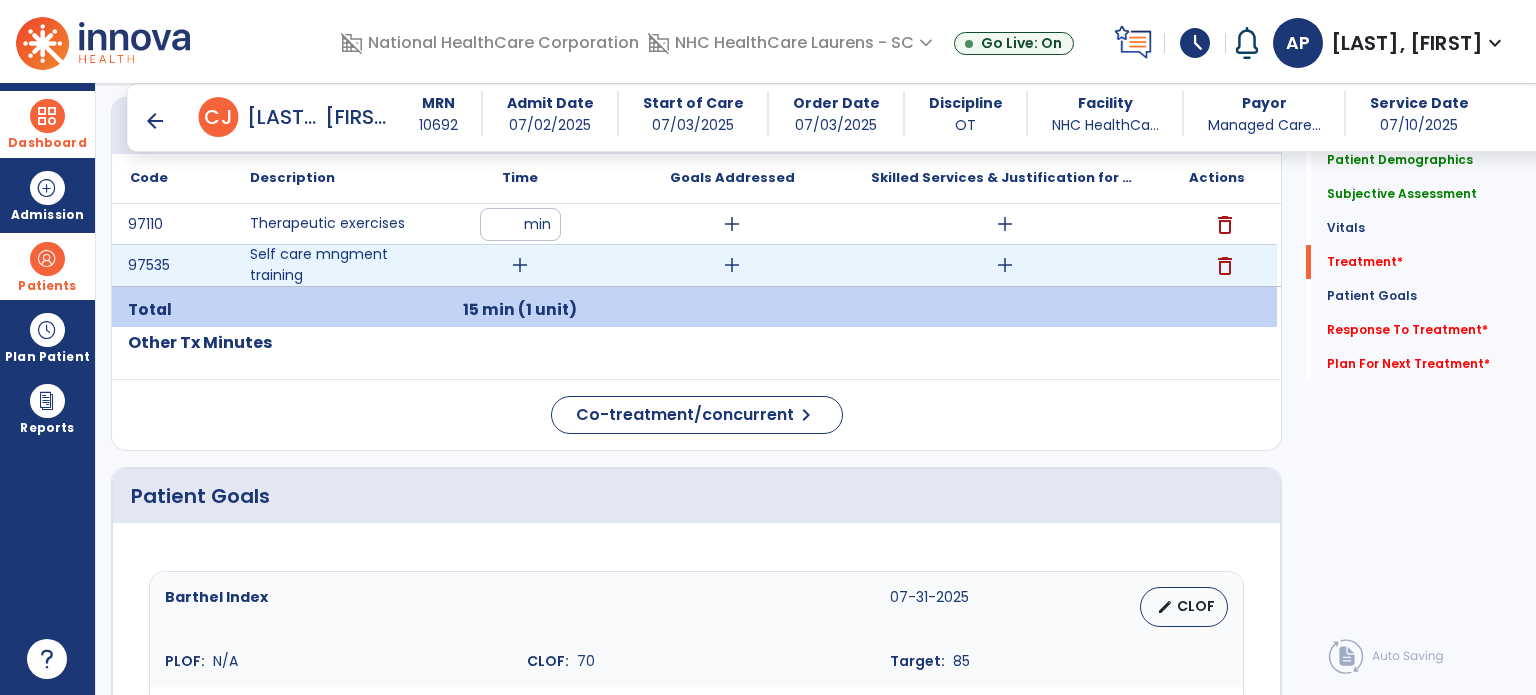 drag, startPoint x: 524, startPoint y: 259, endPoint x: 512, endPoint y: 266, distance: 13.892444 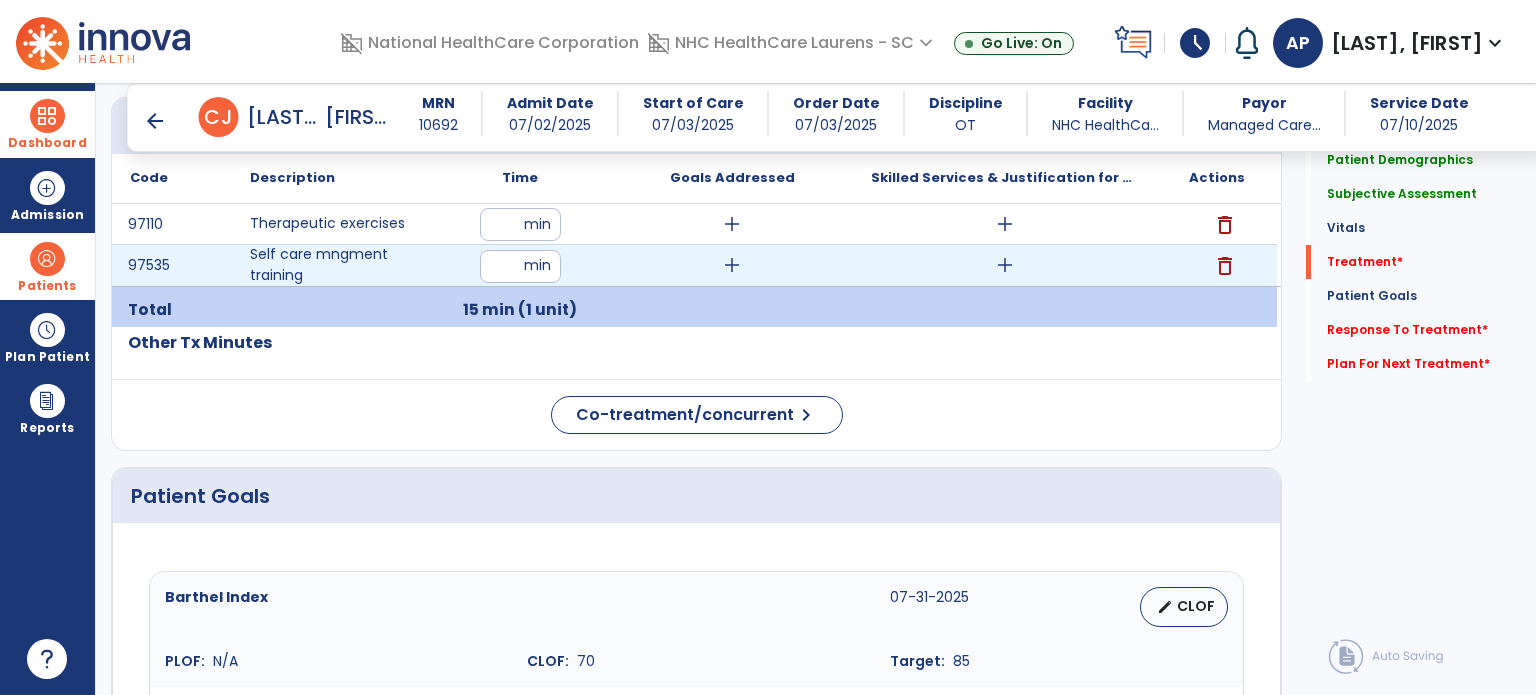 type on "**" 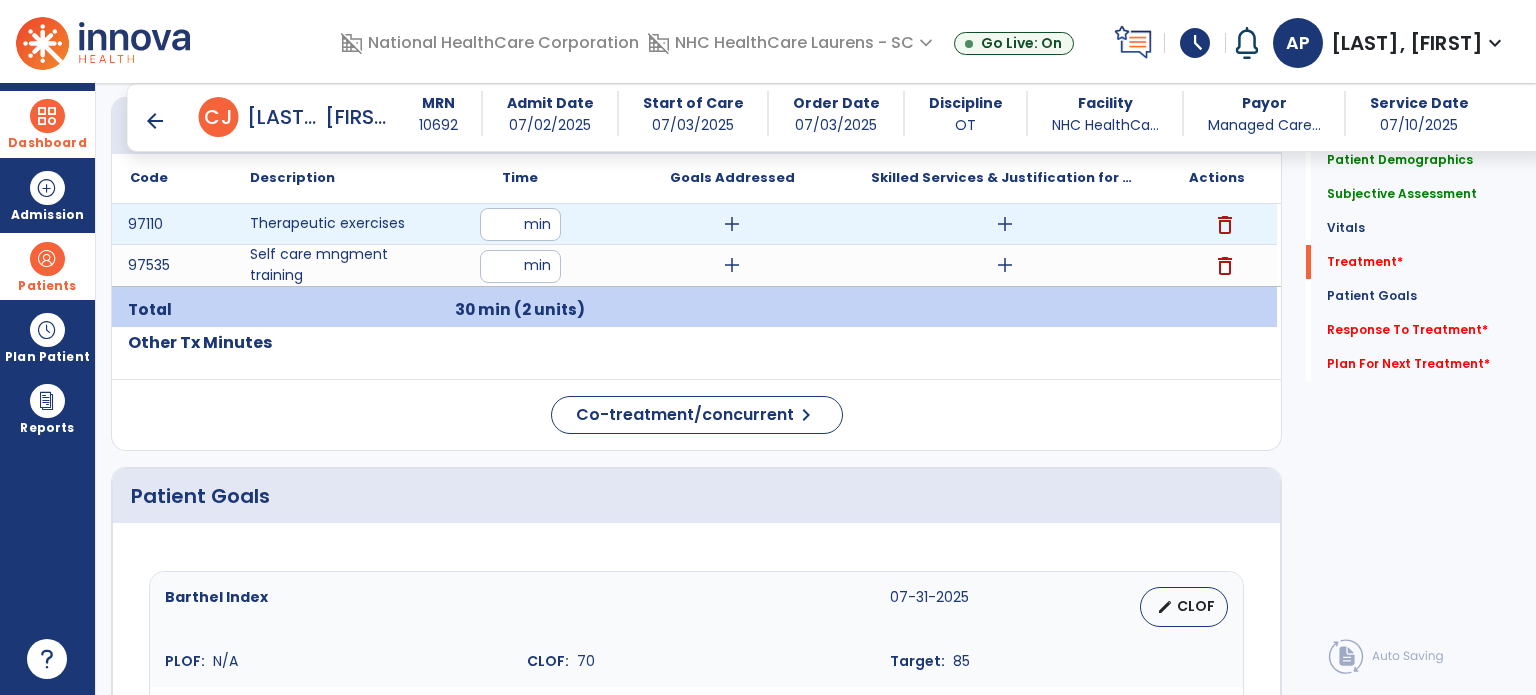 click on "add" at bounding box center (732, 224) 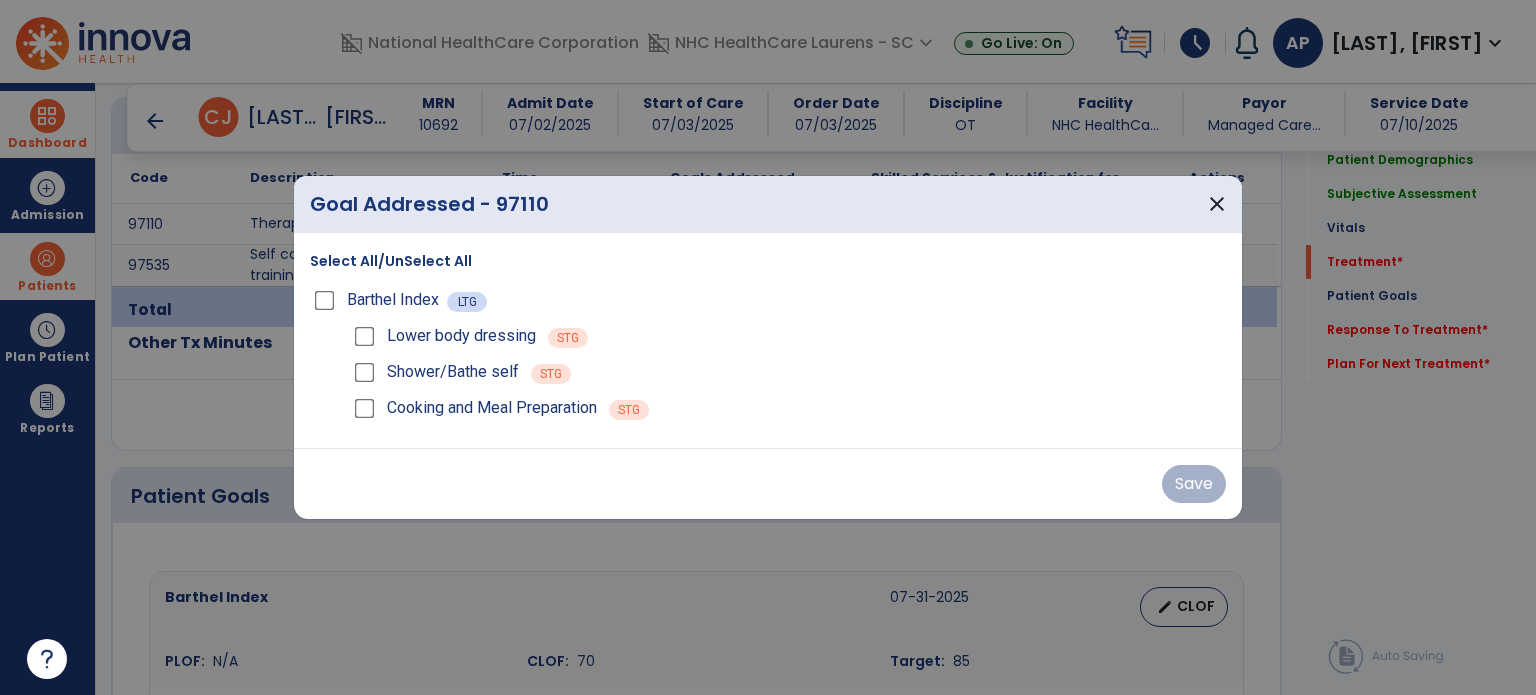 click on "Select All/UnSelect All" at bounding box center (391, 261) 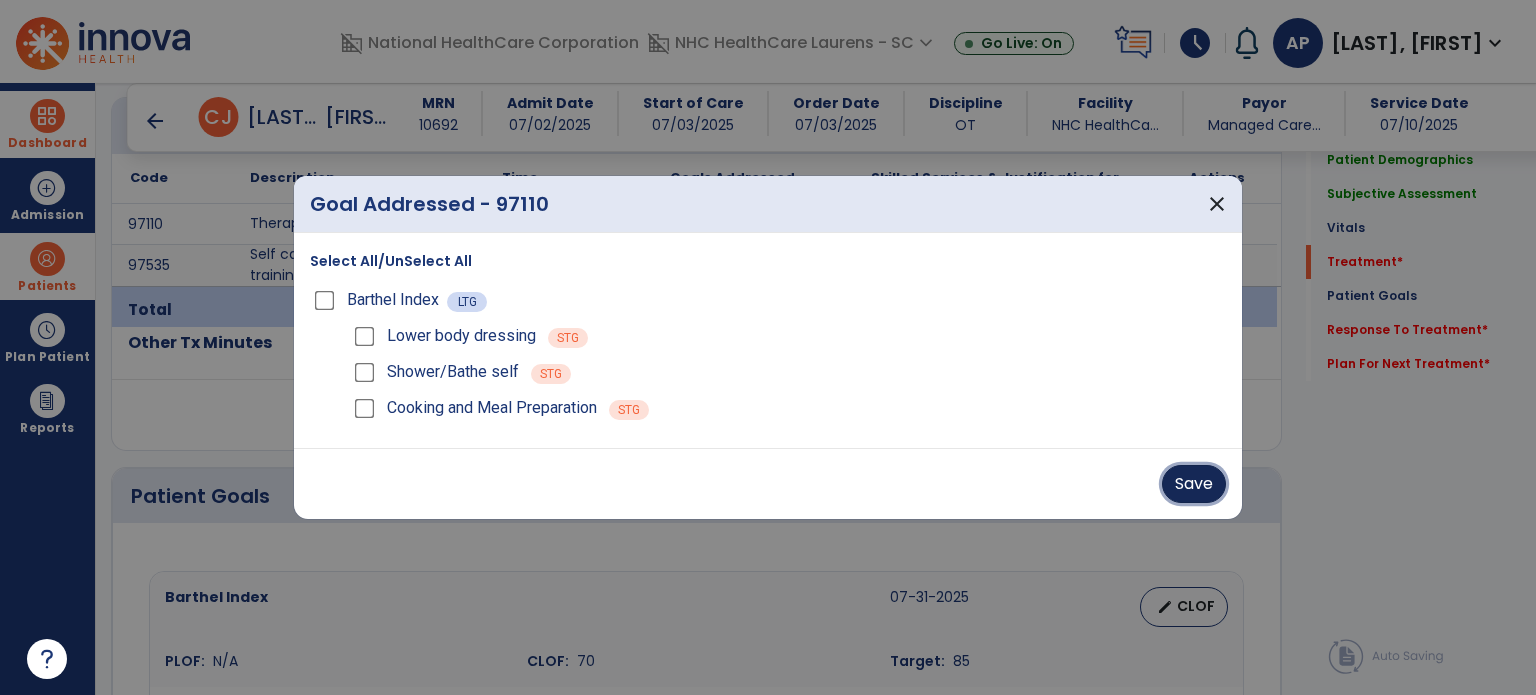 click on "Save" at bounding box center [1194, 484] 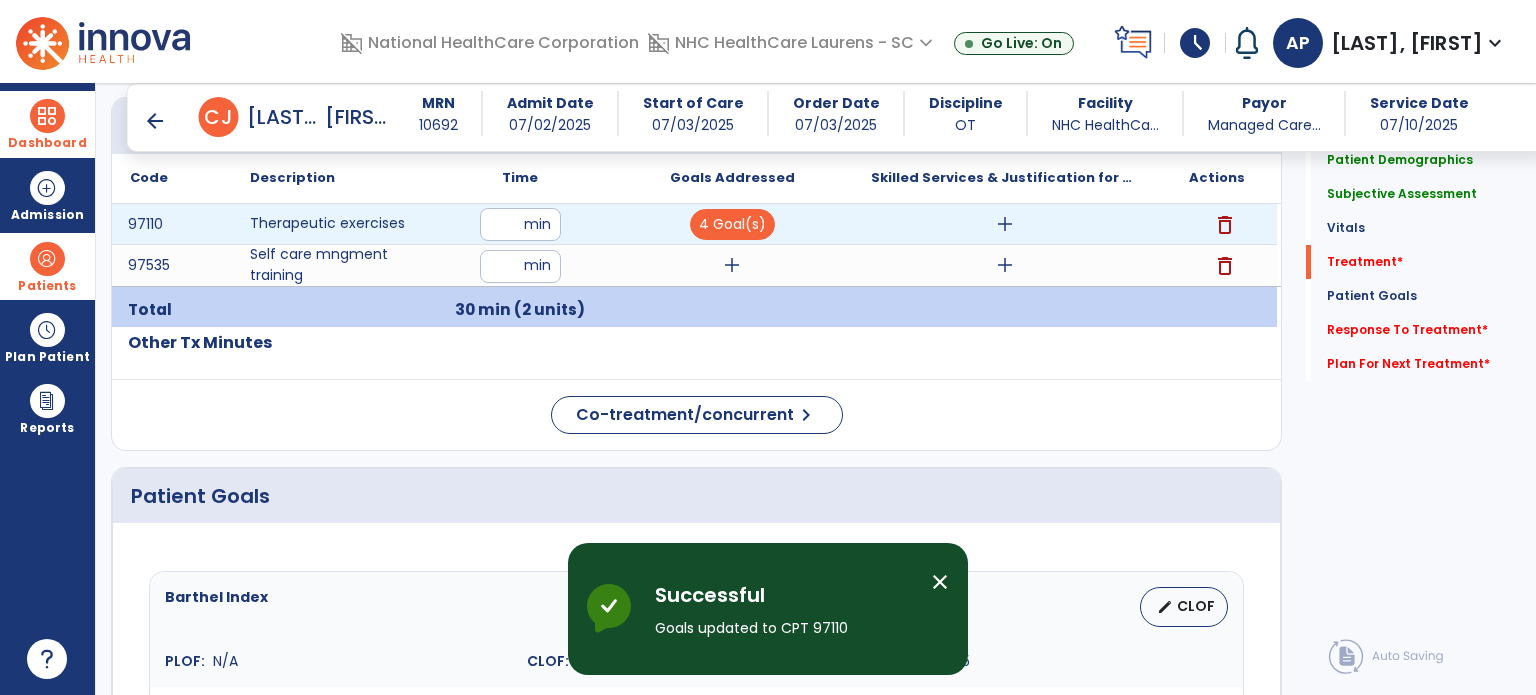 click on "add" at bounding box center (1005, 224) 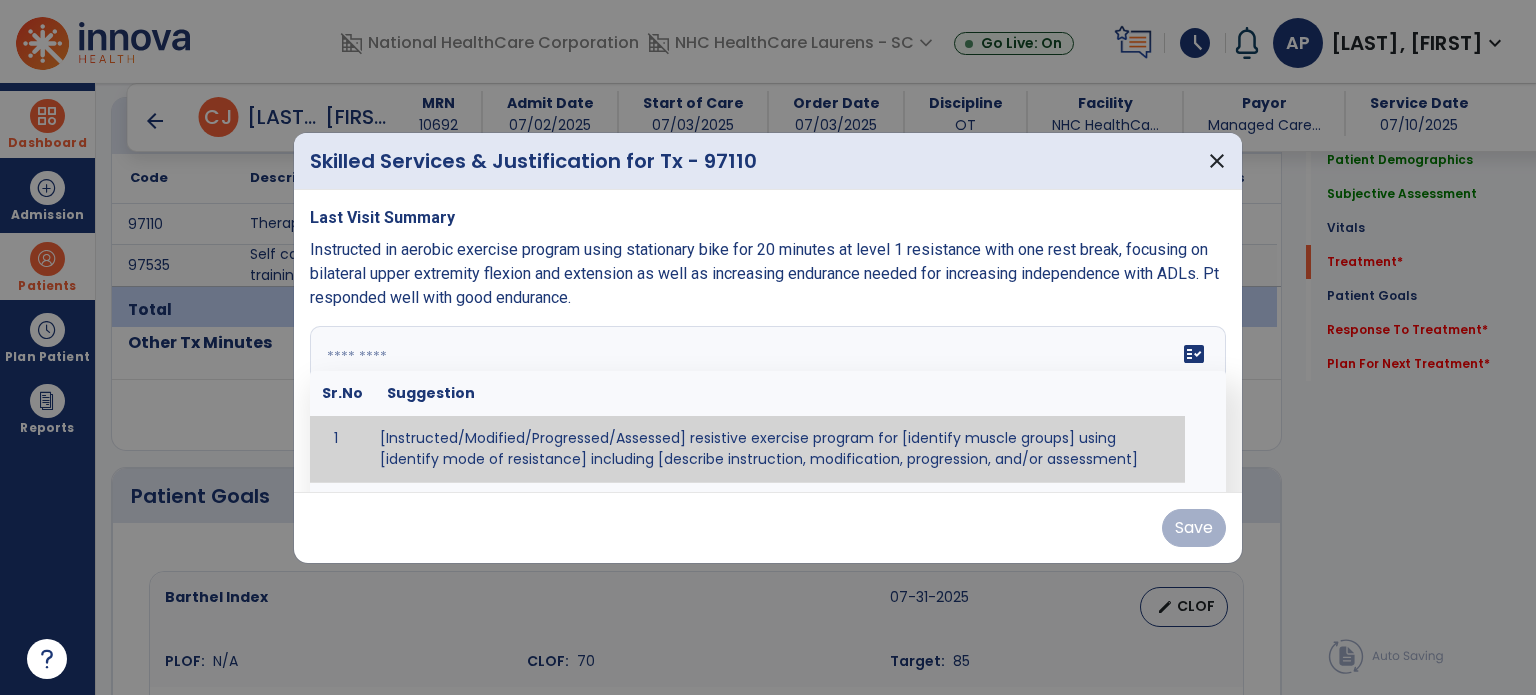 paste on "**********" 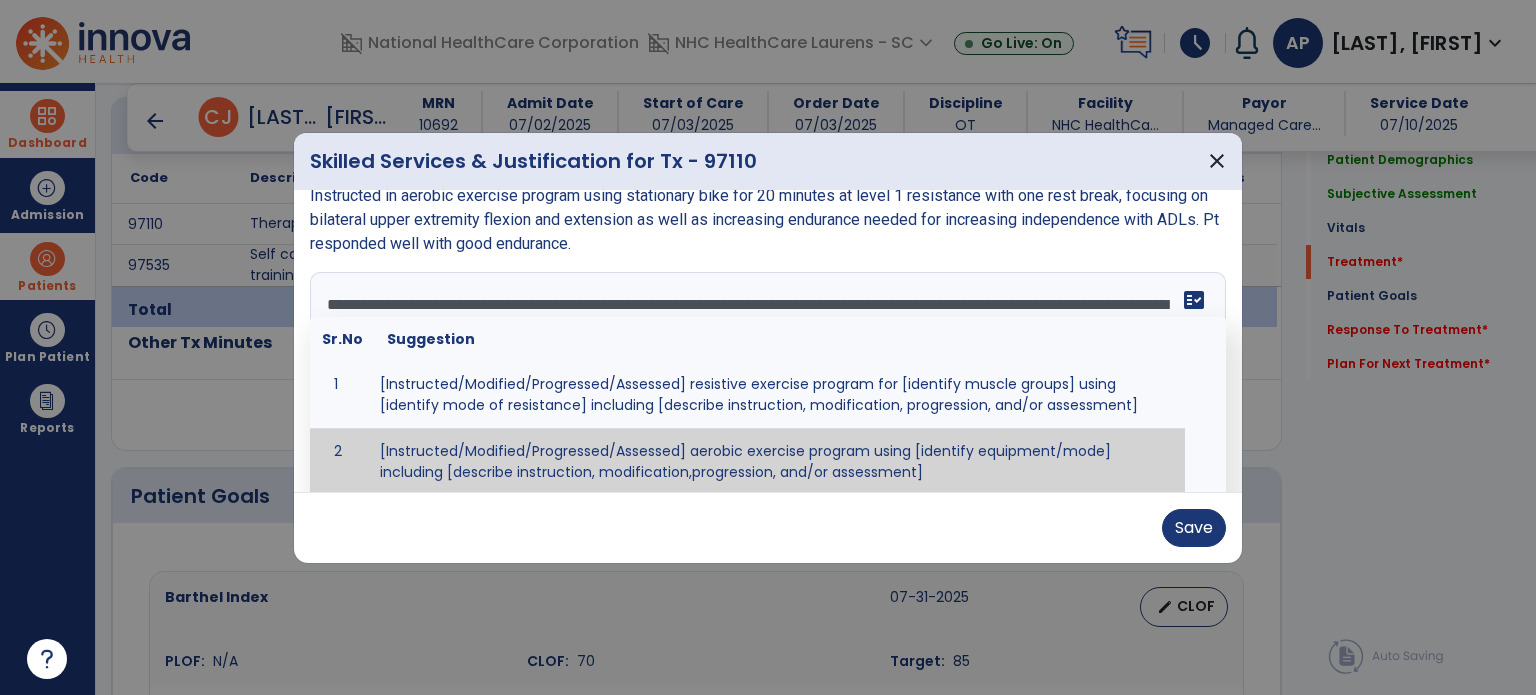 scroll, scrollTop: 0, scrollLeft: 0, axis: both 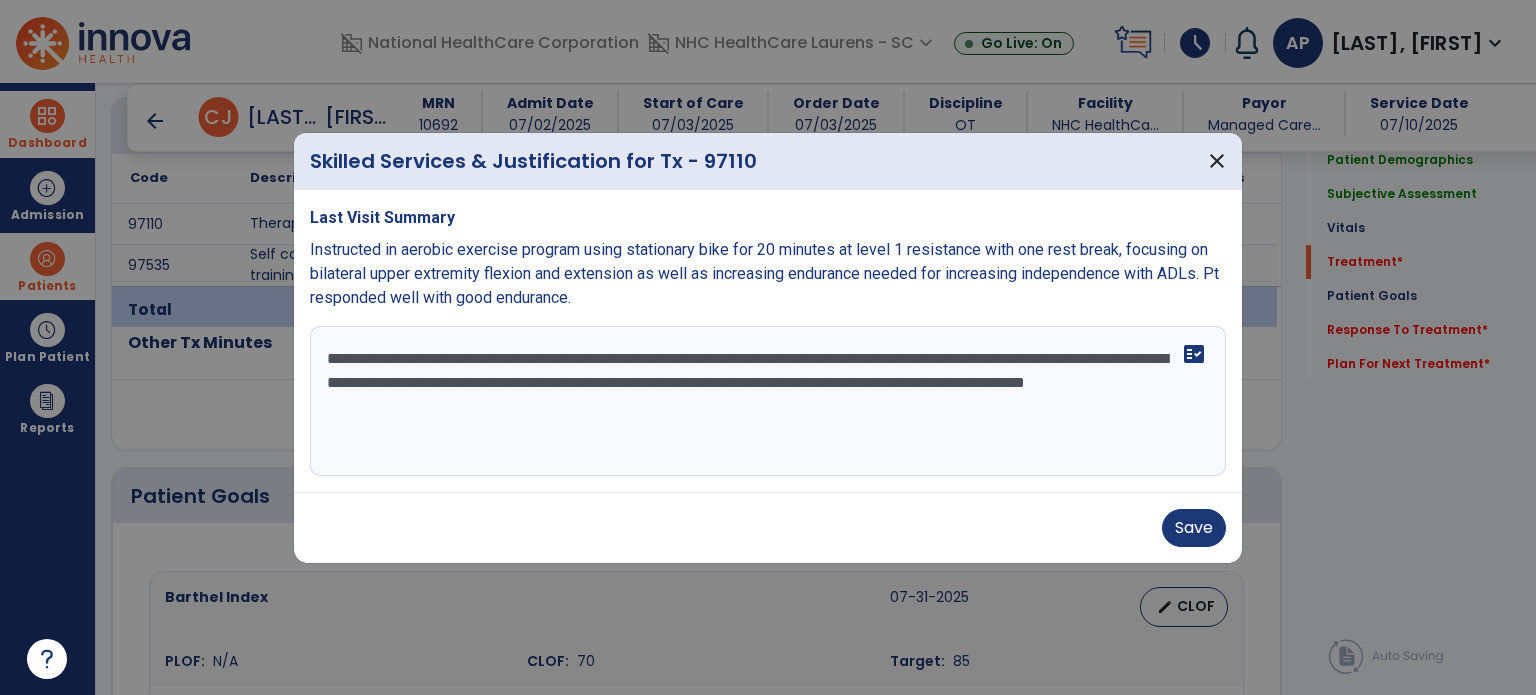 click on "**********" at bounding box center (768, 401) 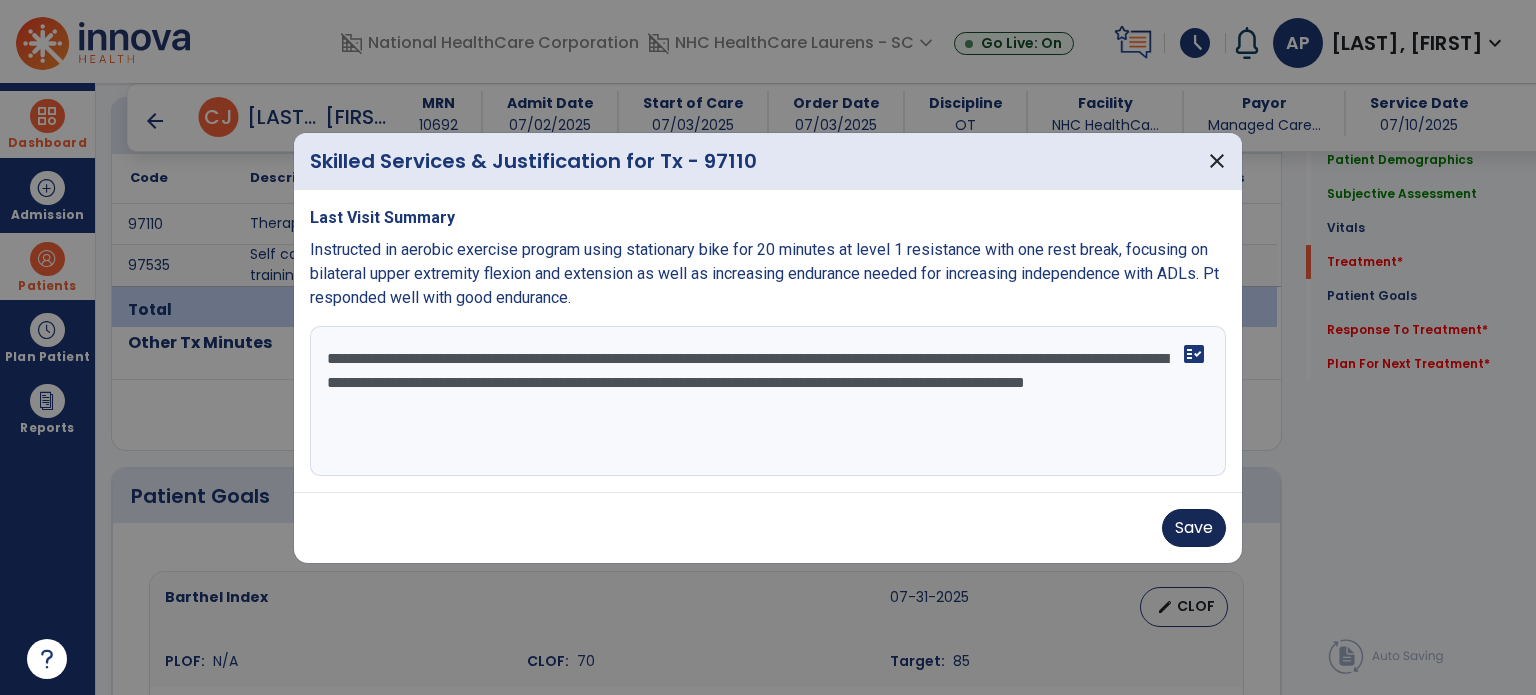 type on "**********" 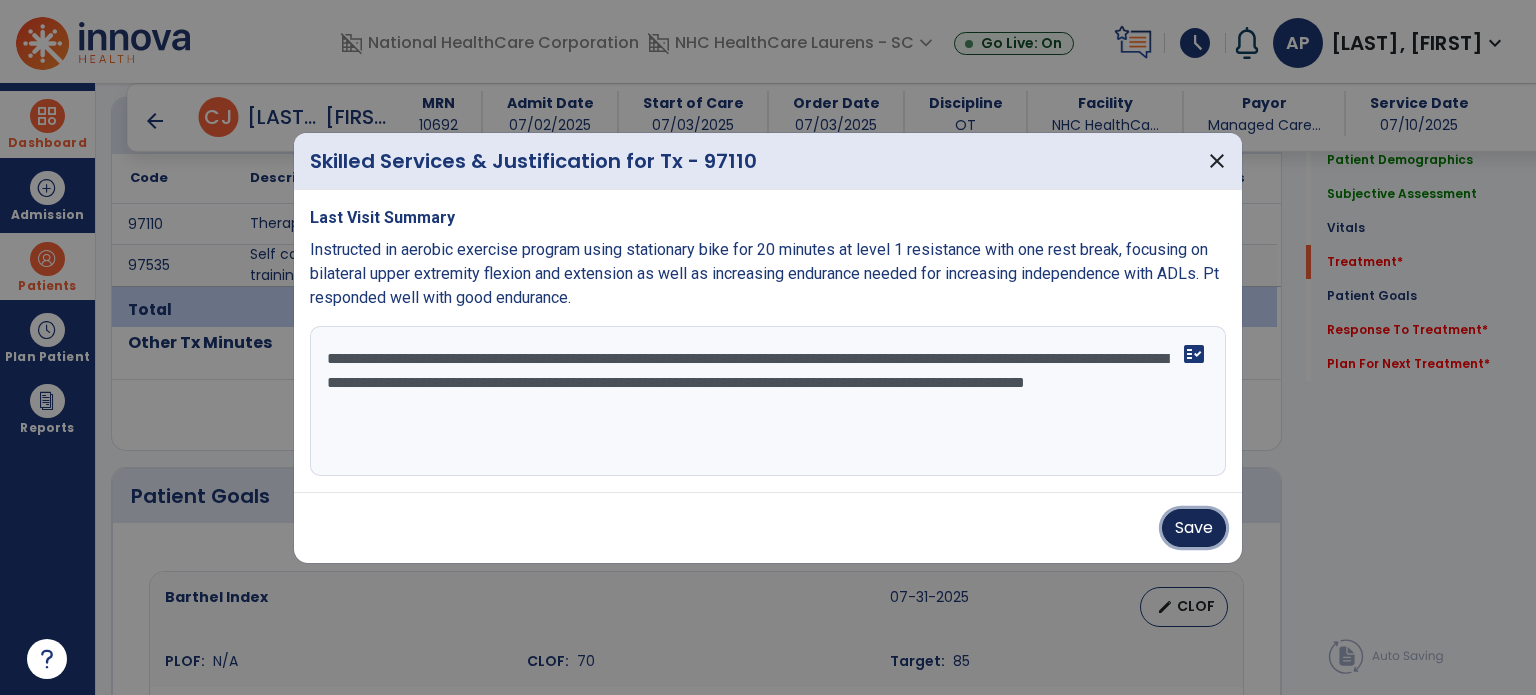 click on "Save" at bounding box center [1194, 528] 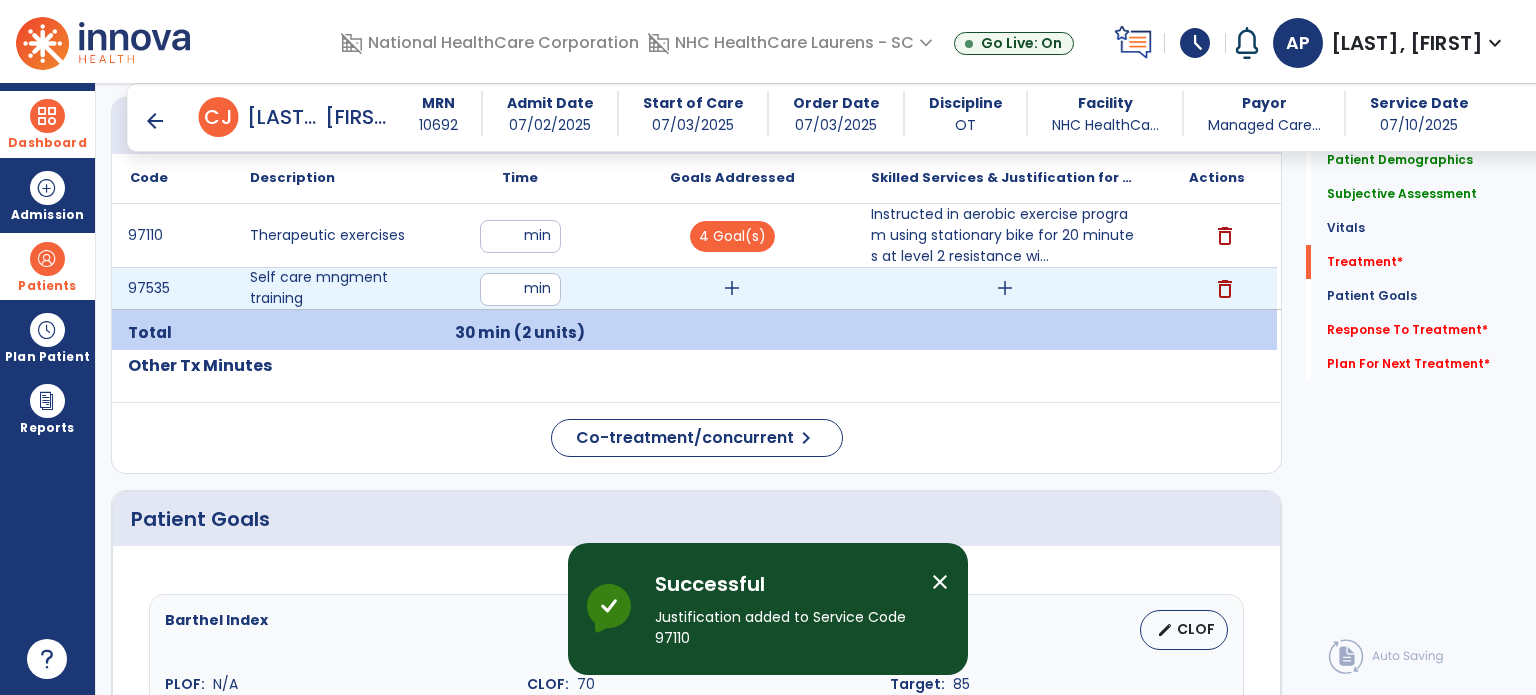 click on "add" at bounding box center (732, 288) 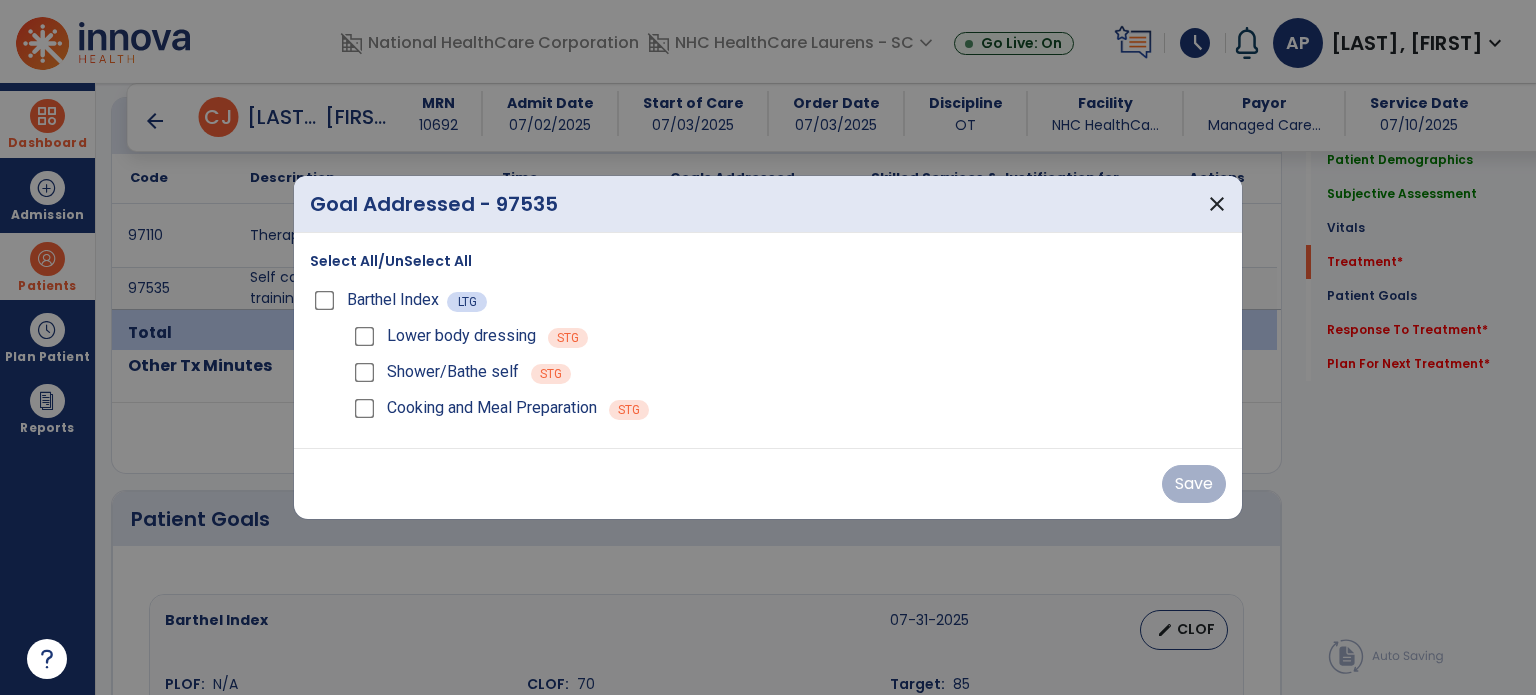 click on "Select All/UnSelect All" at bounding box center [391, 261] 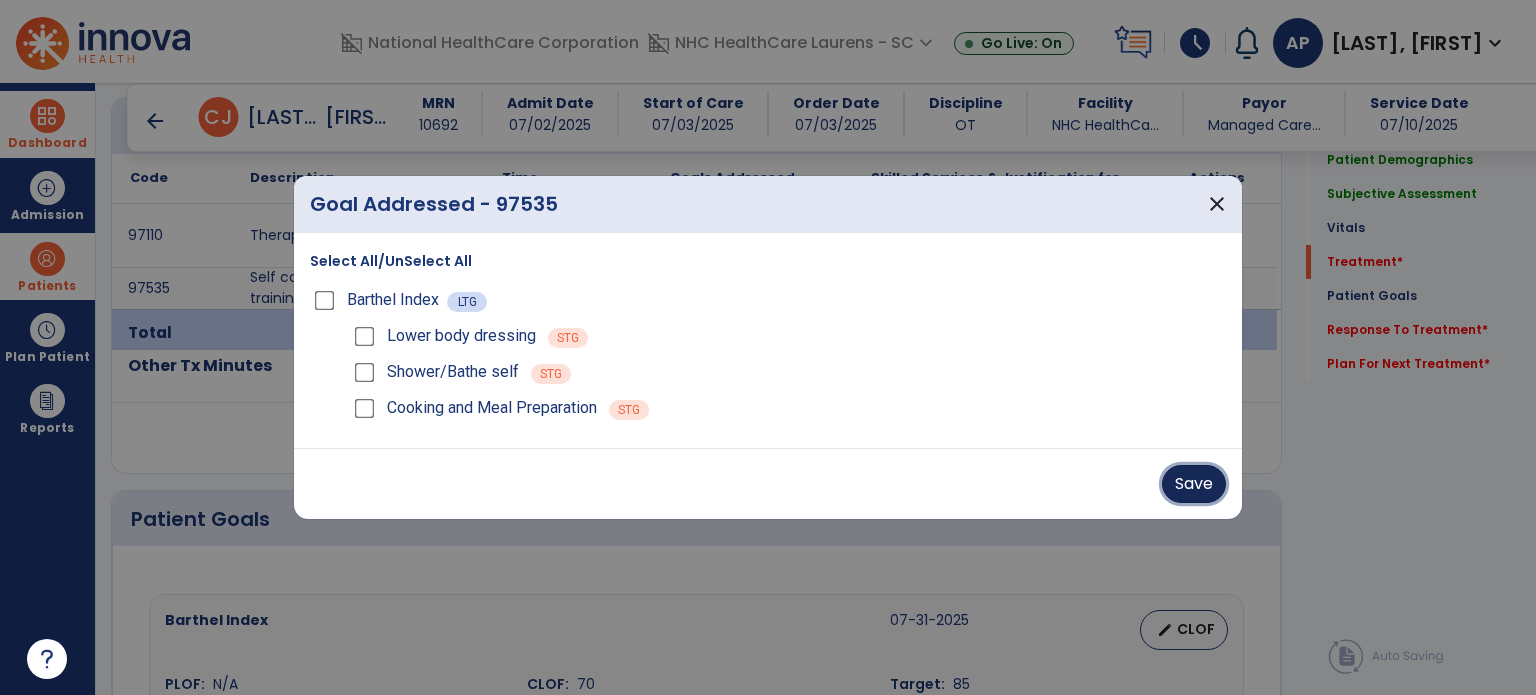 click on "Save" at bounding box center [1194, 484] 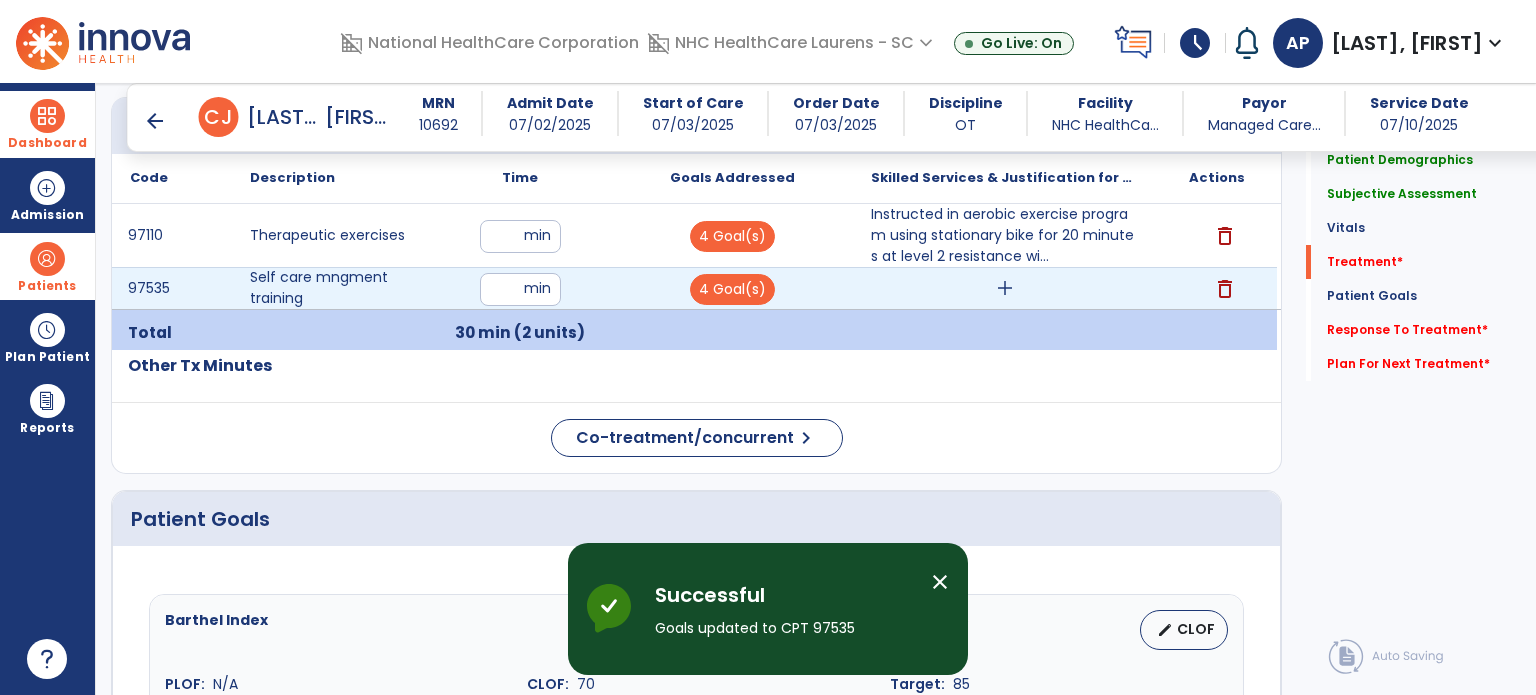 click on "add" at bounding box center (1004, 288) 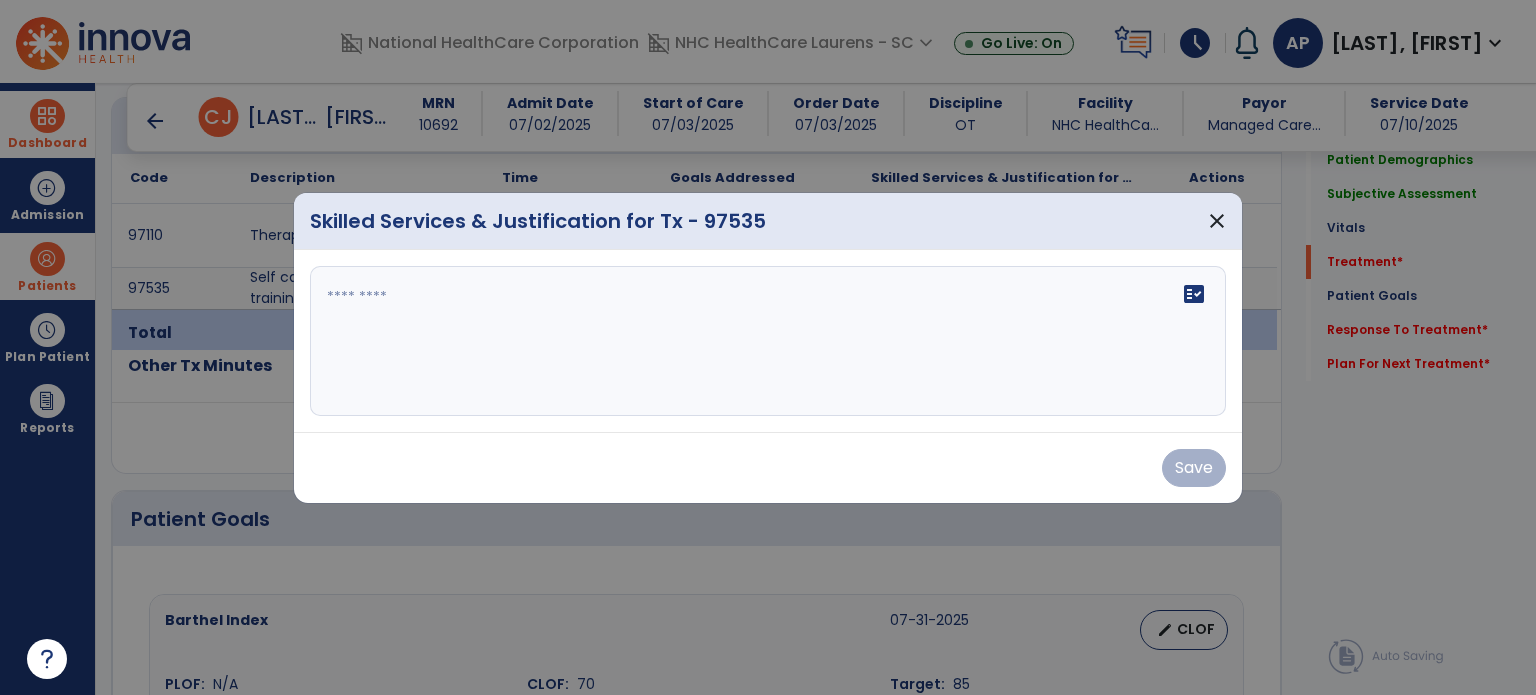 click on "fact_check" at bounding box center (768, 341) 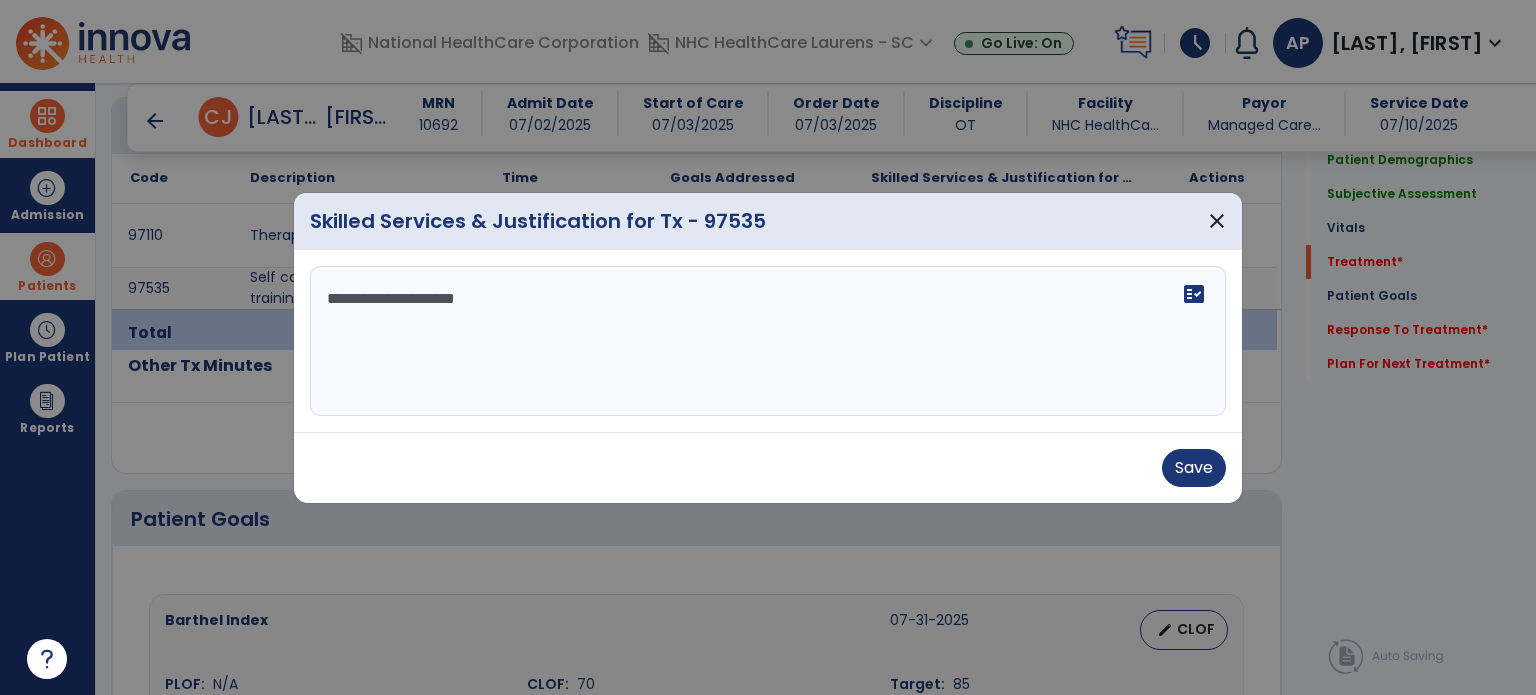 click on "**********" at bounding box center (768, 341) 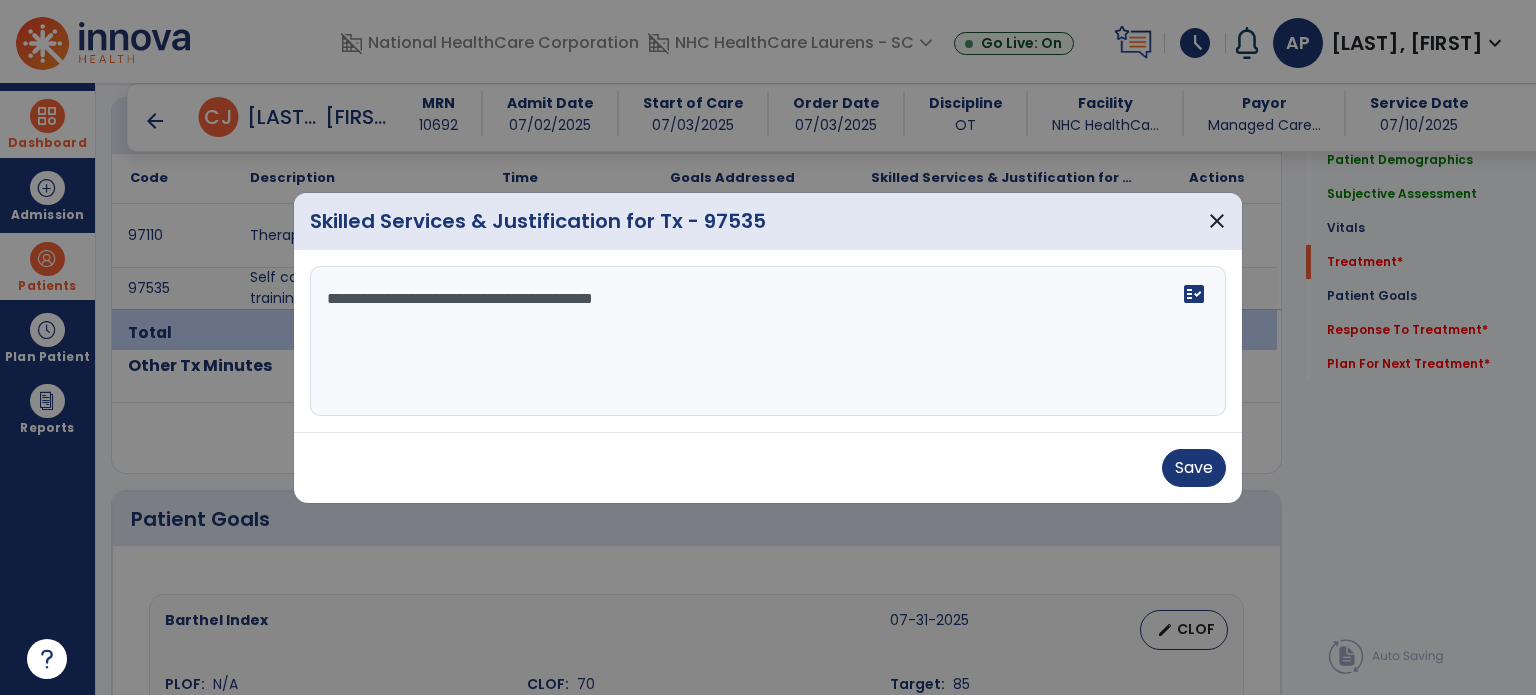 paste on "**********" 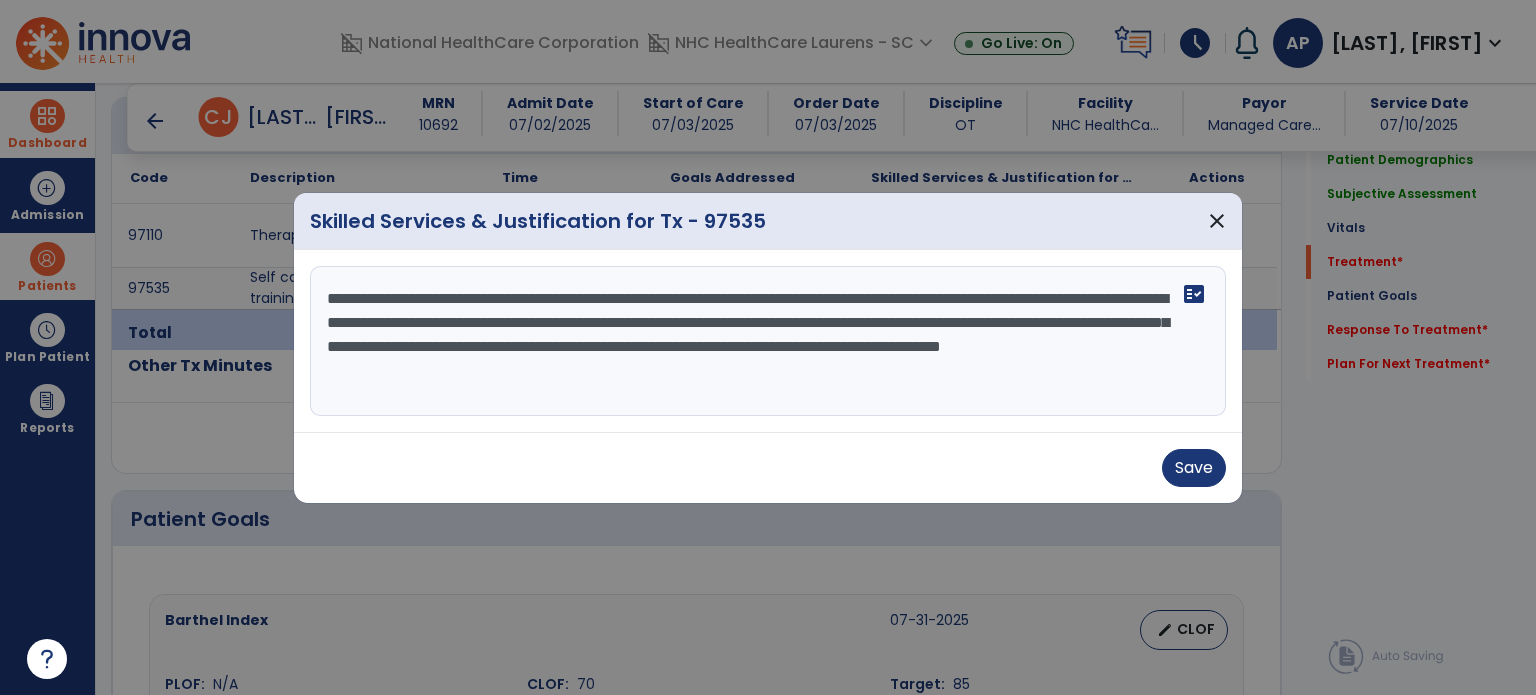 drag, startPoint x: 830, startPoint y: 304, endPoint x: 865, endPoint y: 298, distance: 35.510563 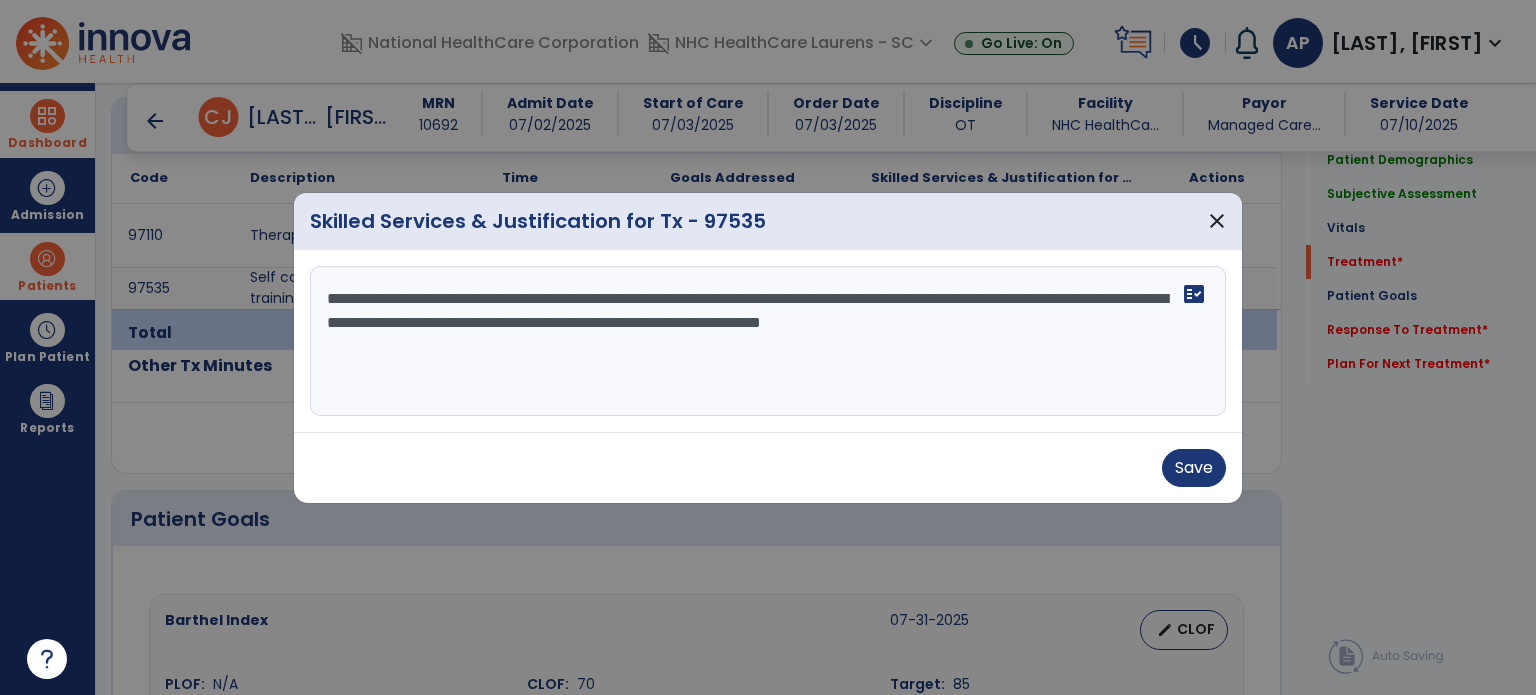 click on "**********" at bounding box center [768, 341] 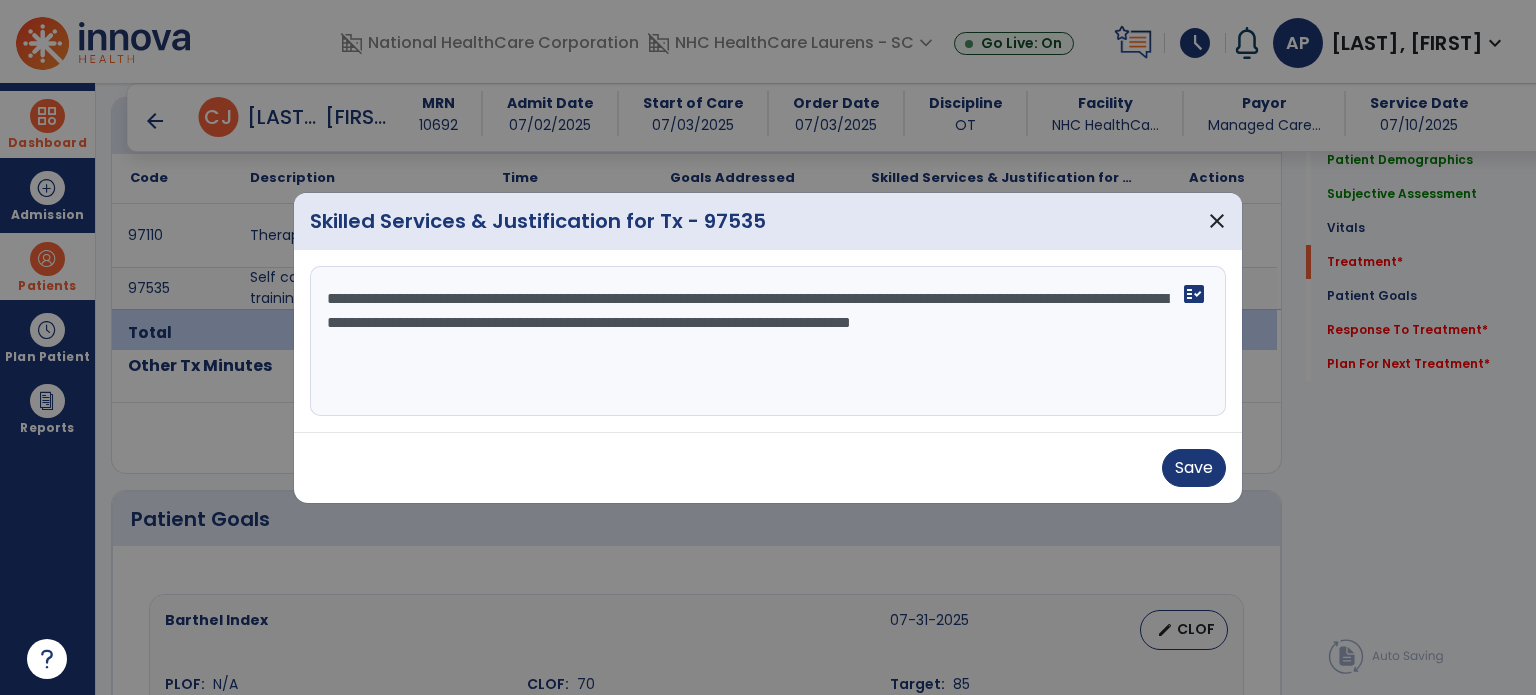 click on "**********" at bounding box center [768, 341] 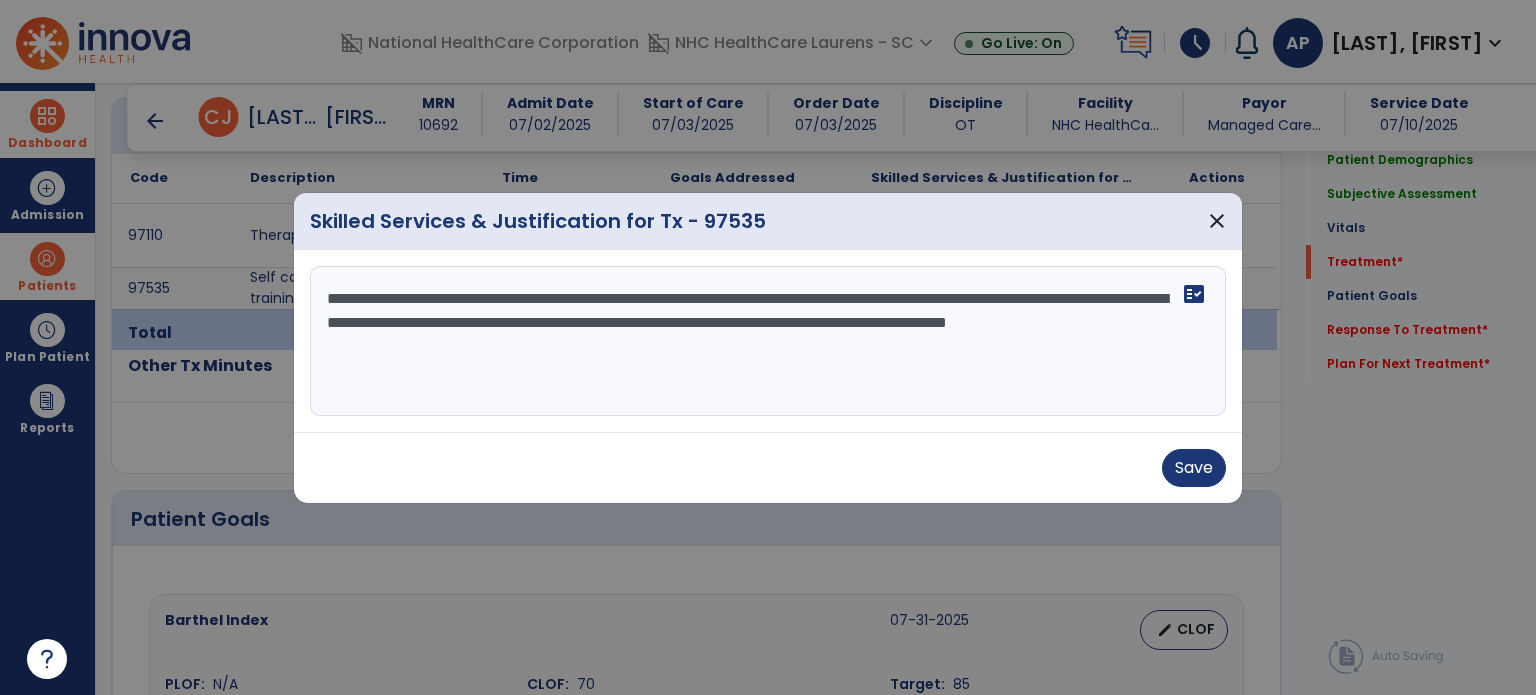 click on "**********" at bounding box center [768, 341] 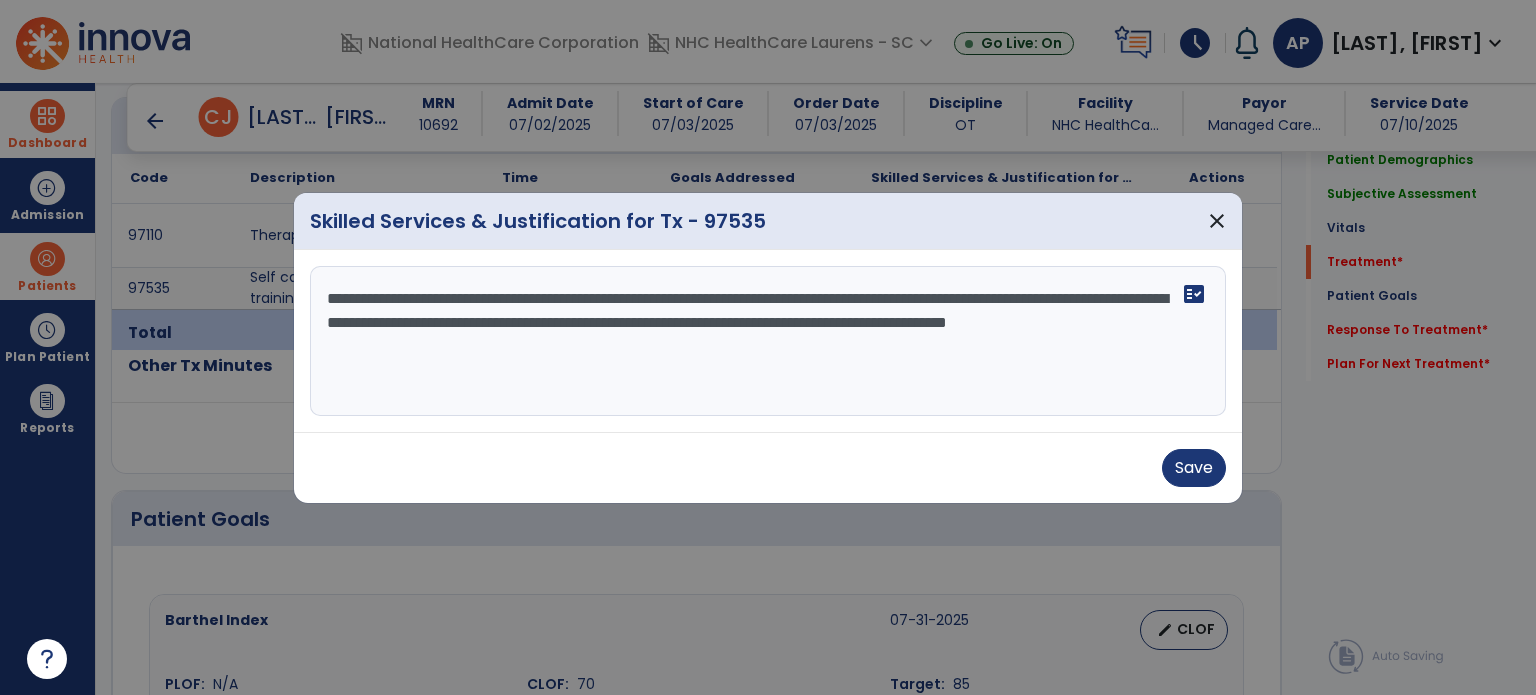 click on "**********" at bounding box center (768, 341) 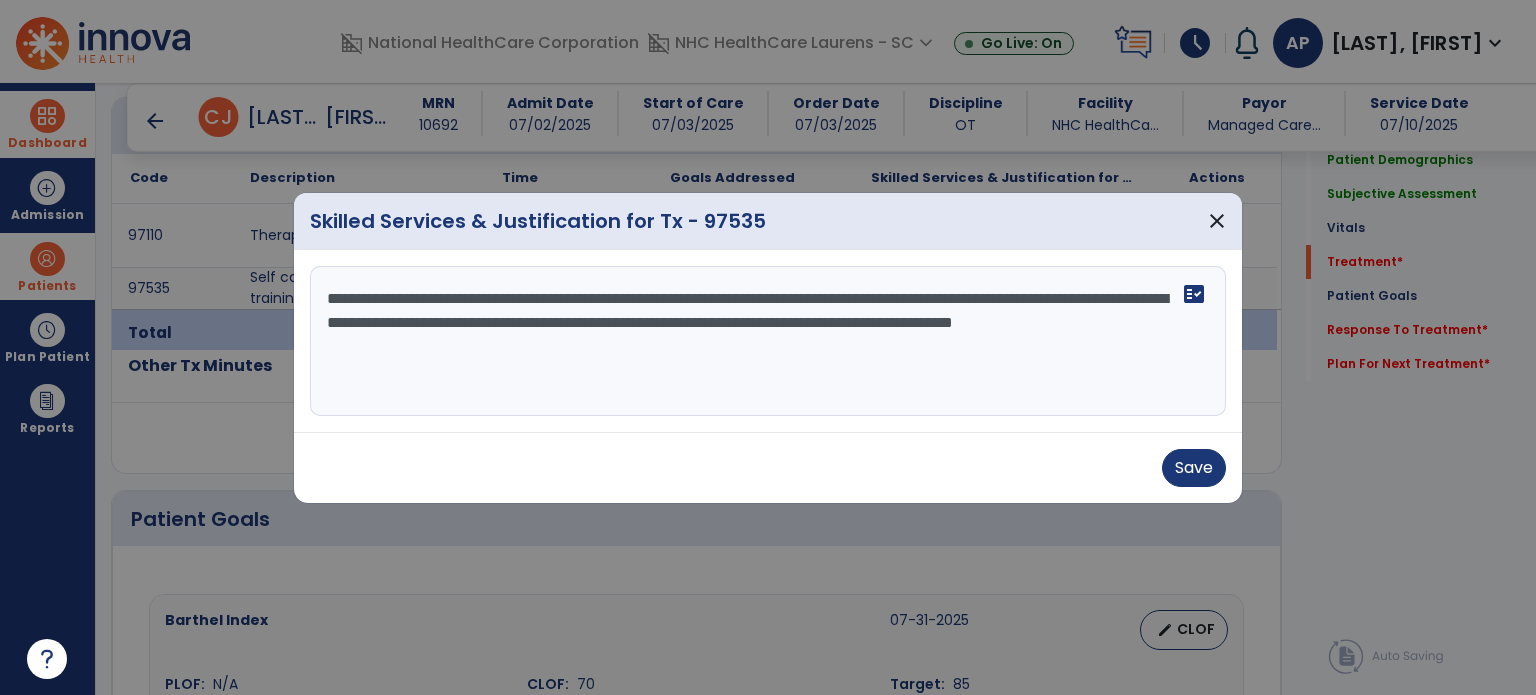 drag, startPoint x: 552, startPoint y: 351, endPoint x: 892, endPoint y: 320, distance: 341.4103 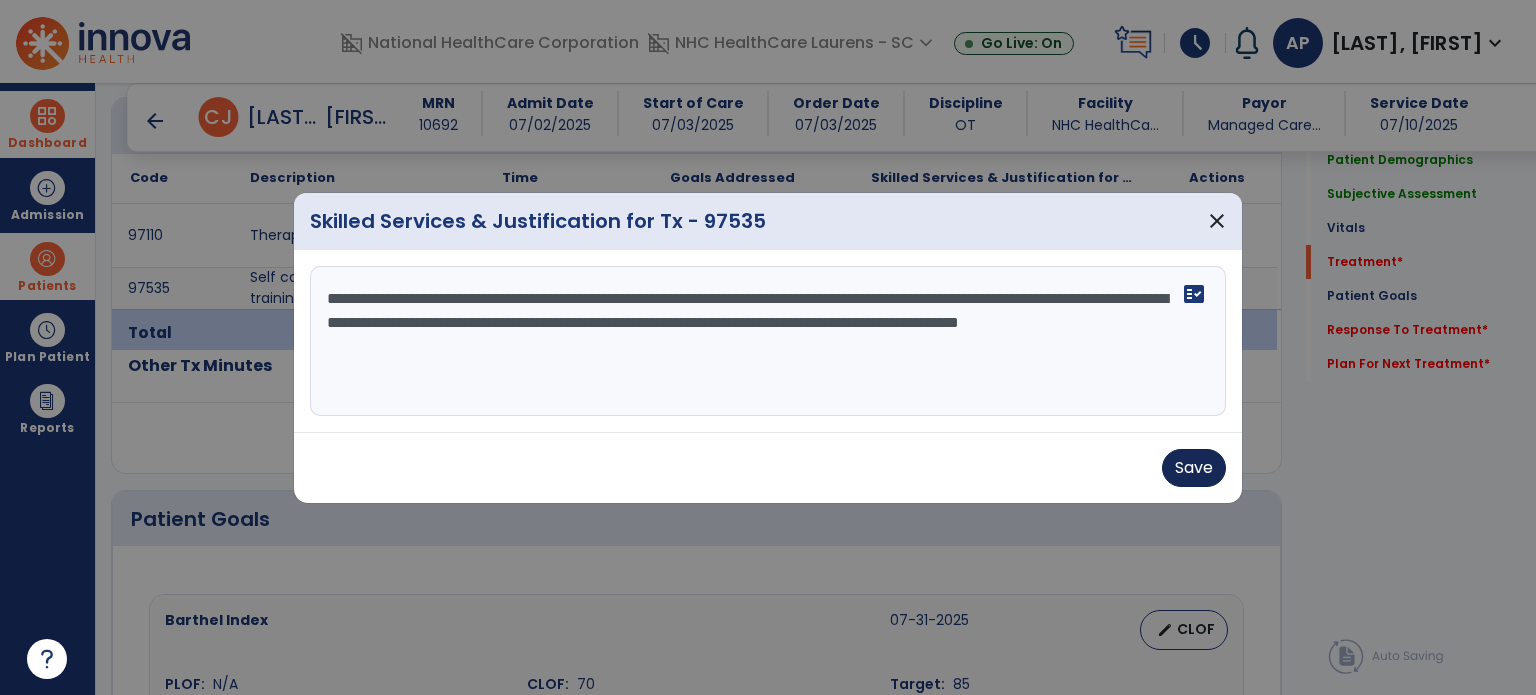 type on "**********" 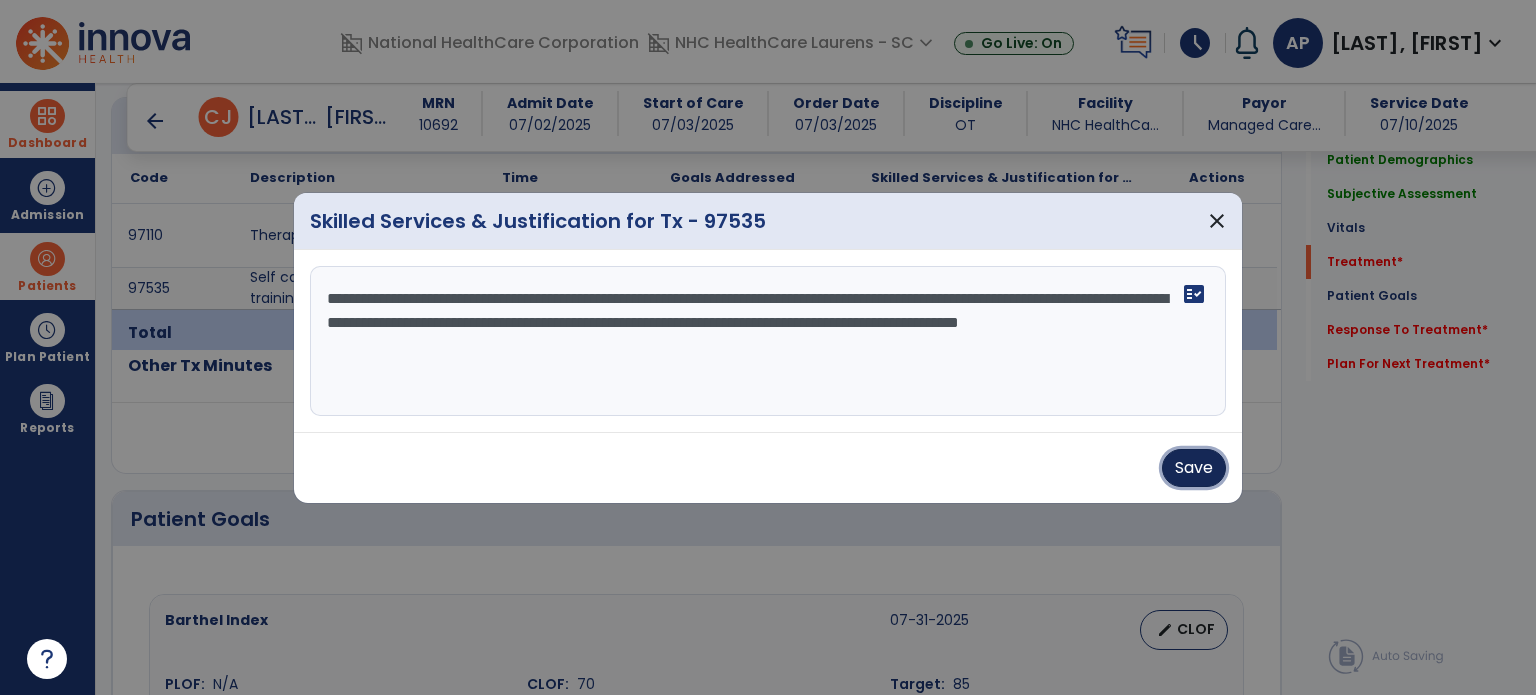 click on "Save" at bounding box center (1194, 468) 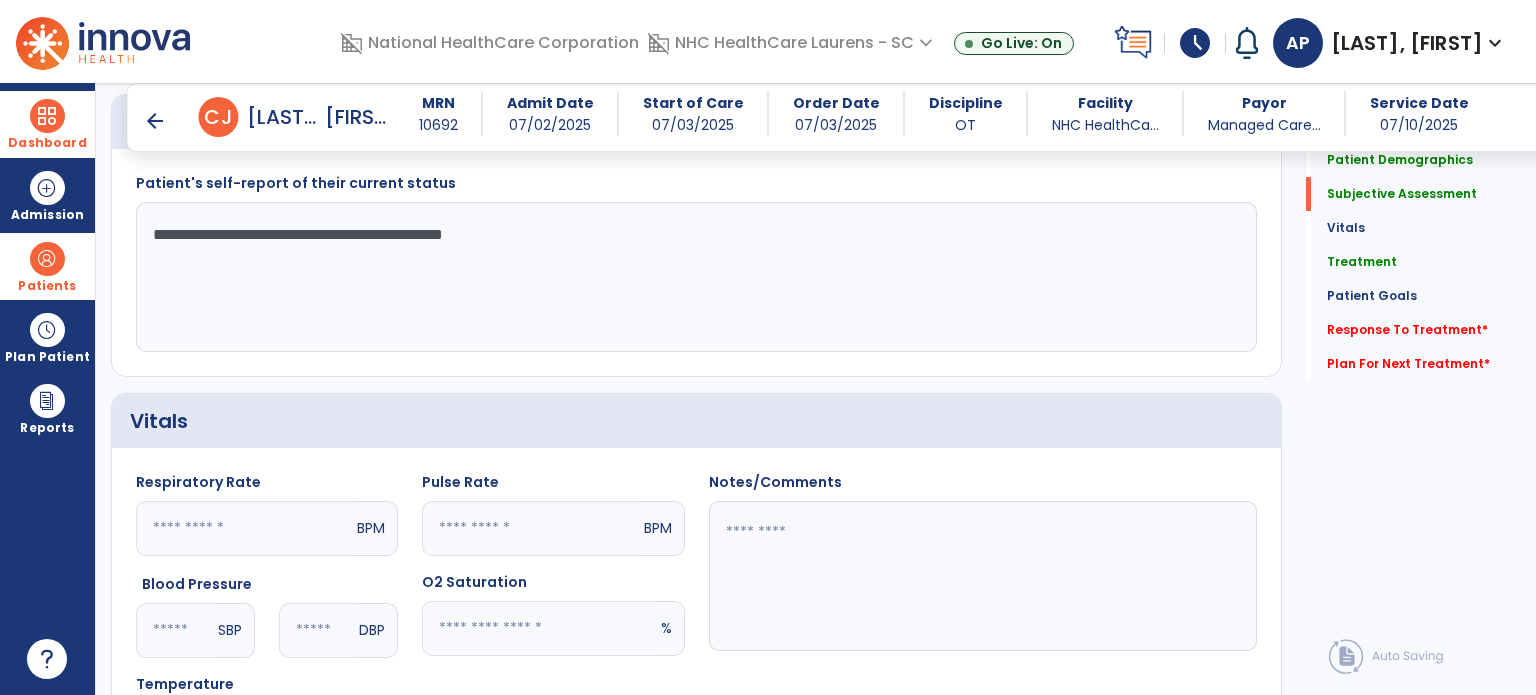 scroll, scrollTop: 1032, scrollLeft: 0, axis: vertical 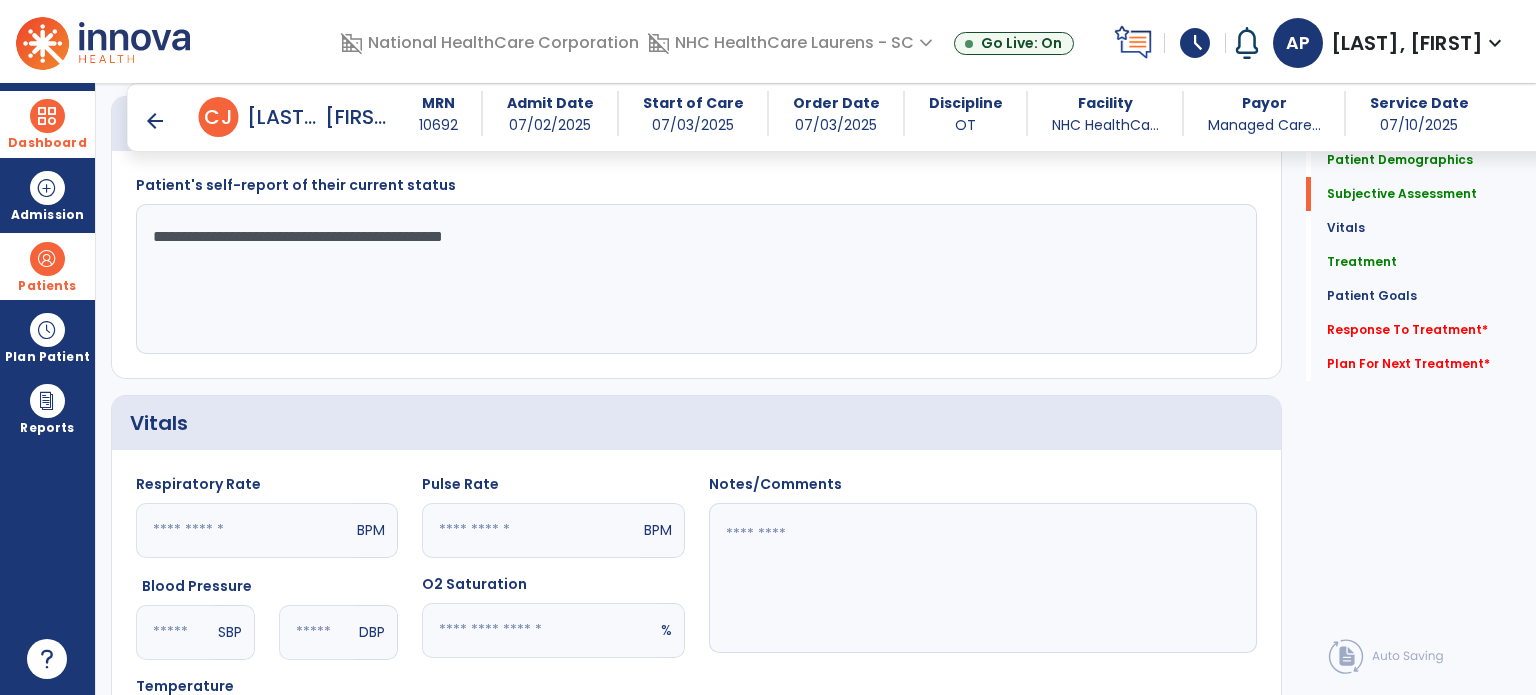 click on "**********" 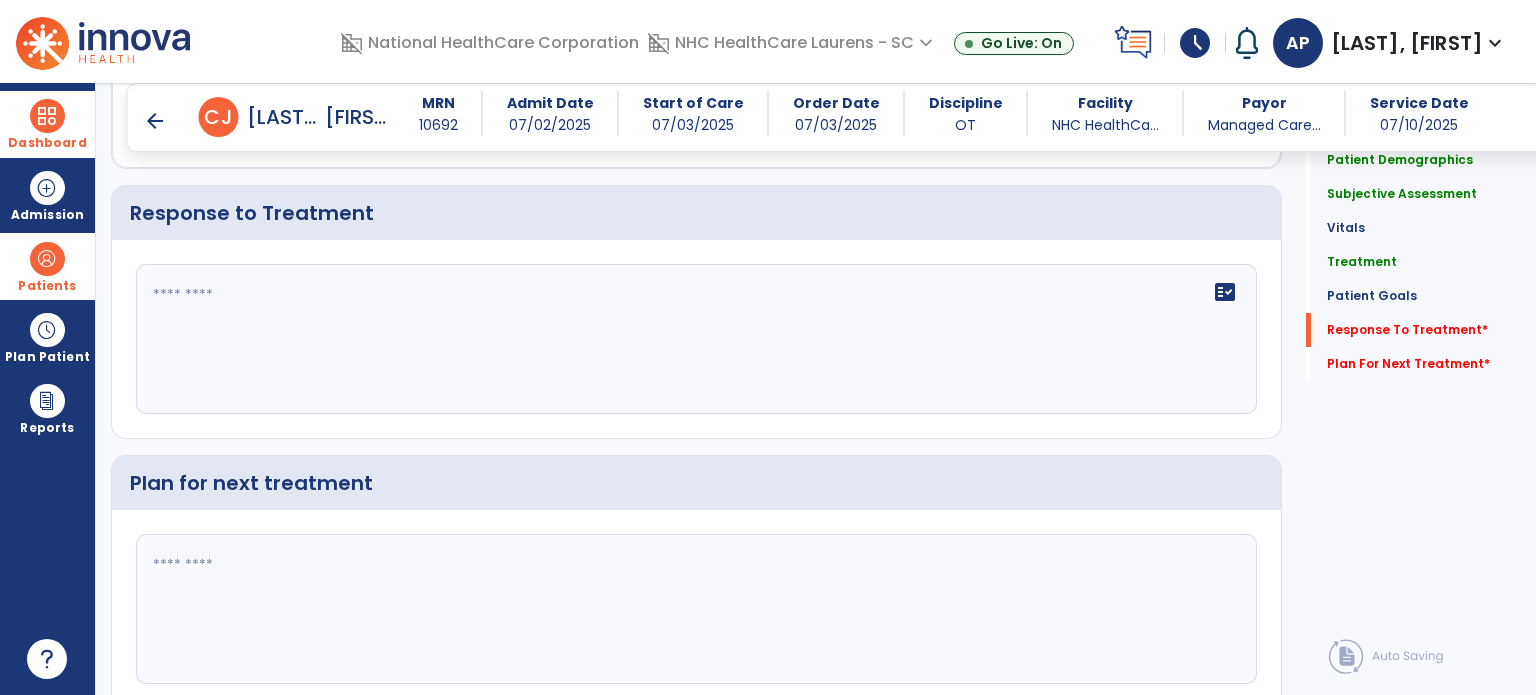 scroll, scrollTop: 2768, scrollLeft: 0, axis: vertical 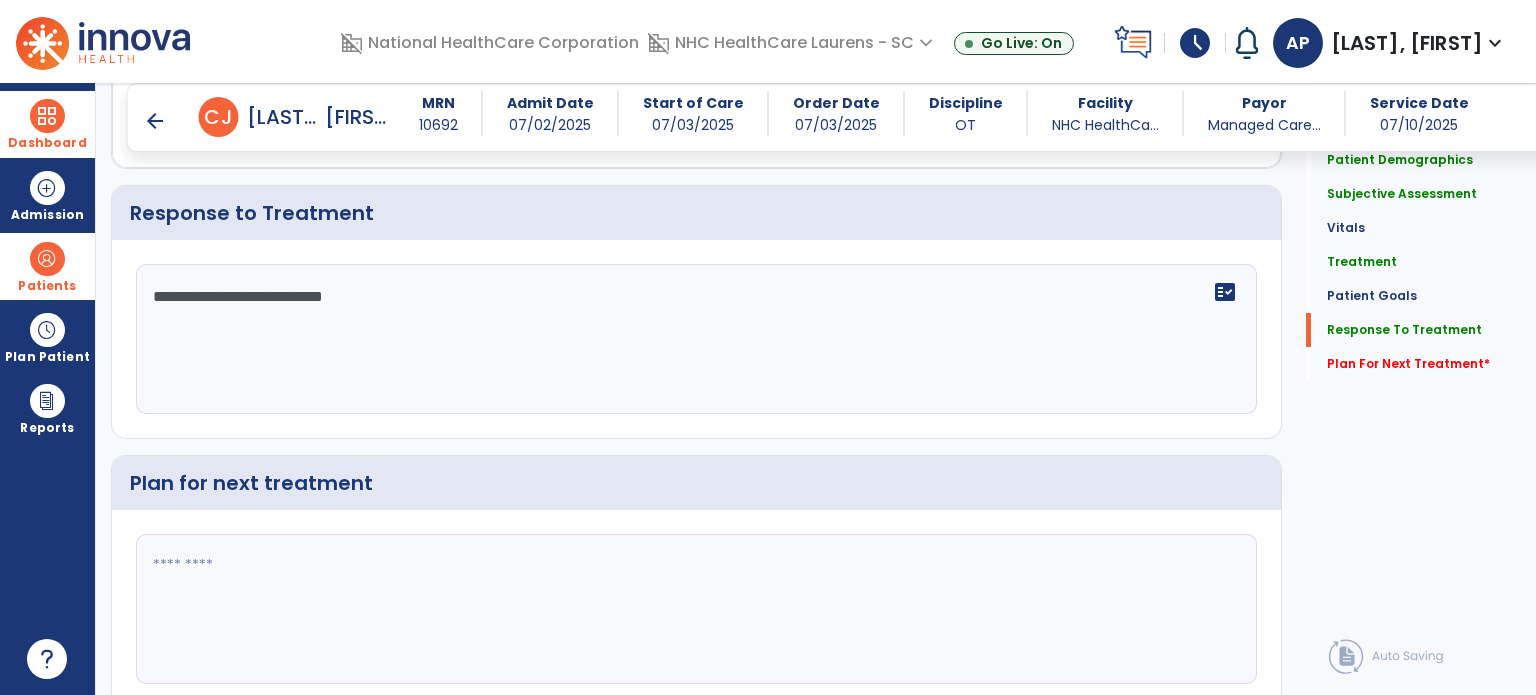 type on "**********" 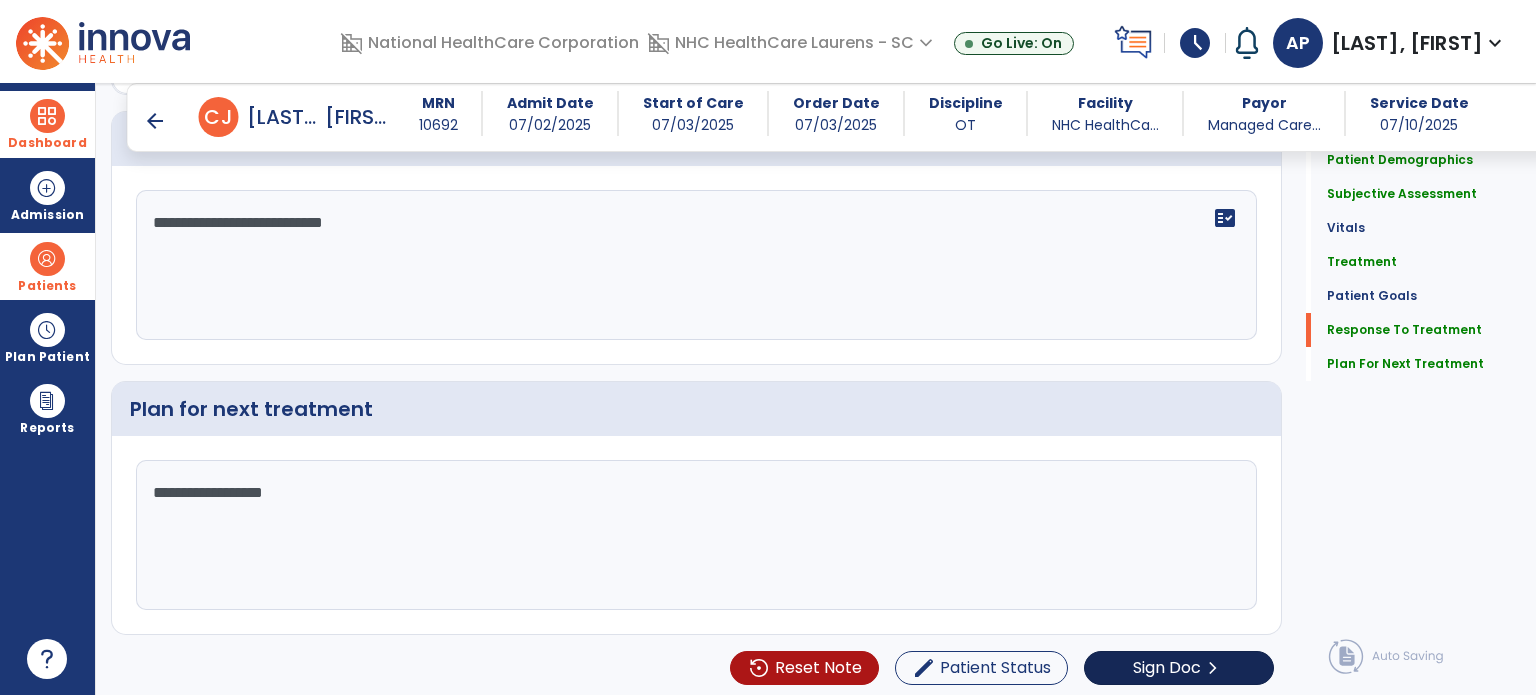 scroll, scrollTop: 2841, scrollLeft: 0, axis: vertical 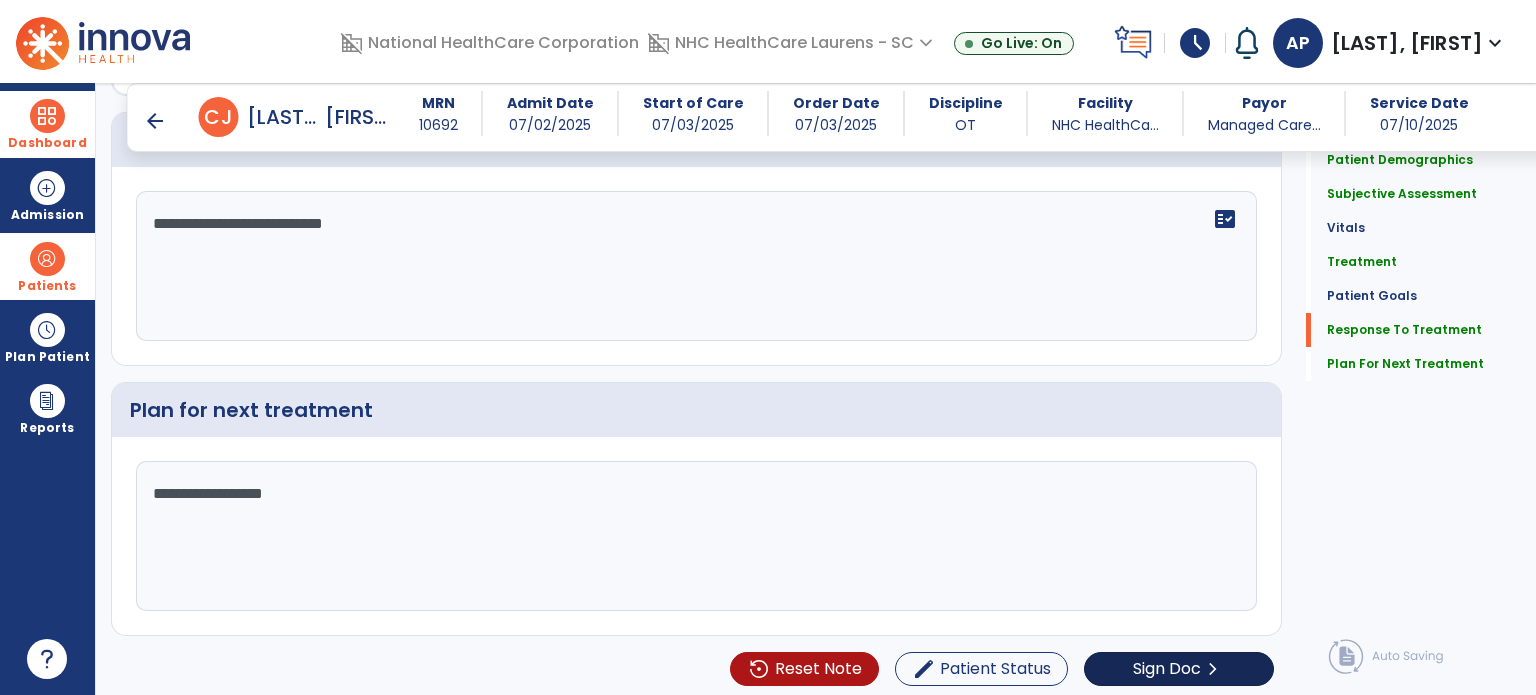 type on "**********" 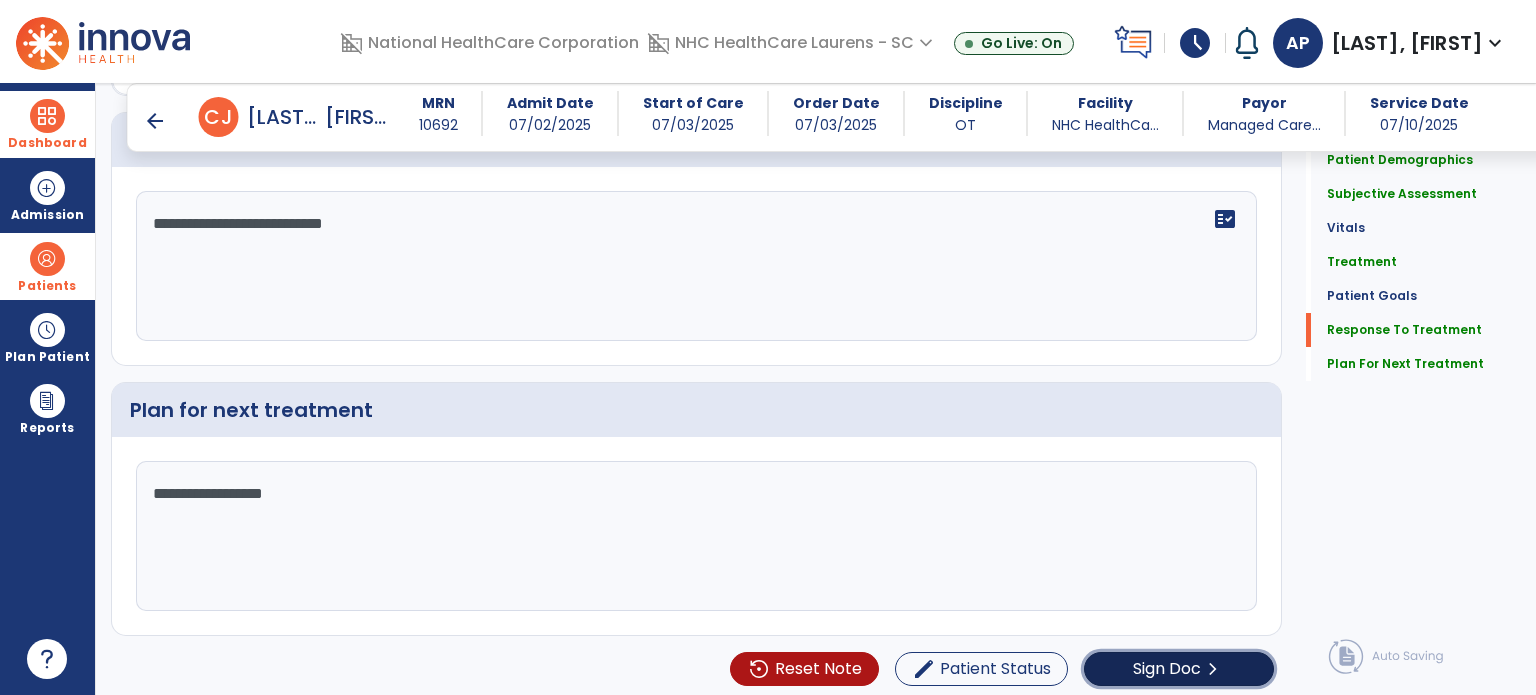 click on "Sign Doc  chevron_right" 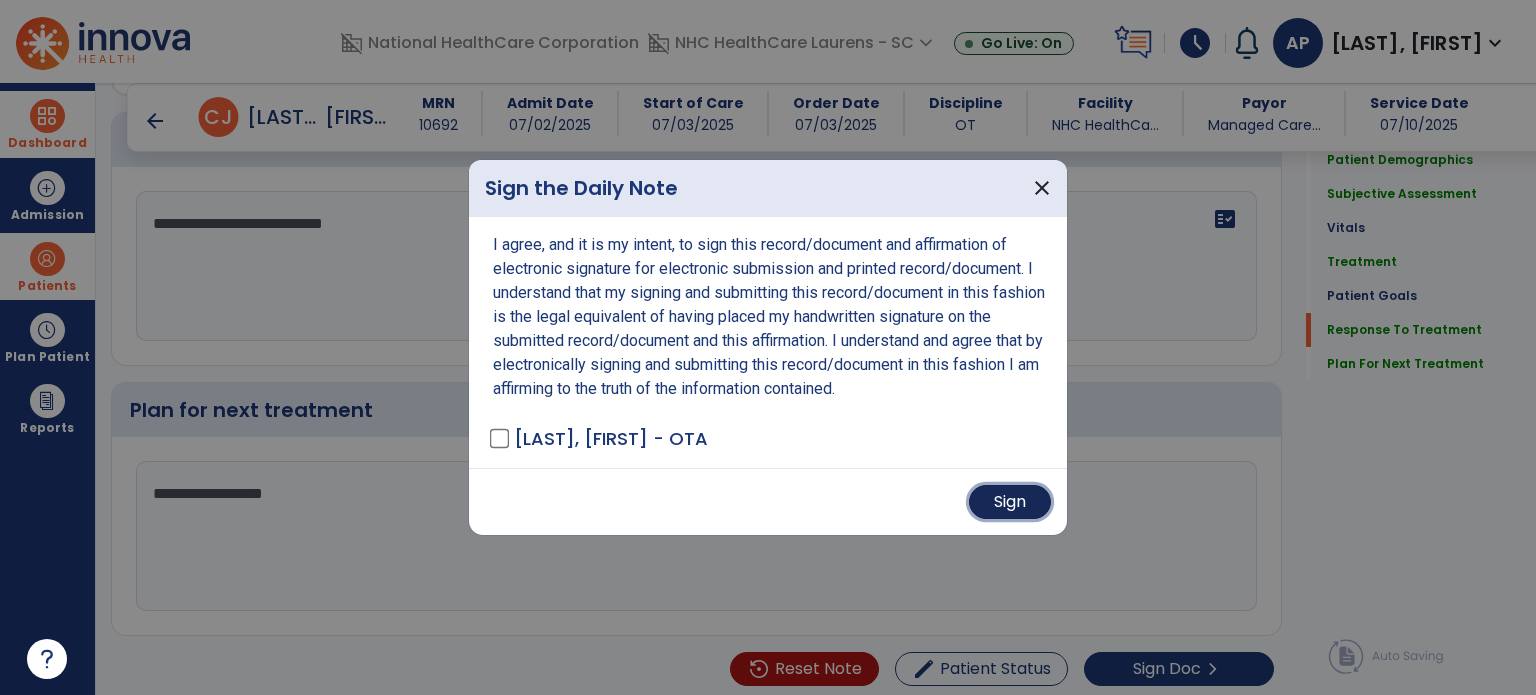 click on "Sign" at bounding box center [1010, 502] 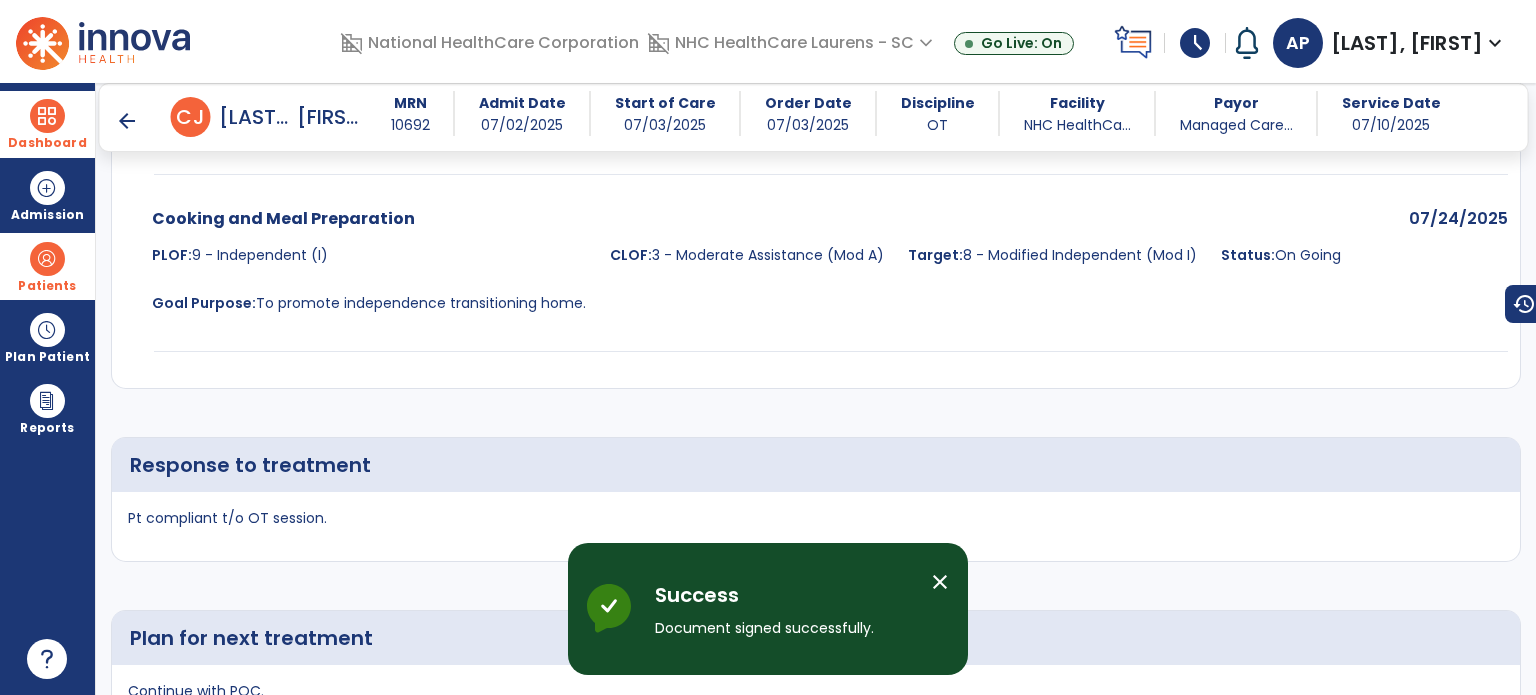 scroll, scrollTop: 4167, scrollLeft: 0, axis: vertical 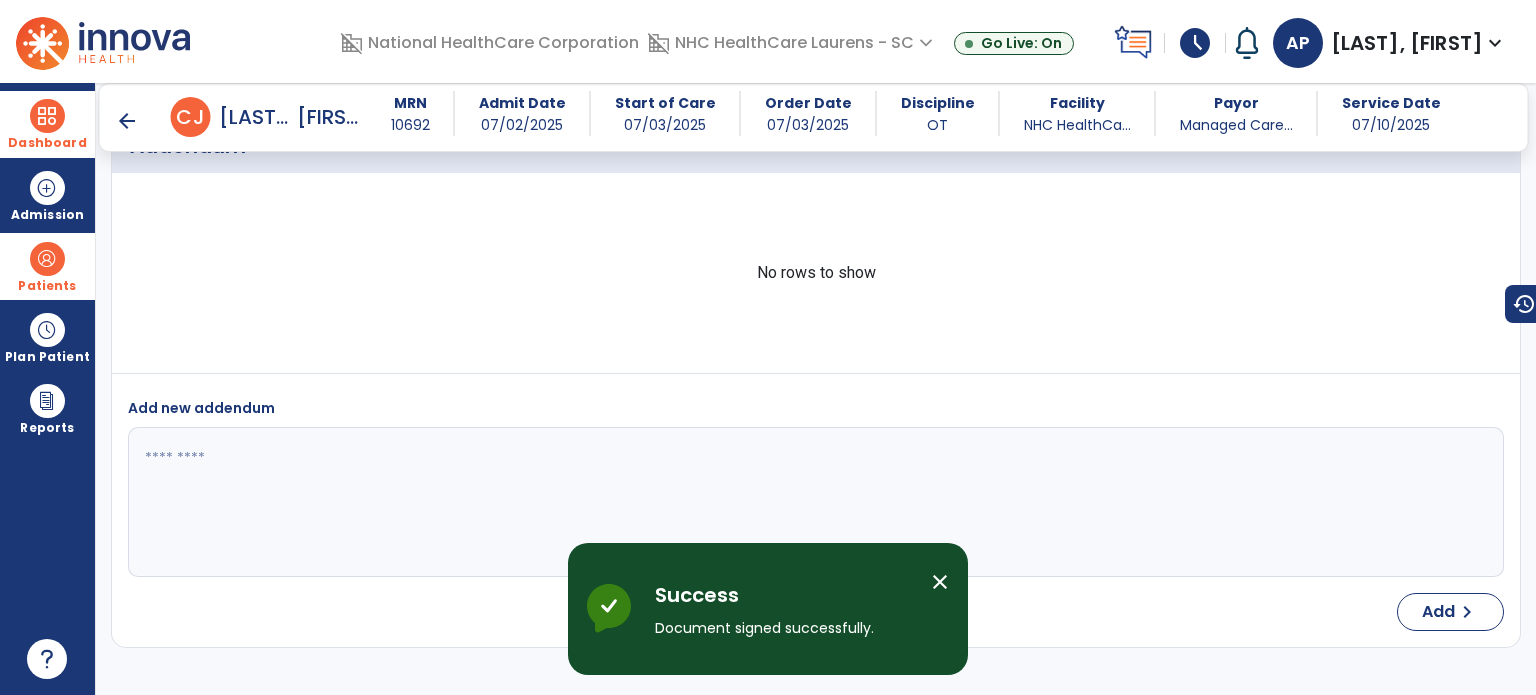 click on "arrow_back" at bounding box center (127, 121) 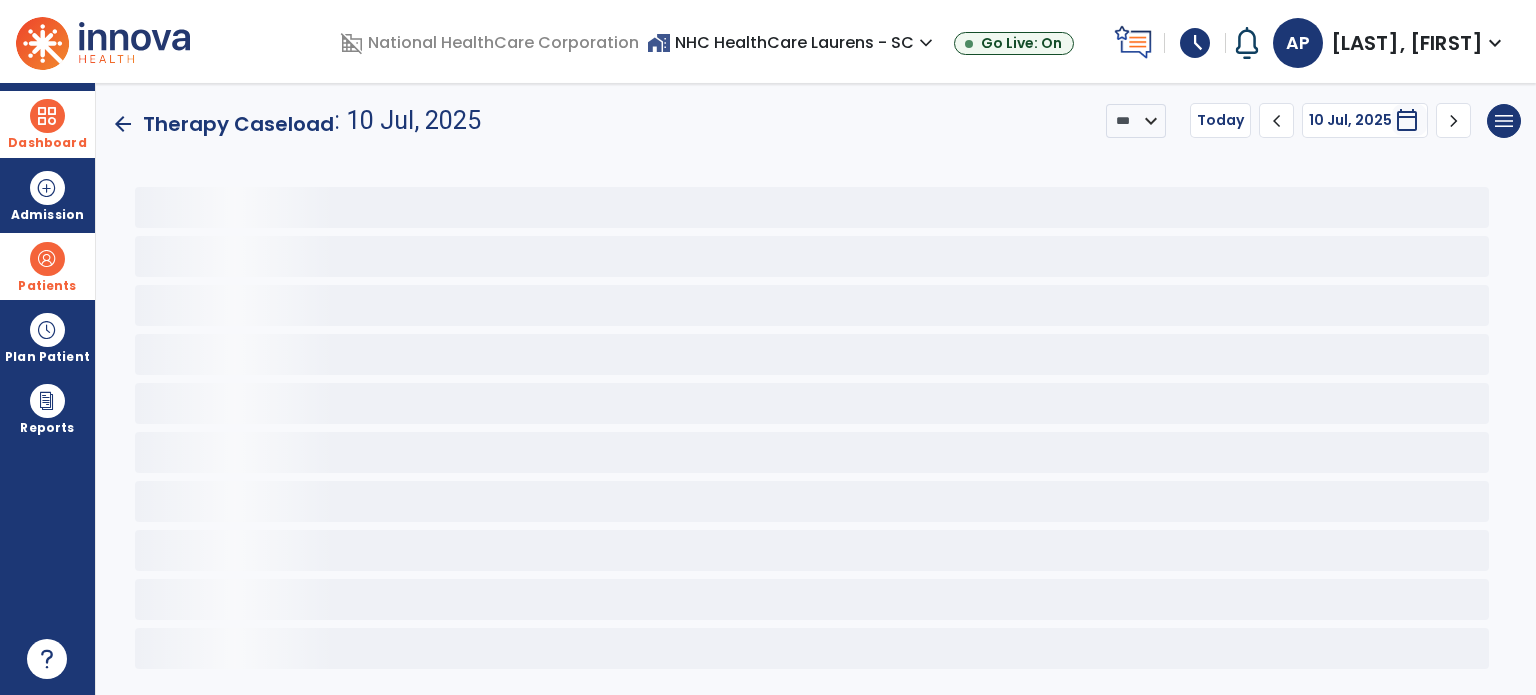 scroll, scrollTop: 0, scrollLeft: 0, axis: both 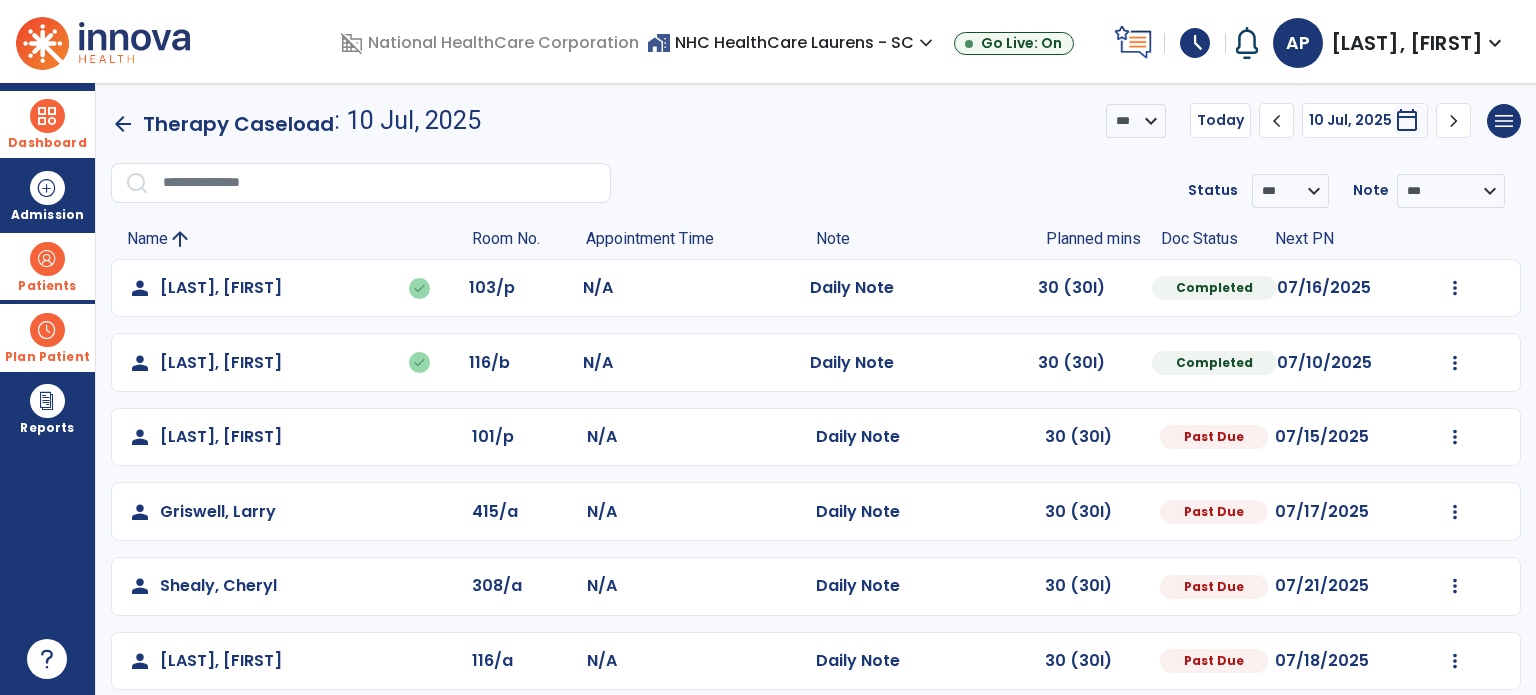 click at bounding box center (47, 330) 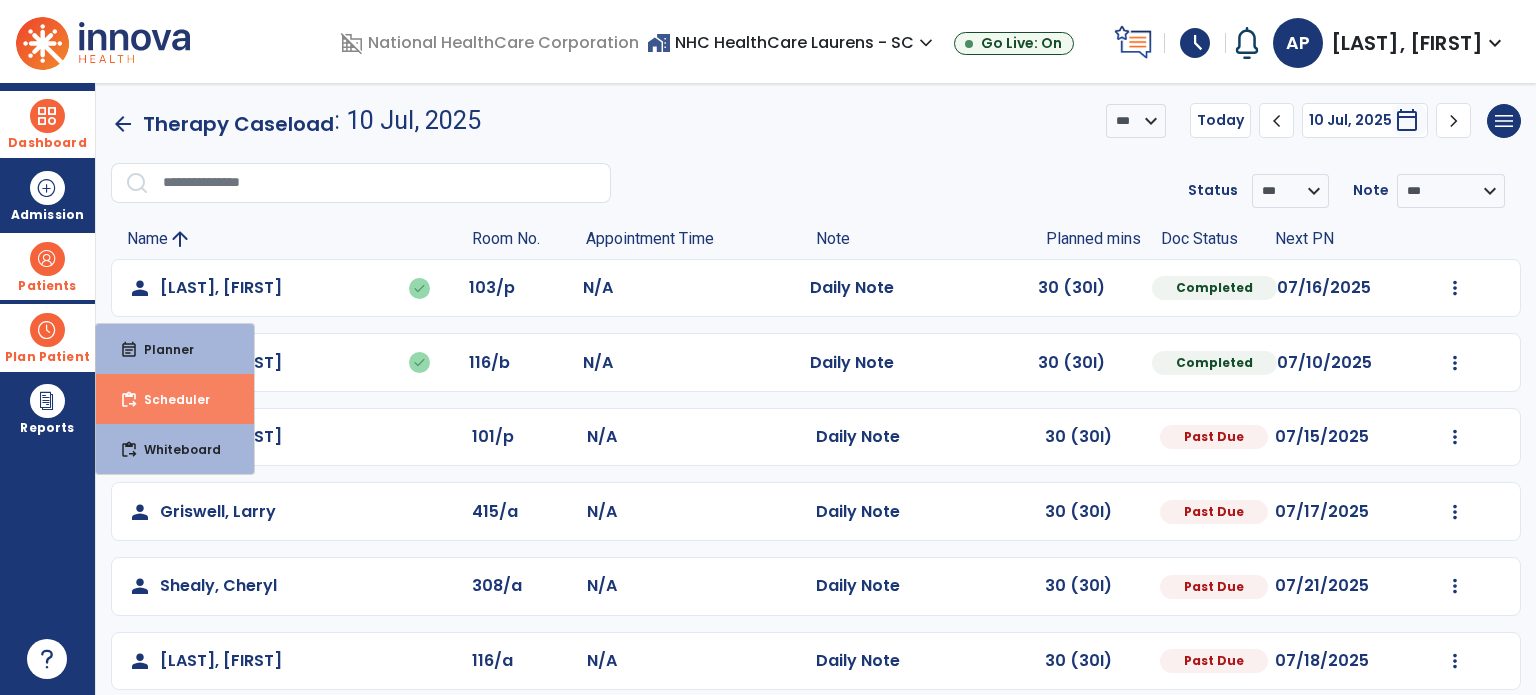 click on "Scheduler" at bounding box center [169, 399] 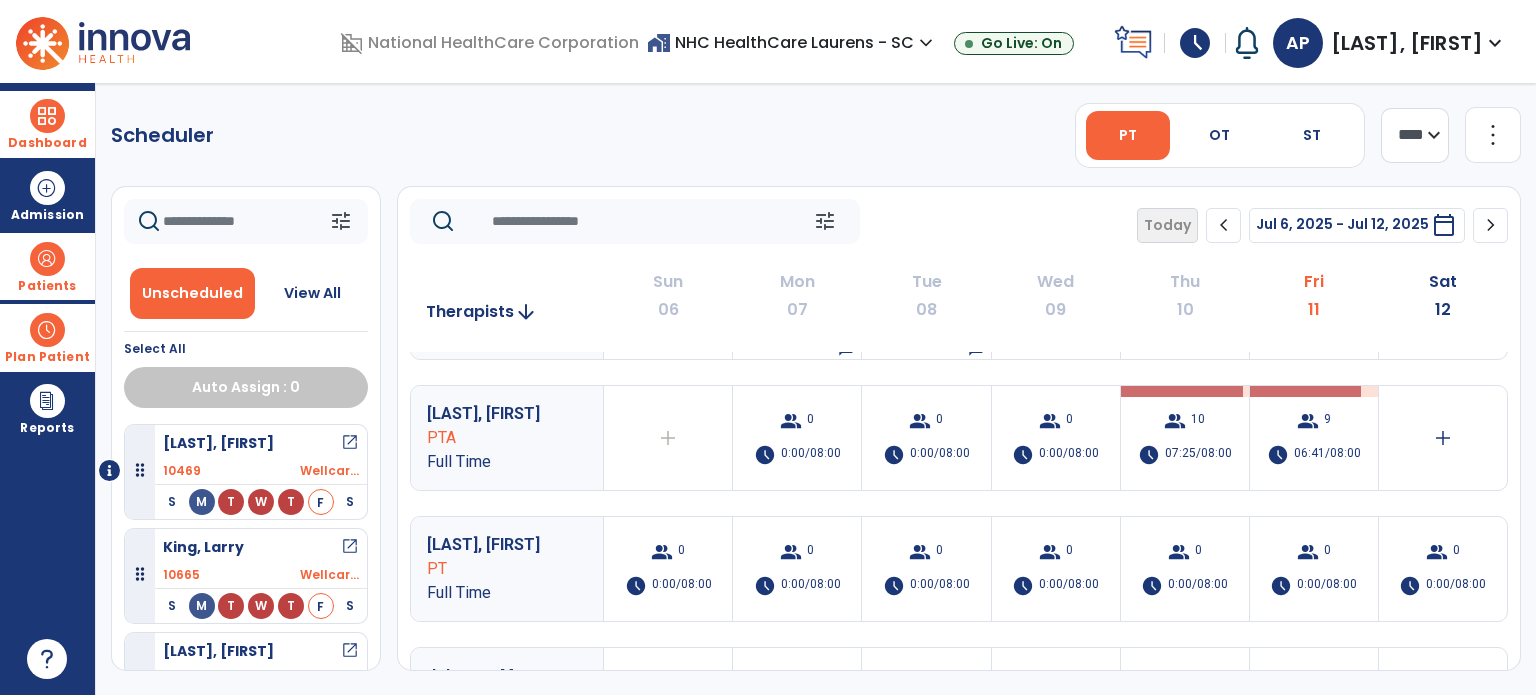 scroll, scrollTop: 360, scrollLeft: 0, axis: vertical 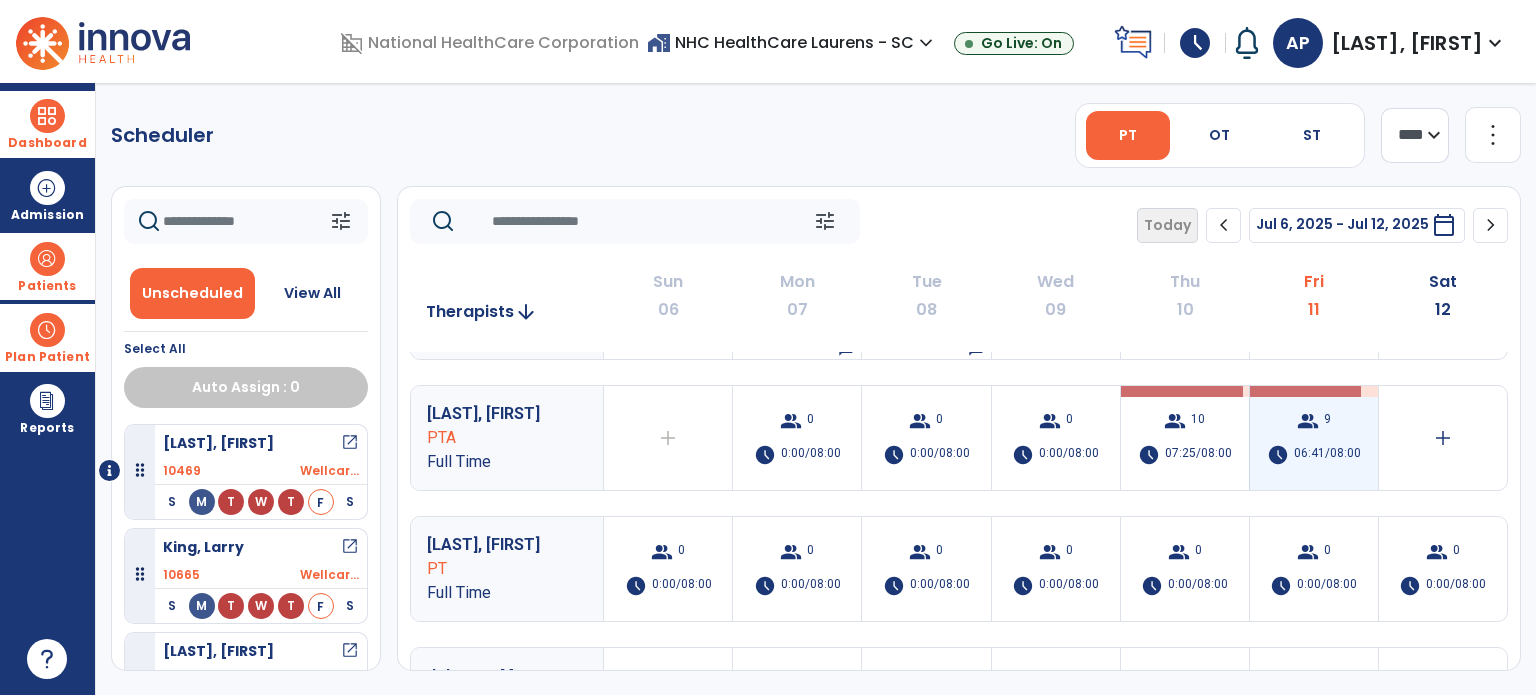click on "schedule  06:41/08:00" at bounding box center [1314, 455] 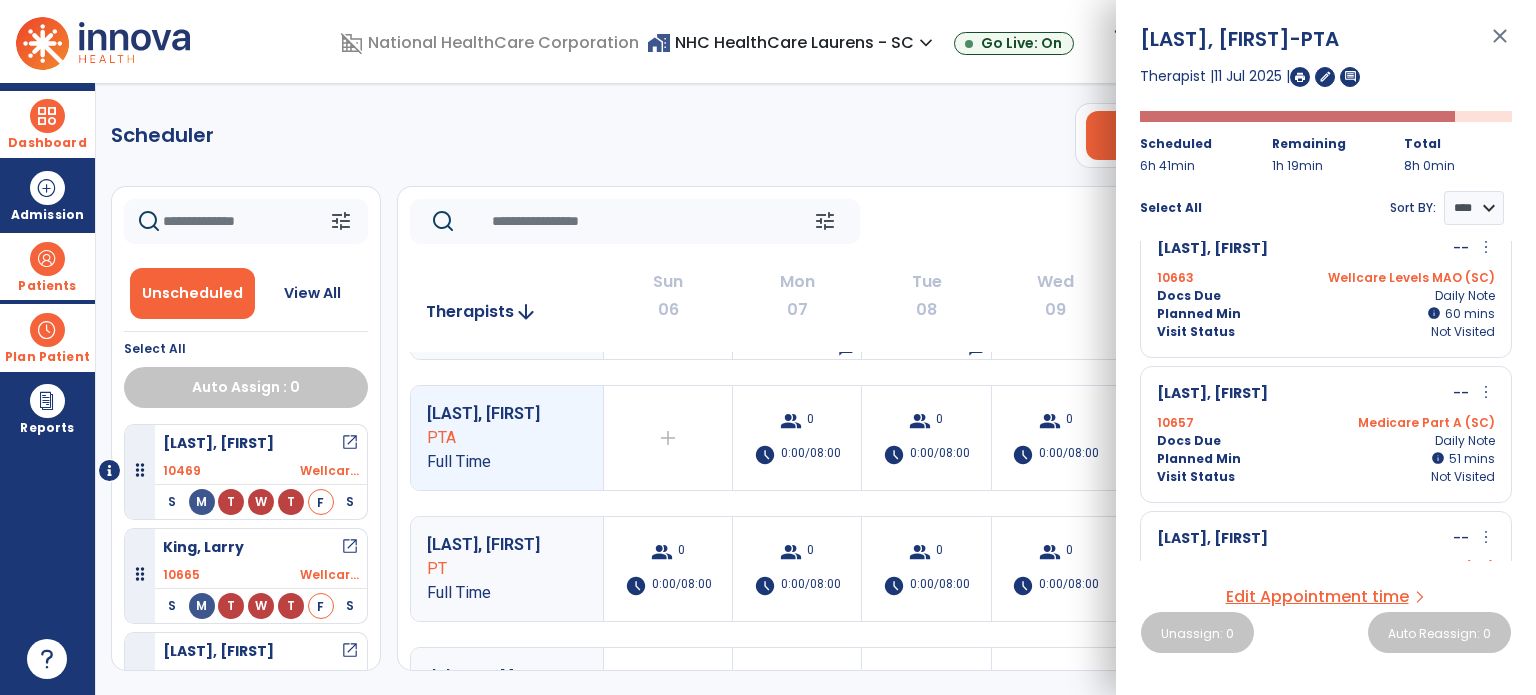 scroll, scrollTop: 0, scrollLeft: 0, axis: both 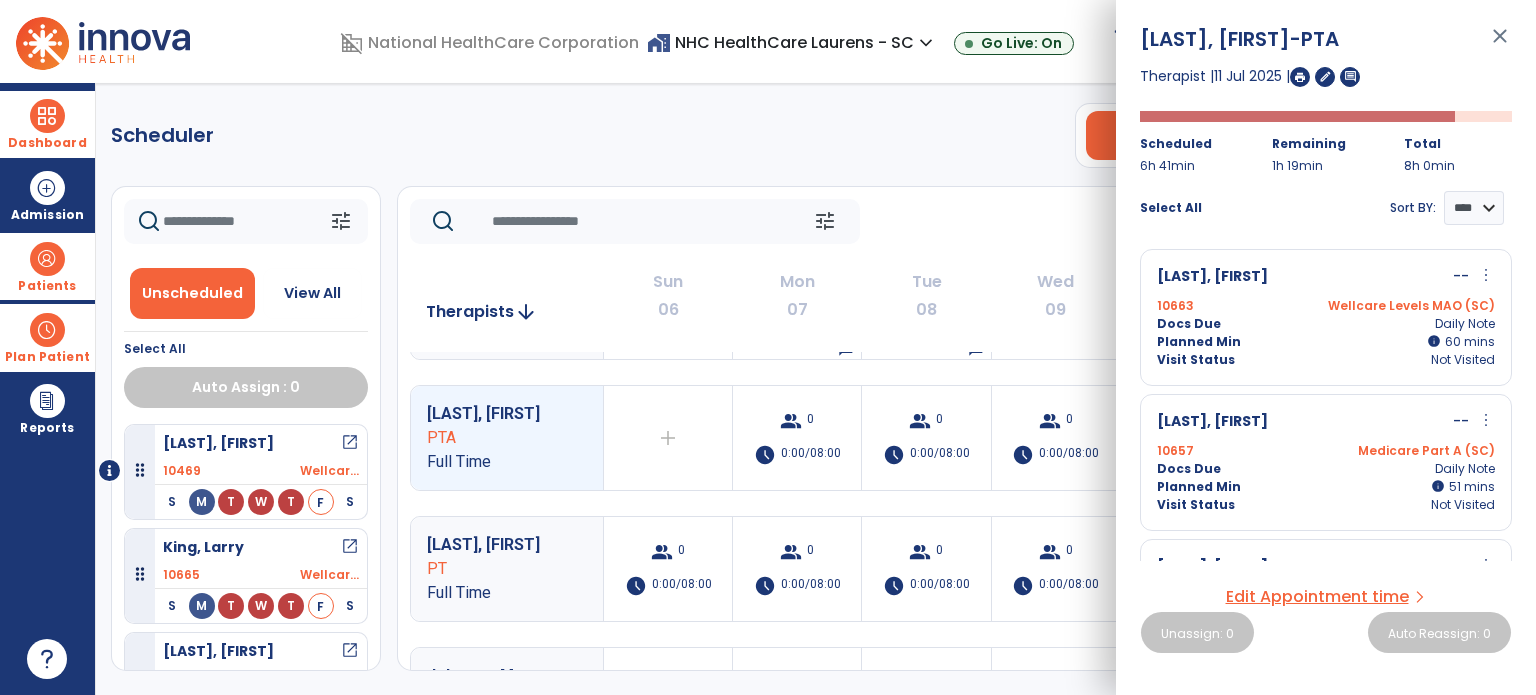 click on "[FIRST], [FIRST] PT Full Time  add  Therapist not available for the day  group  17  schedule  06:05/08:00   chat   group  11  schedule  06:26/08:00   chat   group  18  schedule  05:52/08:00   chat   group  15  schedule  06:32/08:00   chat   group  12  schedule  05:16/08:00   add  [LAST], [FIRST]  PTA Full Time  add  Therapist not available for the day  group  9  schedule  07:42/08:00   group  9  schedule  06:23/08:00   group  14  schedule  07:52/08:00   group  10  schedule  06:10/08:00   chat   group  9  schedule  07:11/08:00   add  [LAST], [FIRST]  PTA Full Time  add  Therapist not available for the day  group  9  schedule  04:40/08:00   chat   group  9  schedule  06:28/08:00   chat   group  9  schedule  05:57/08:00   group  0  schedule  00:00/08:00   group  0  schedule  00:00/08:00   add  [LAST], [FIRST]  PTA Full Time  add  Therapist not available for the day  group  0  schedule  0:00/08:00  group  0  schedule  0:00/08:00  group  0  schedule  0:00/08:00  group  10  schedule  07:25/08:00   group  9  schedule  PT" 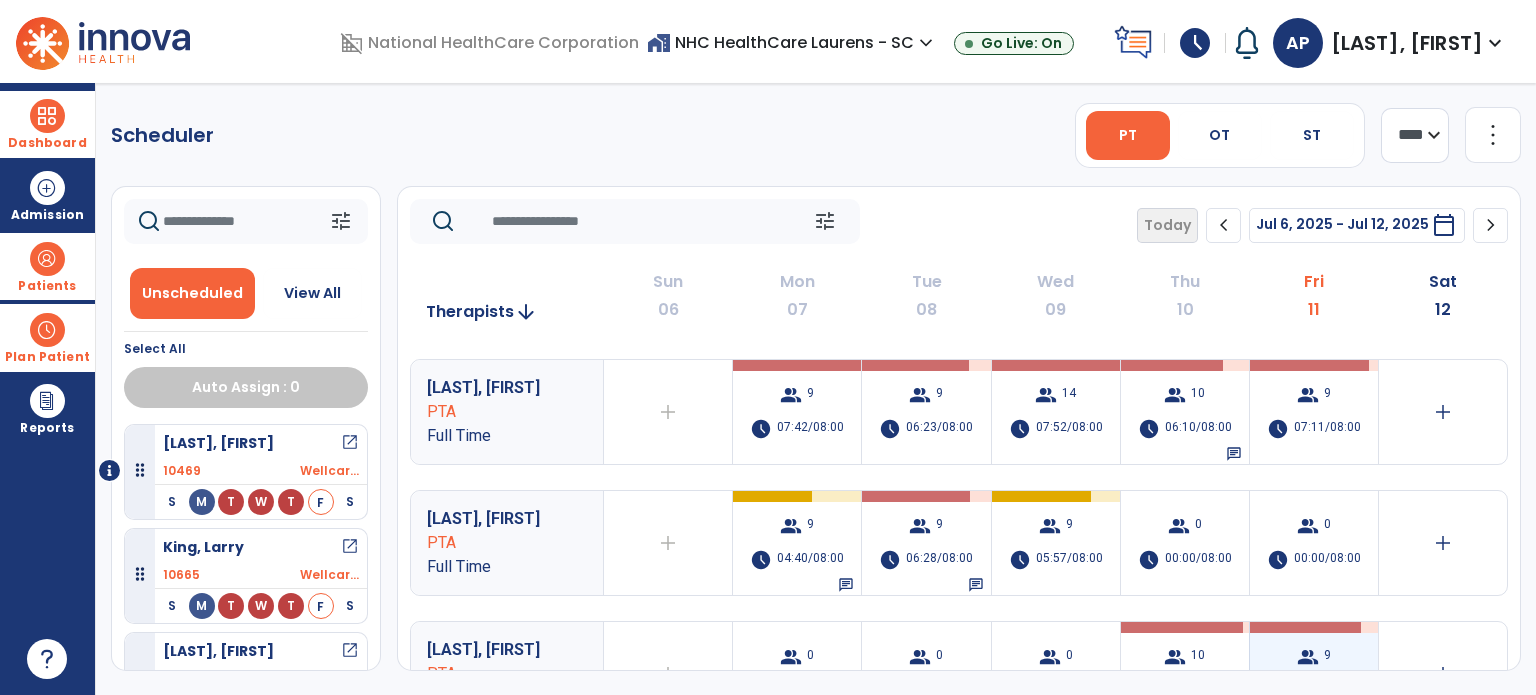 scroll, scrollTop: 124, scrollLeft: 0, axis: vertical 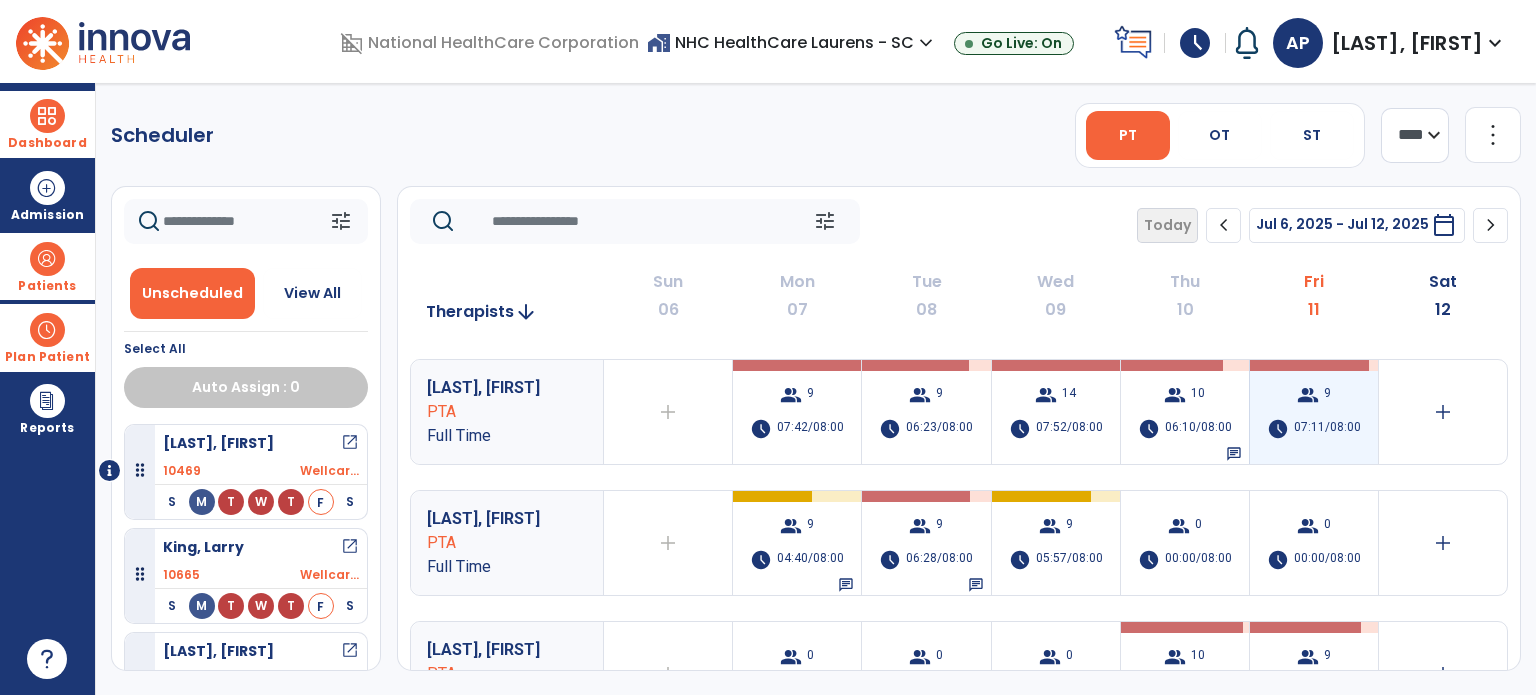 click on "07:11/08:00" at bounding box center (1327, 429) 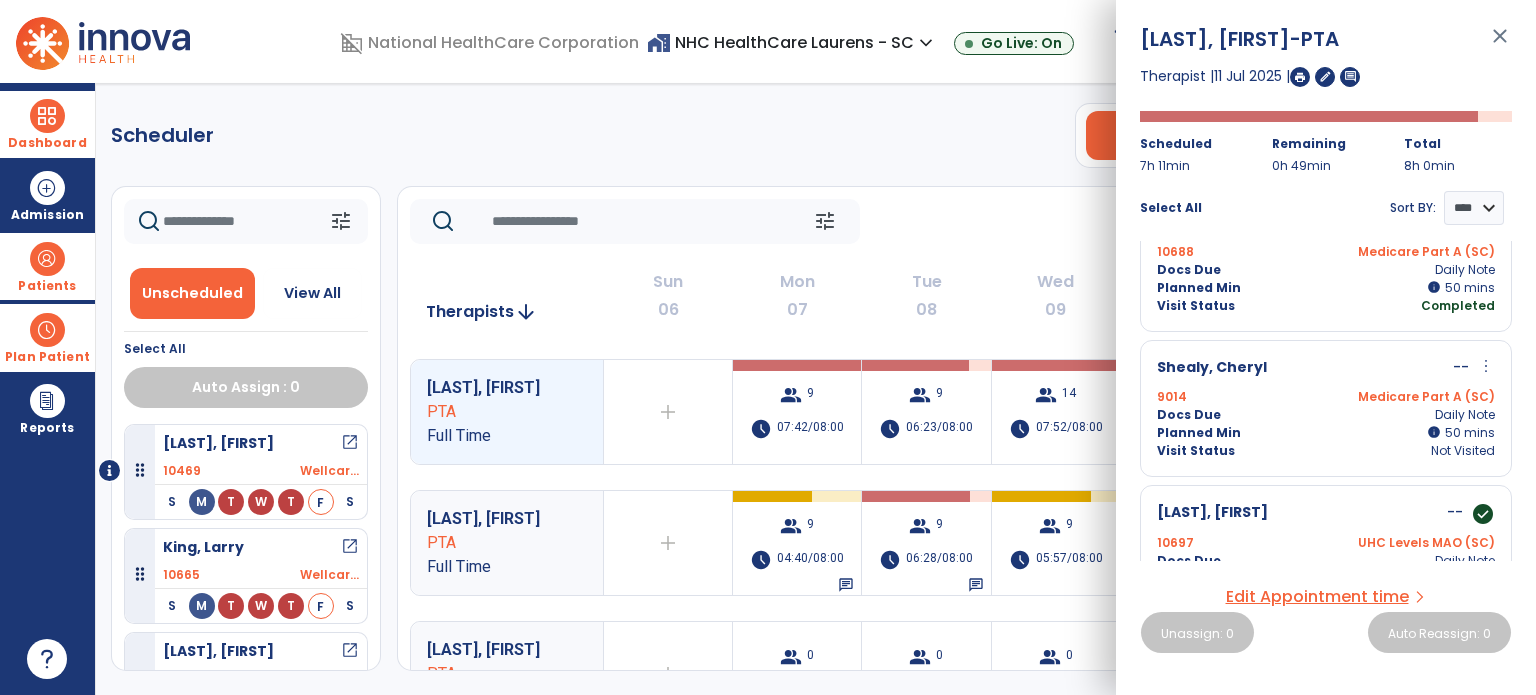 scroll, scrollTop: 988, scrollLeft: 0, axis: vertical 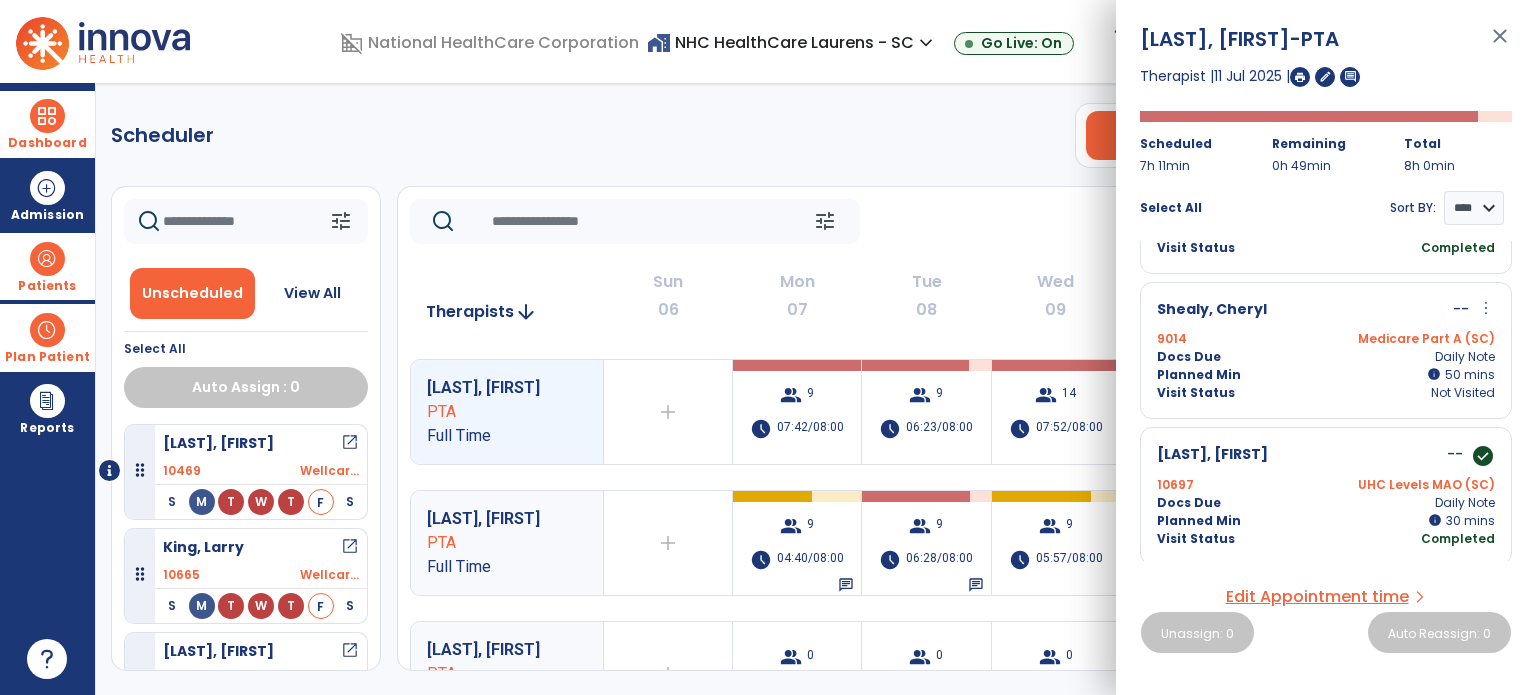 click on "tune   Today  chevron_left Jul 6, 2025 - Jul 12, 2025  *********  calendar_today  chevron_right" 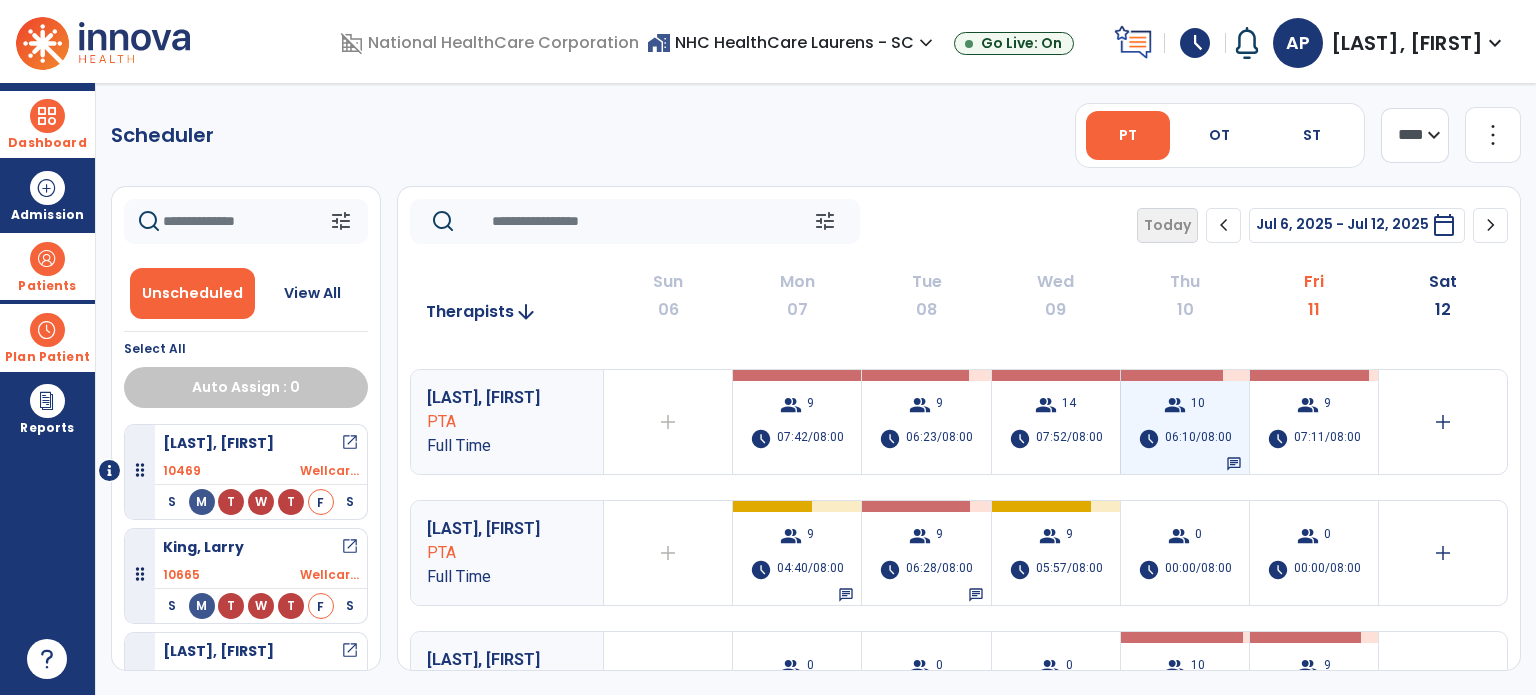 scroll, scrollTop: 0, scrollLeft: 0, axis: both 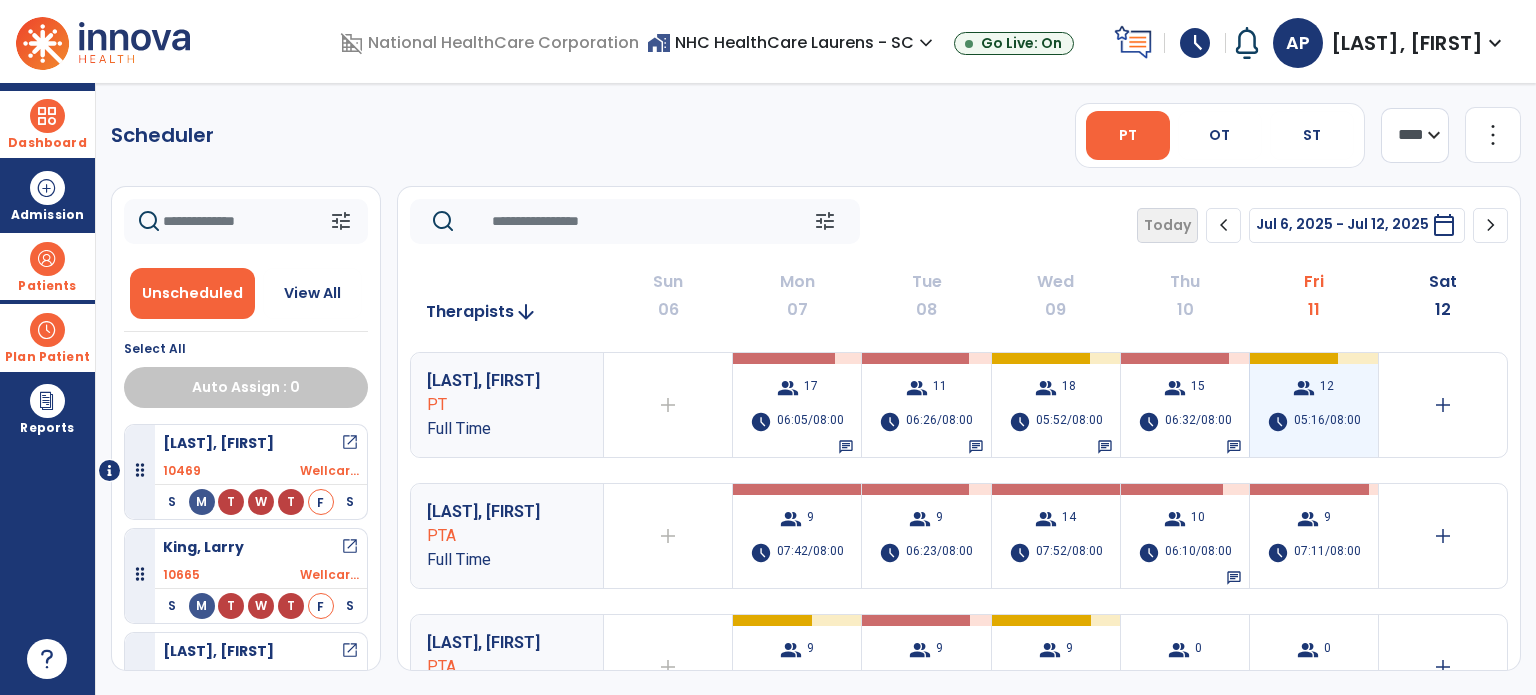 click on "05:16/08:00" at bounding box center (1327, 422) 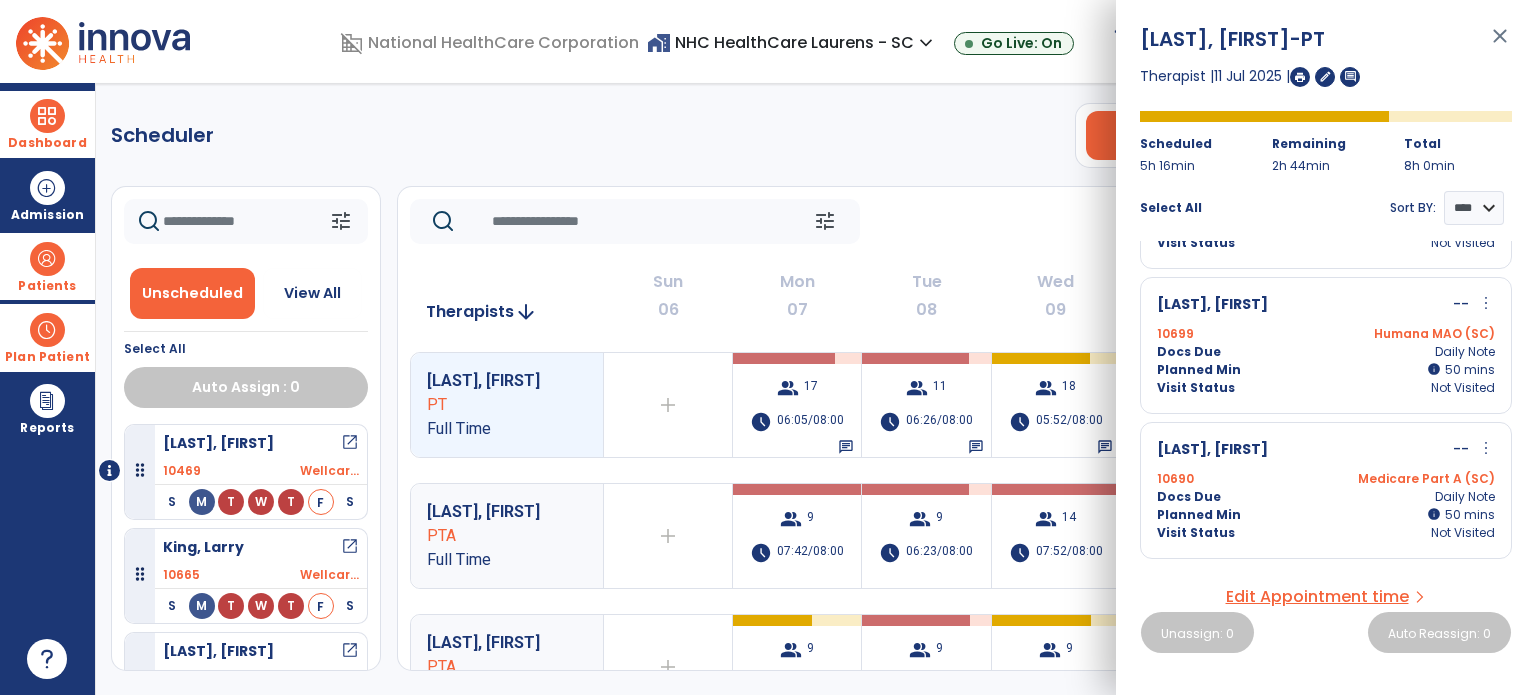 scroll, scrollTop: 263, scrollLeft: 0, axis: vertical 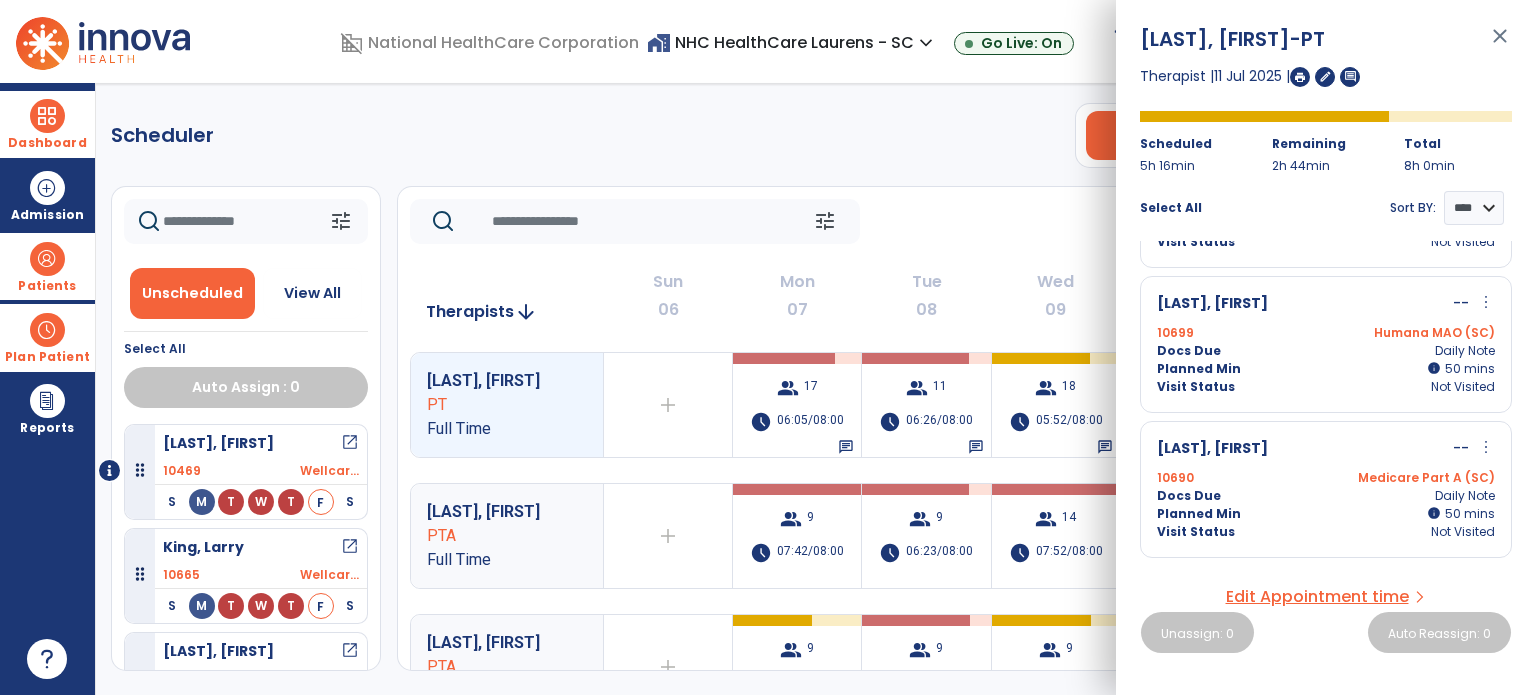 click on "close" at bounding box center (1500, 45) 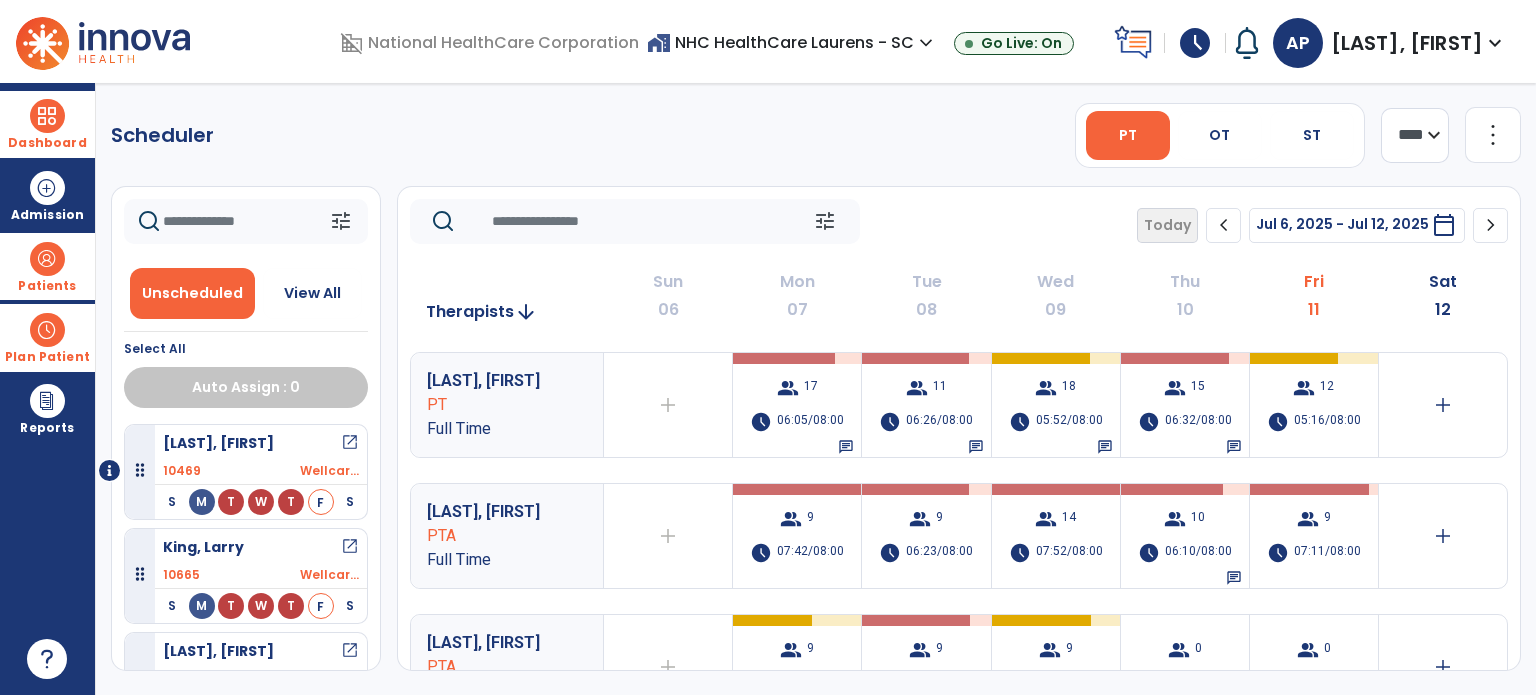 click on "Dashboard" at bounding box center [47, 143] 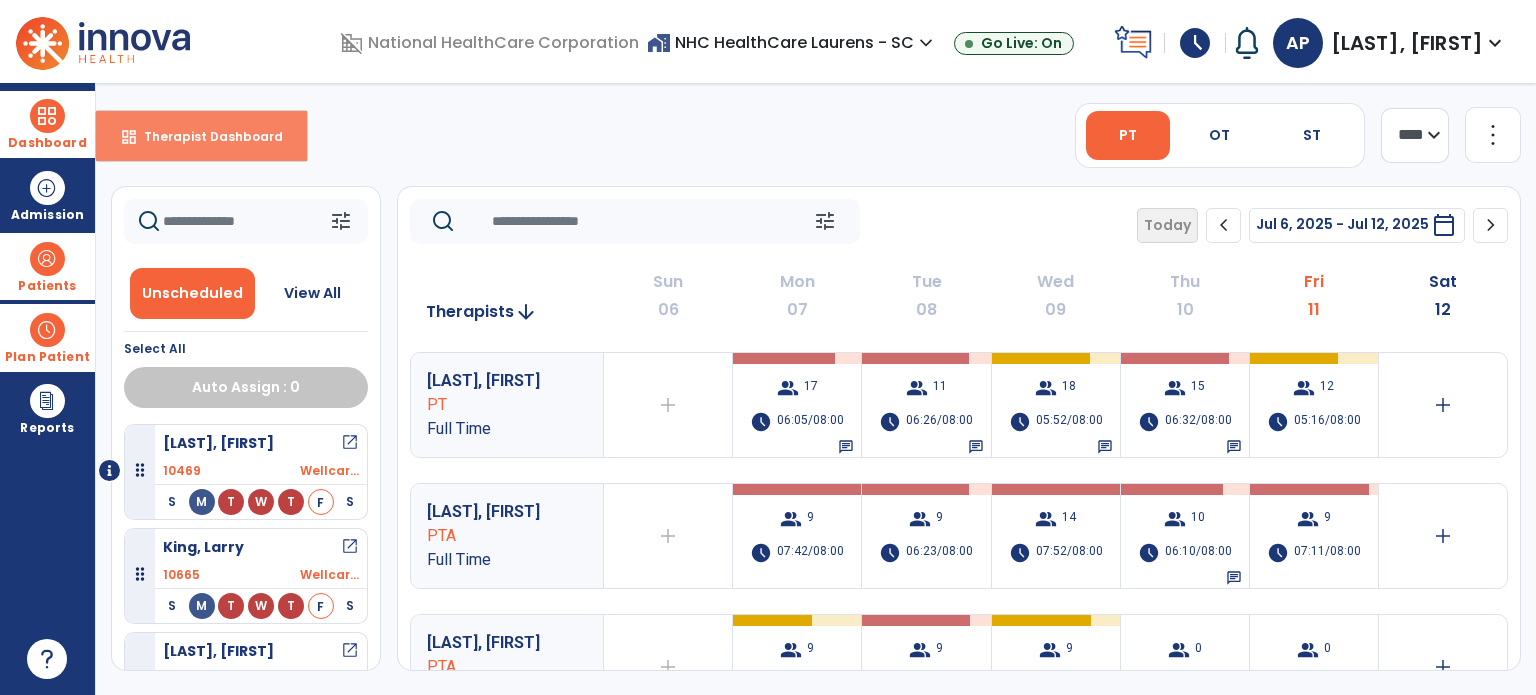 click on "Therapist Dashboard" at bounding box center (205, 136) 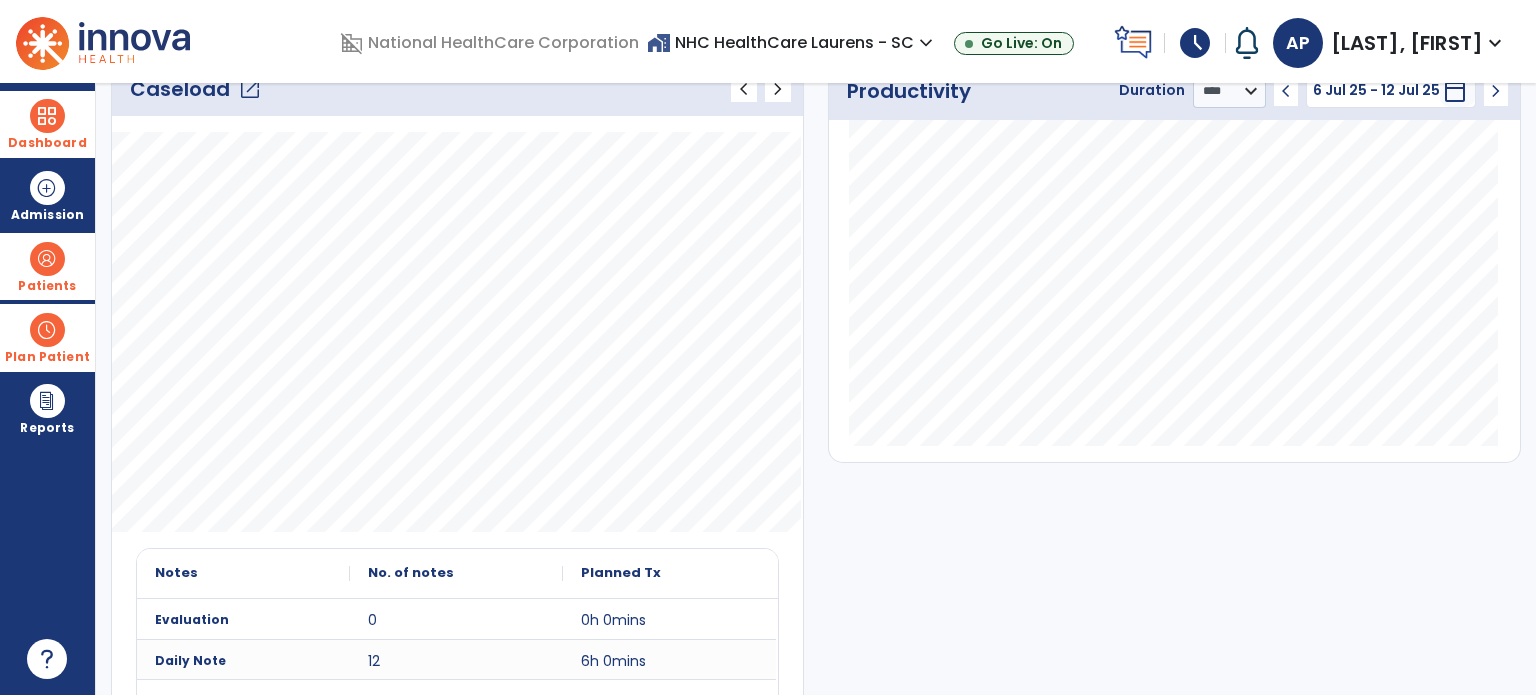 scroll, scrollTop: 0, scrollLeft: 0, axis: both 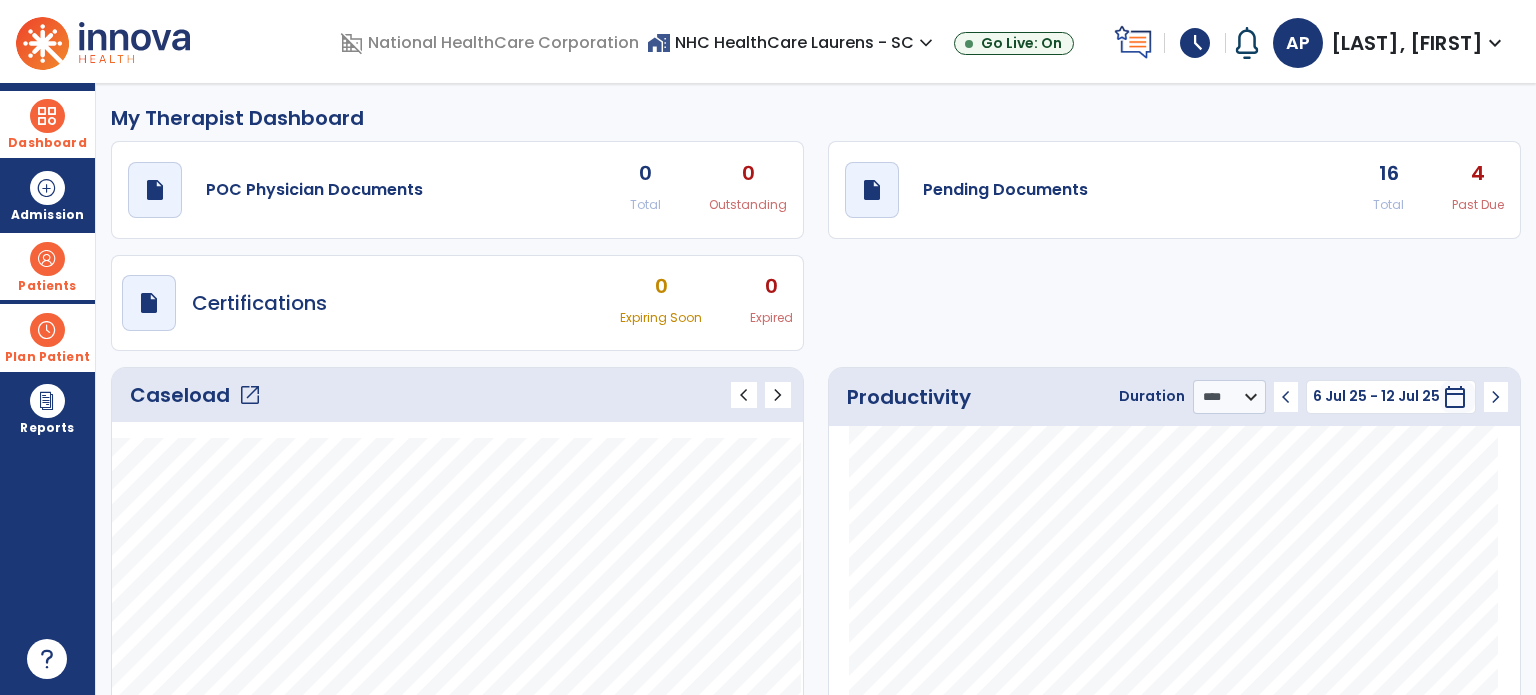 click on "Caseload   open_in_new" 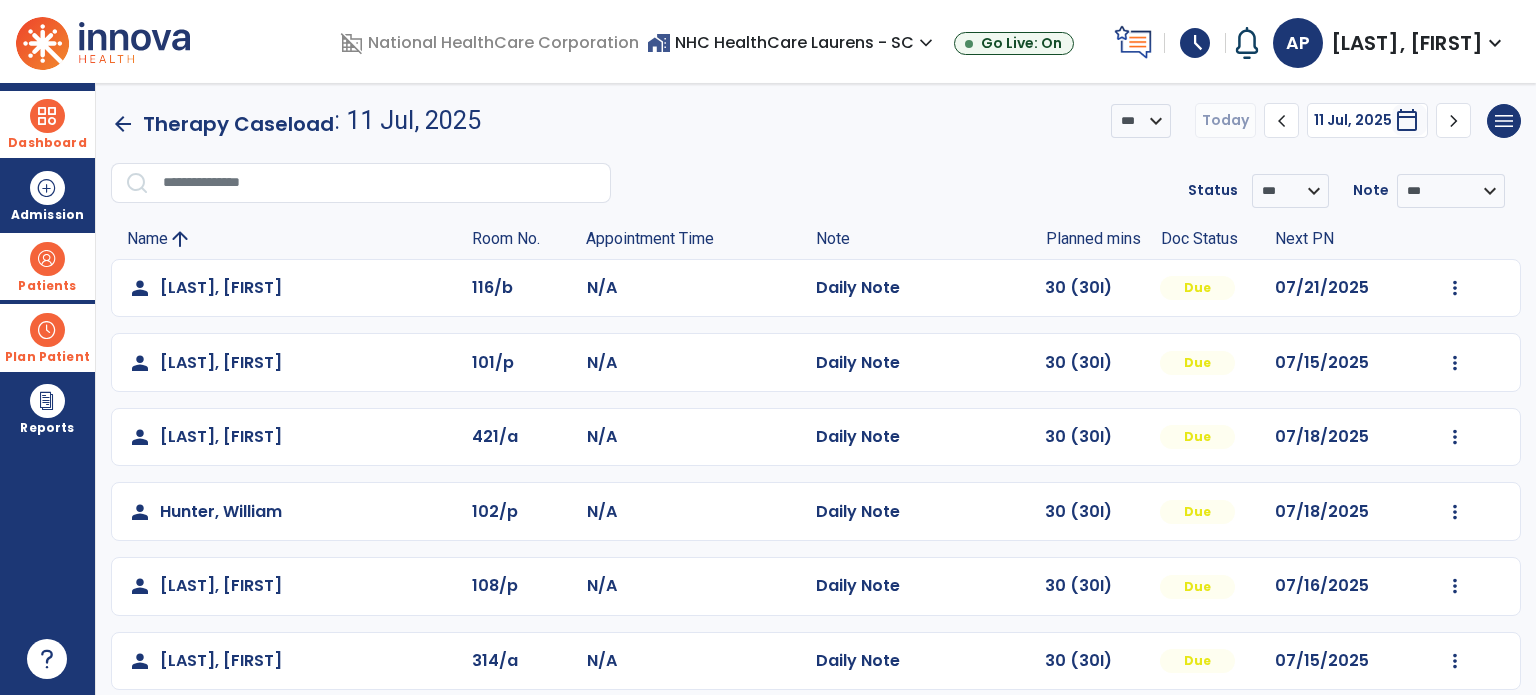 scroll, scrollTop: 0, scrollLeft: 0, axis: both 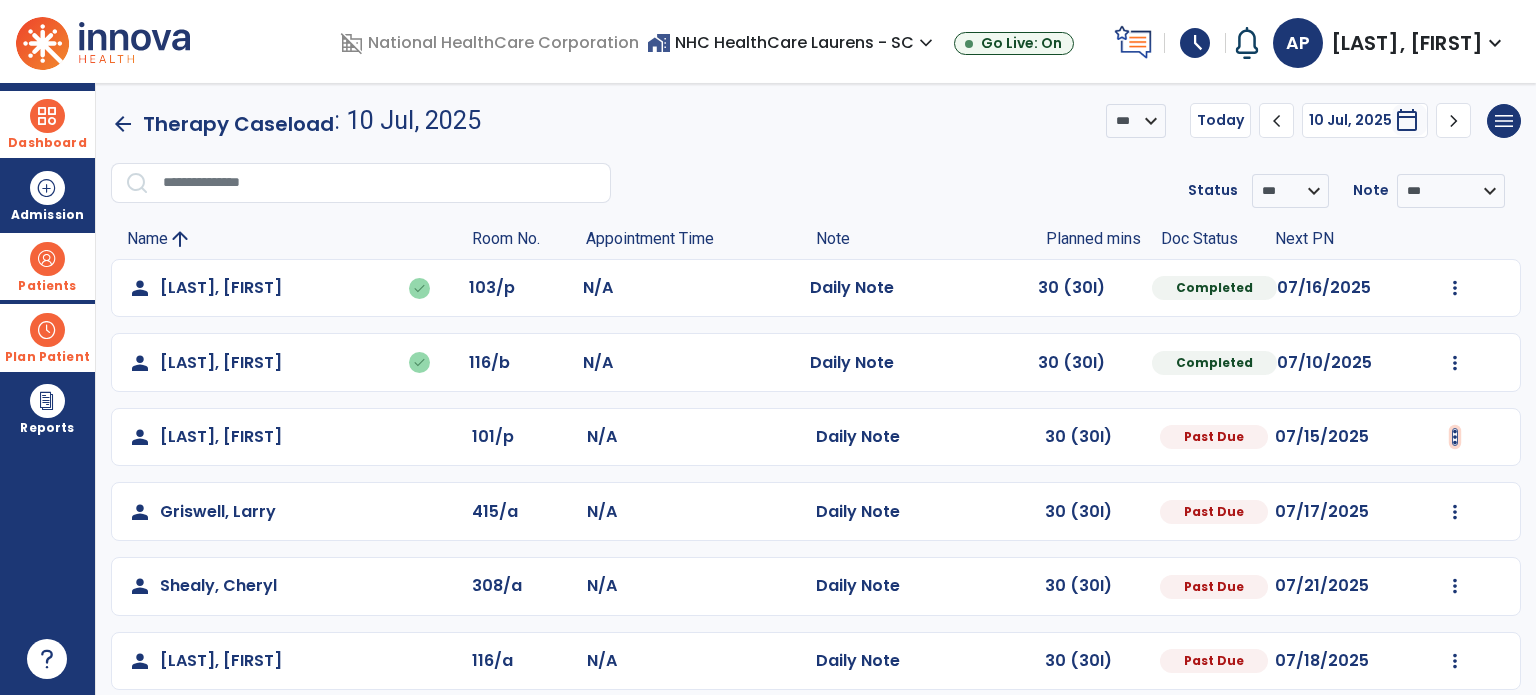 click at bounding box center (1455, 288) 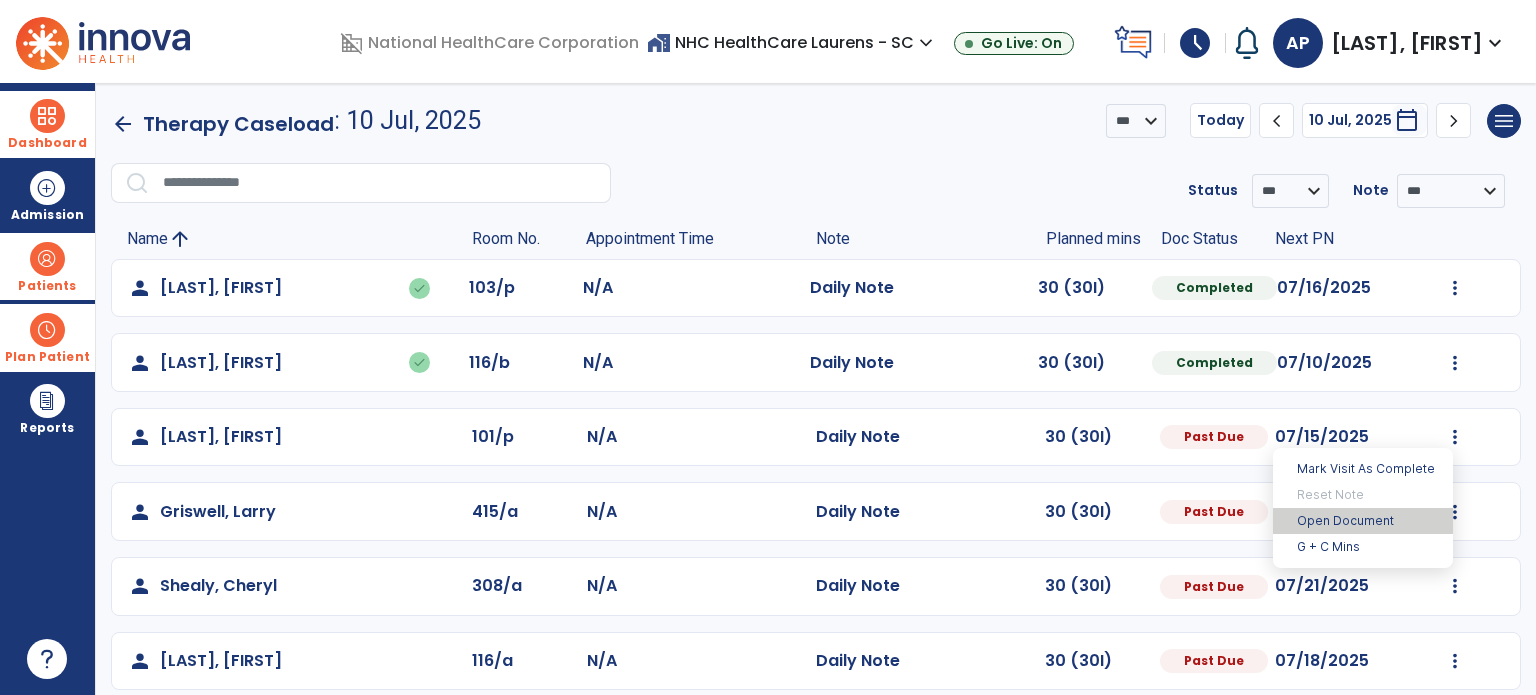 click on "Open Document" at bounding box center [1363, 521] 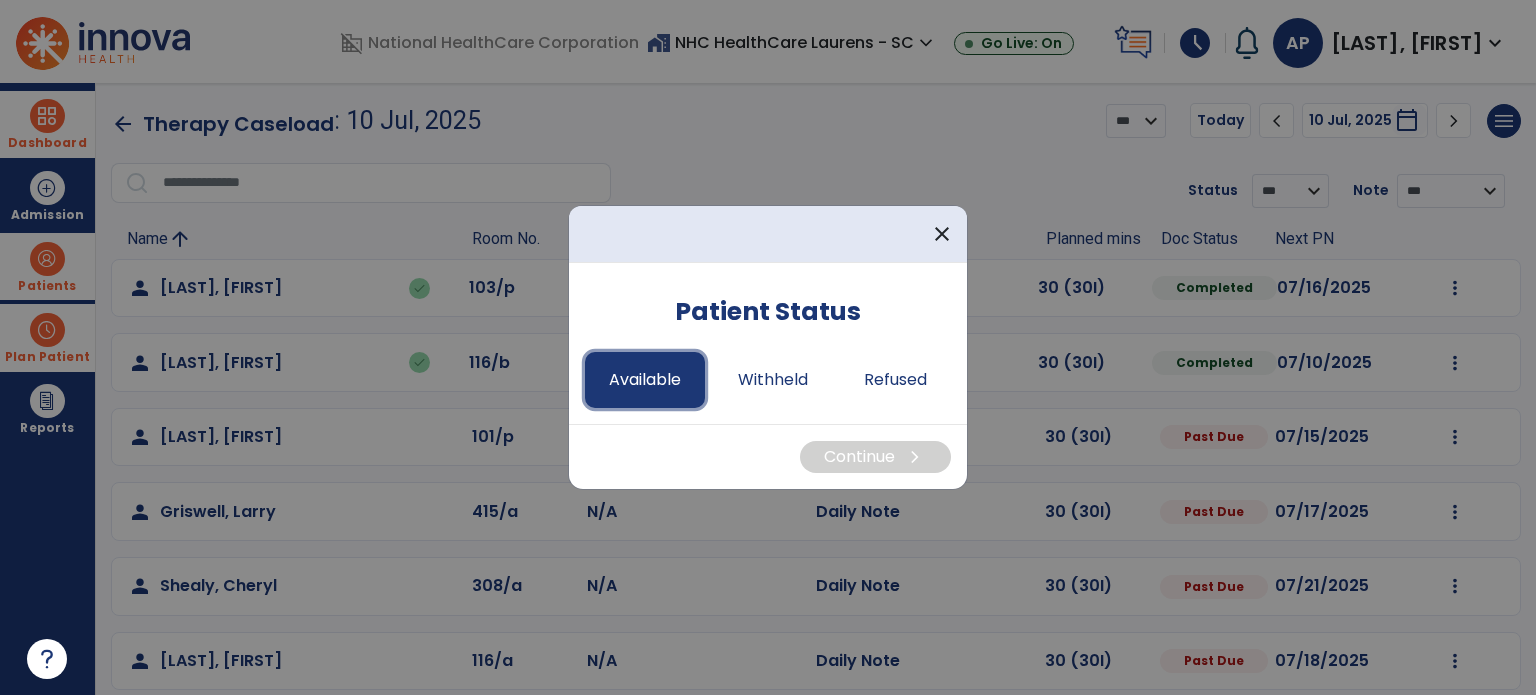 click on "Available" at bounding box center [645, 380] 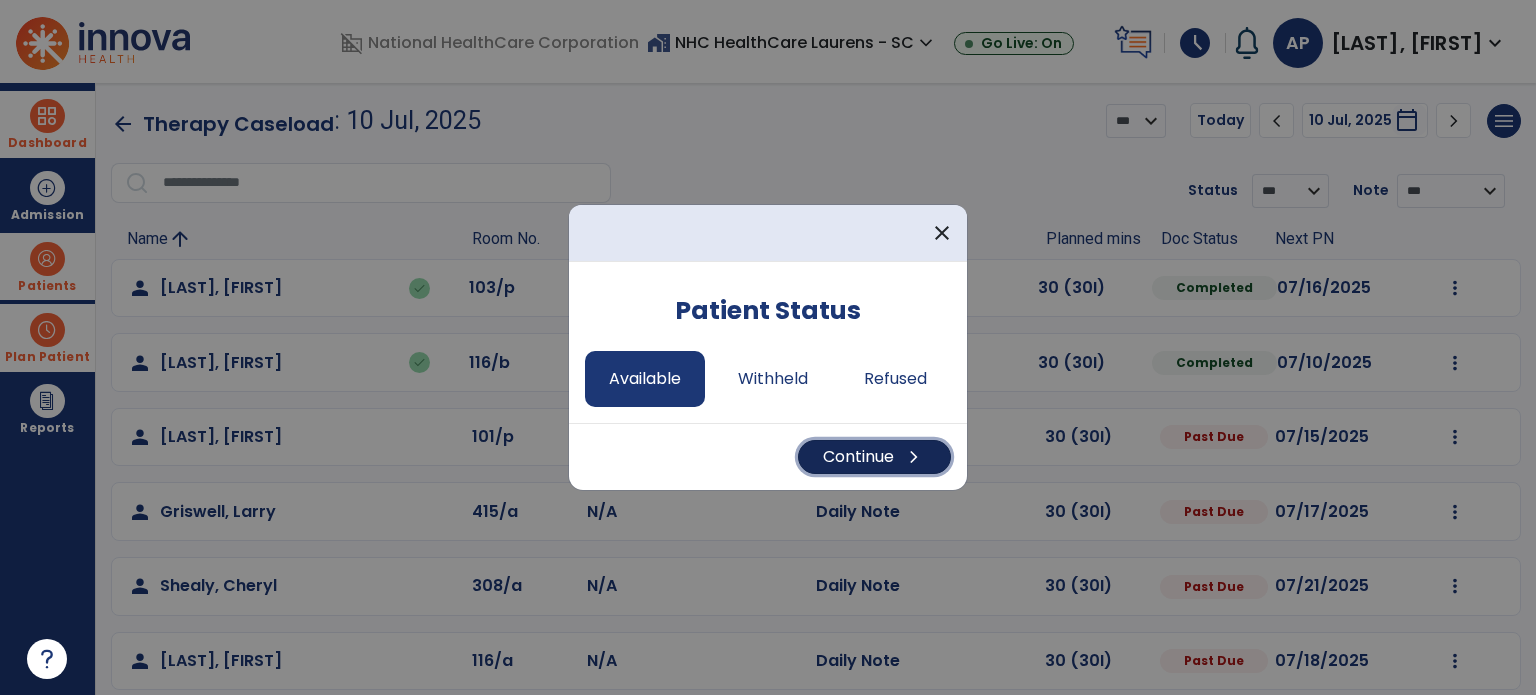 click on "chevron_right" at bounding box center [914, 457] 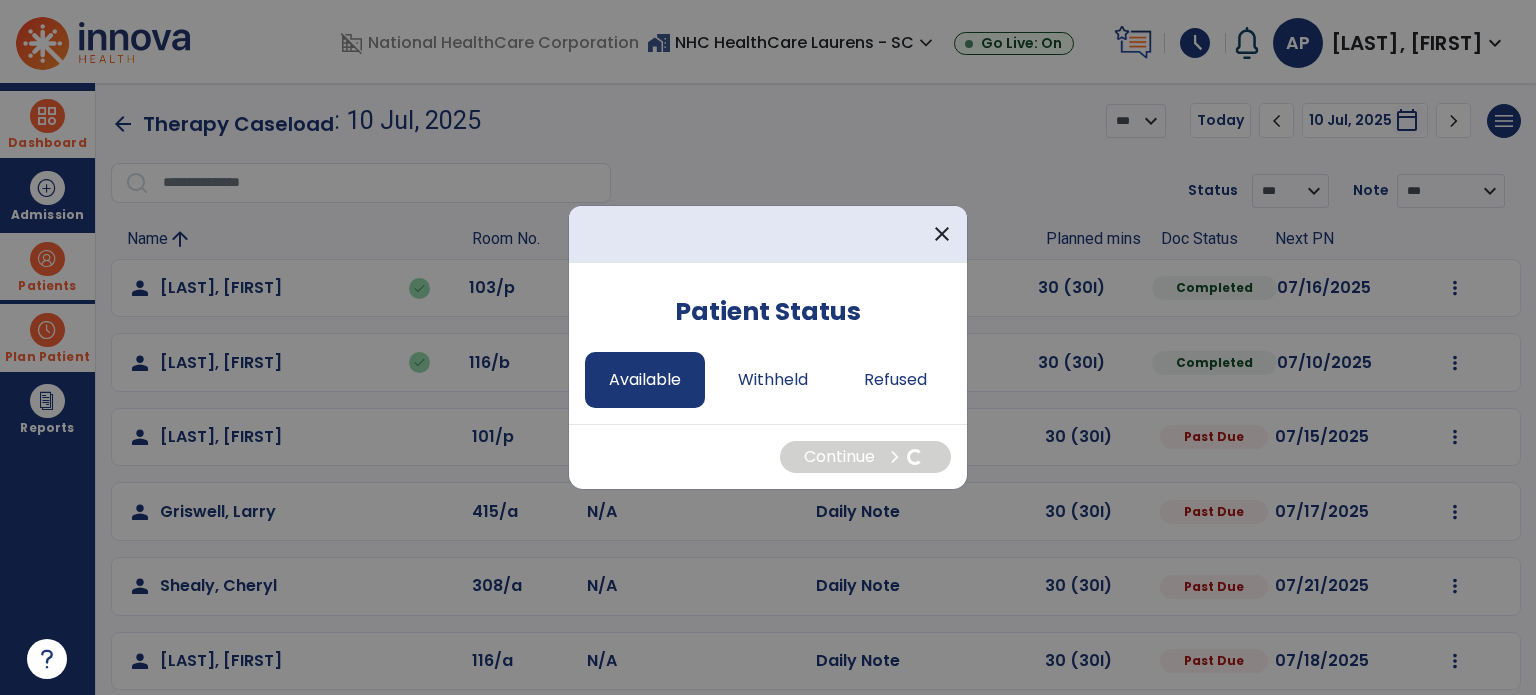 select on "*" 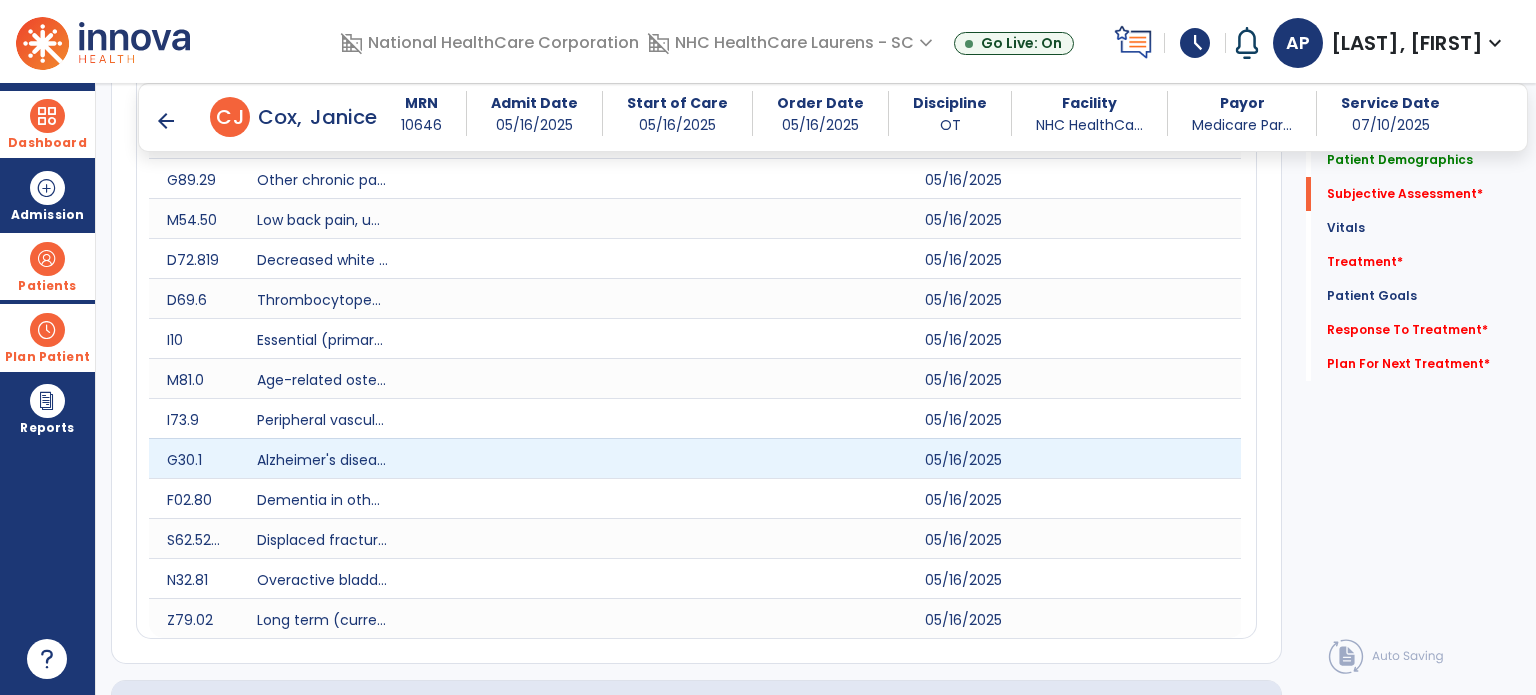 scroll, scrollTop: 892, scrollLeft: 0, axis: vertical 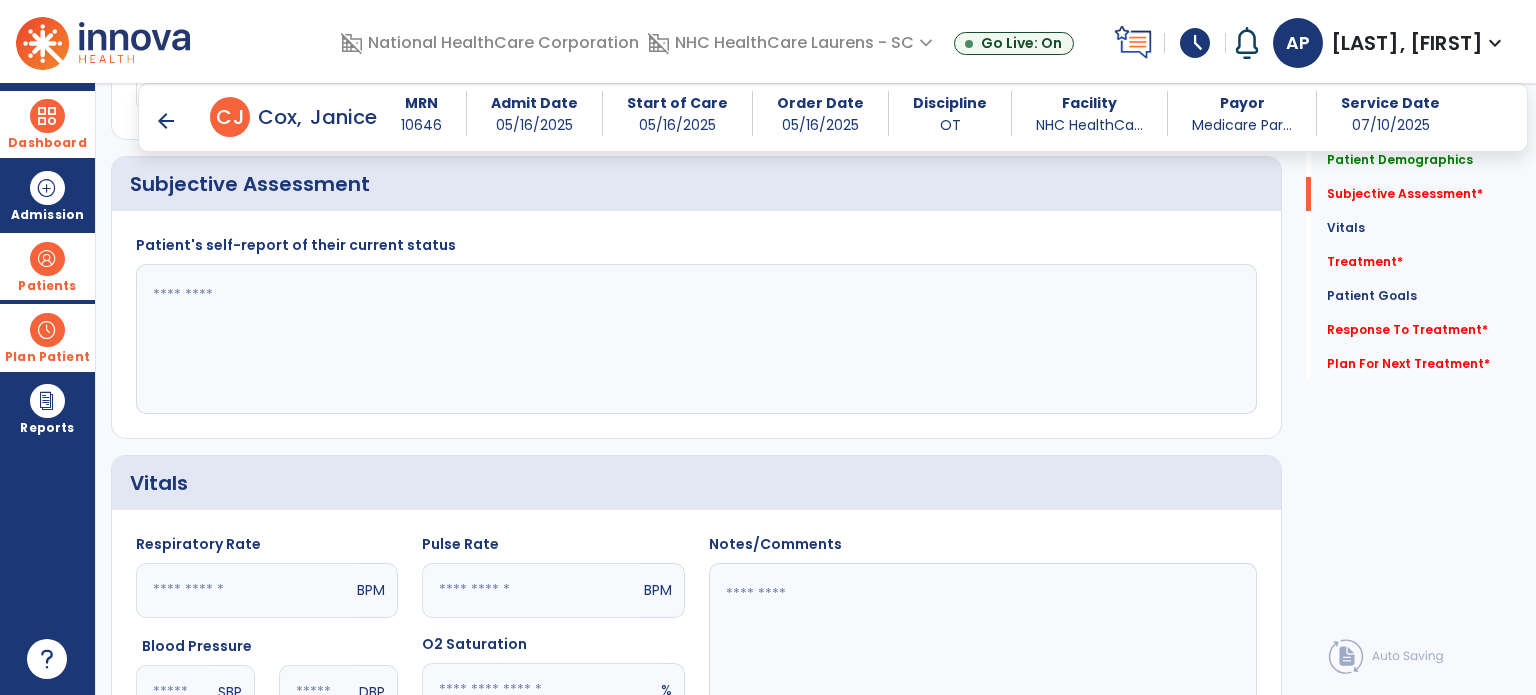 click 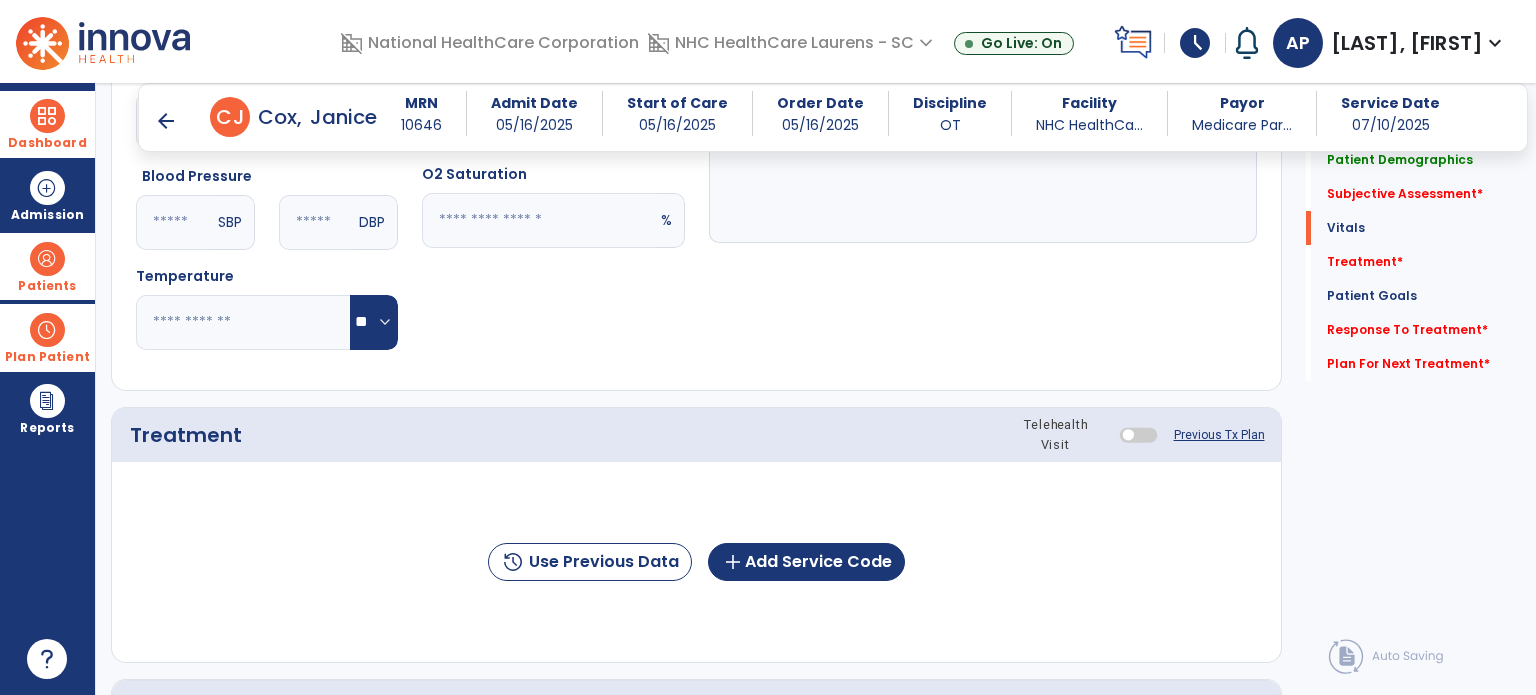 scroll, scrollTop: 1360, scrollLeft: 0, axis: vertical 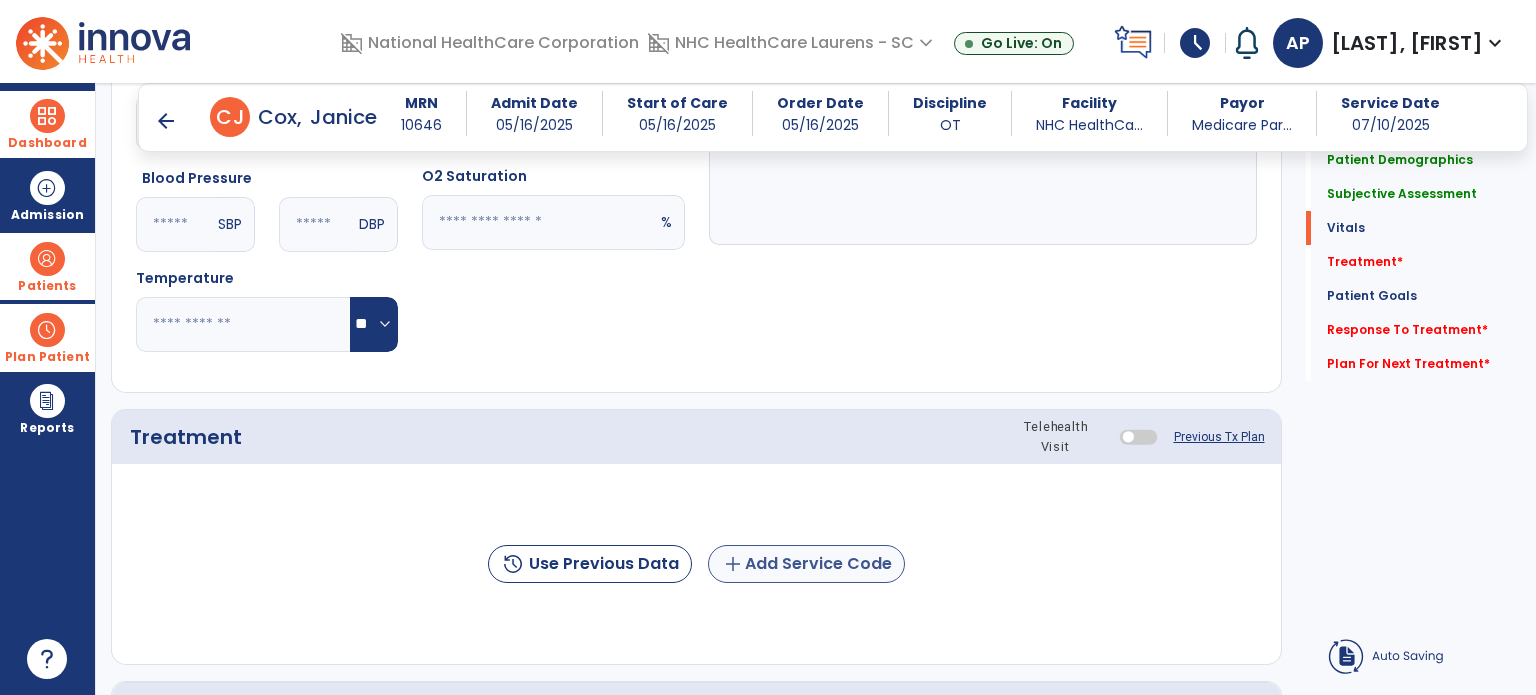 type on "**********" 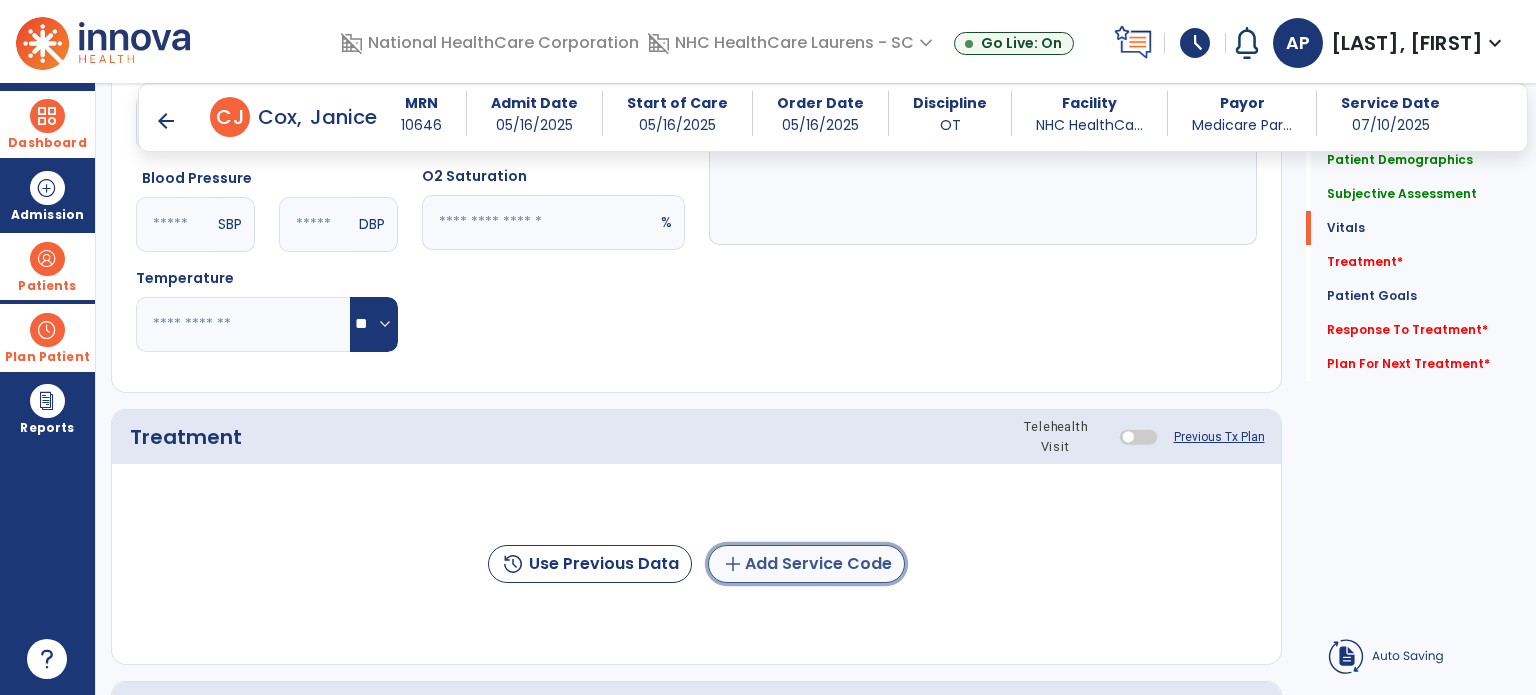 click on "add  Add Service Code" 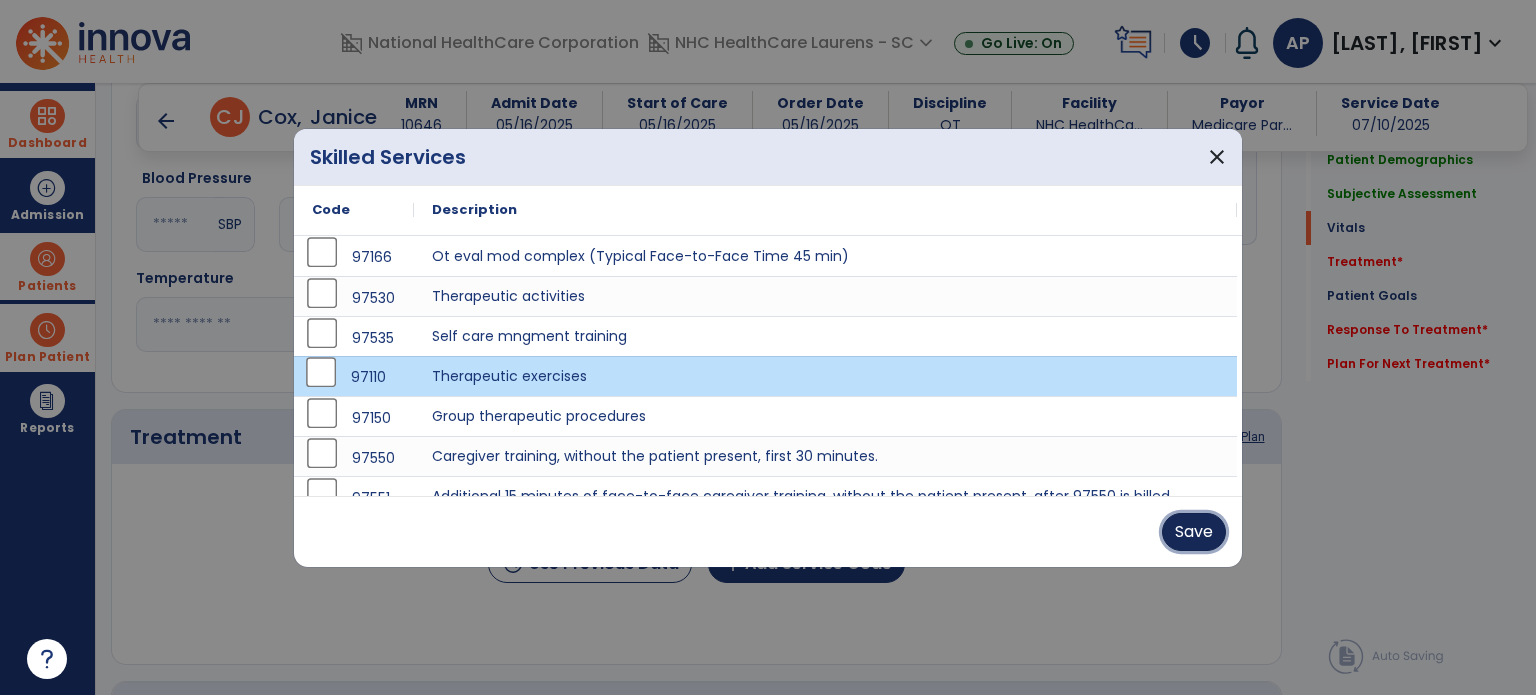 click on "Save" at bounding box center [1194, 532] 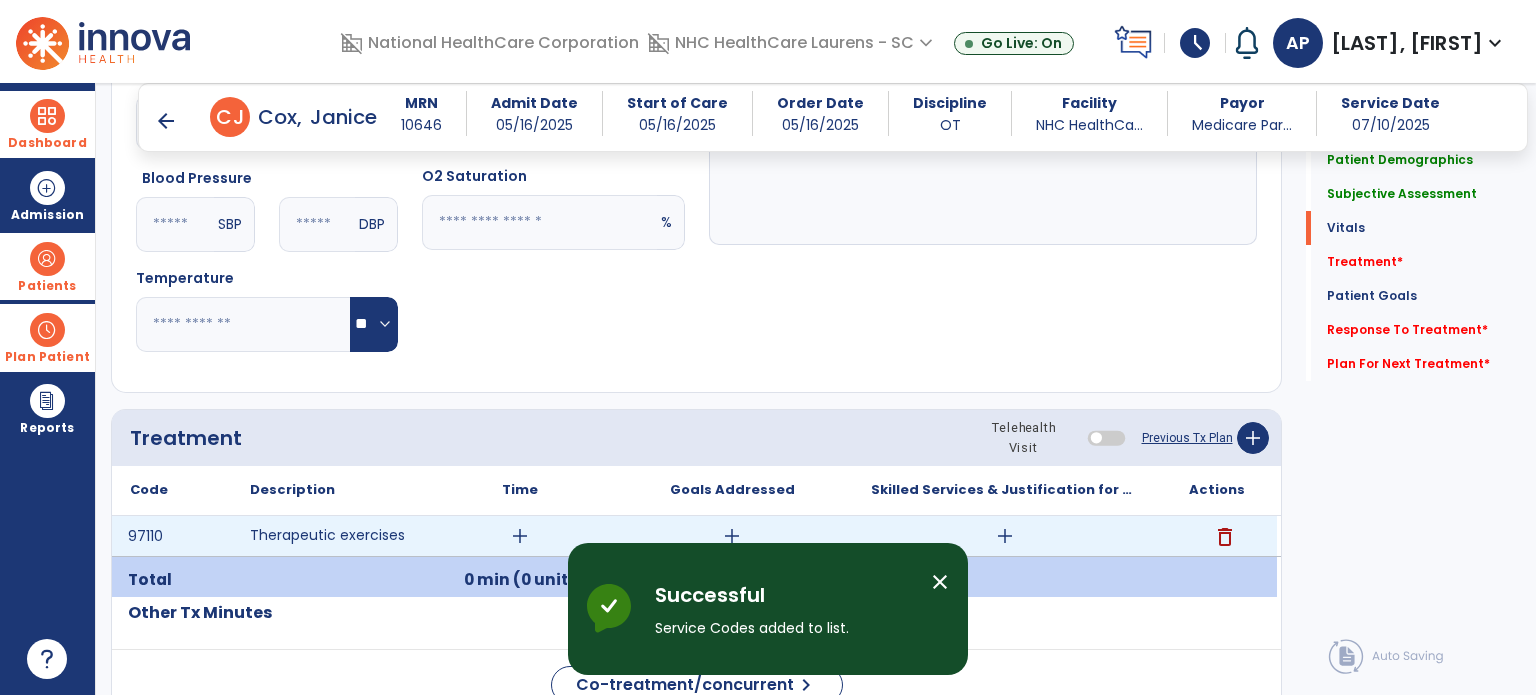 click on "add" at bounding box center [520, 536] 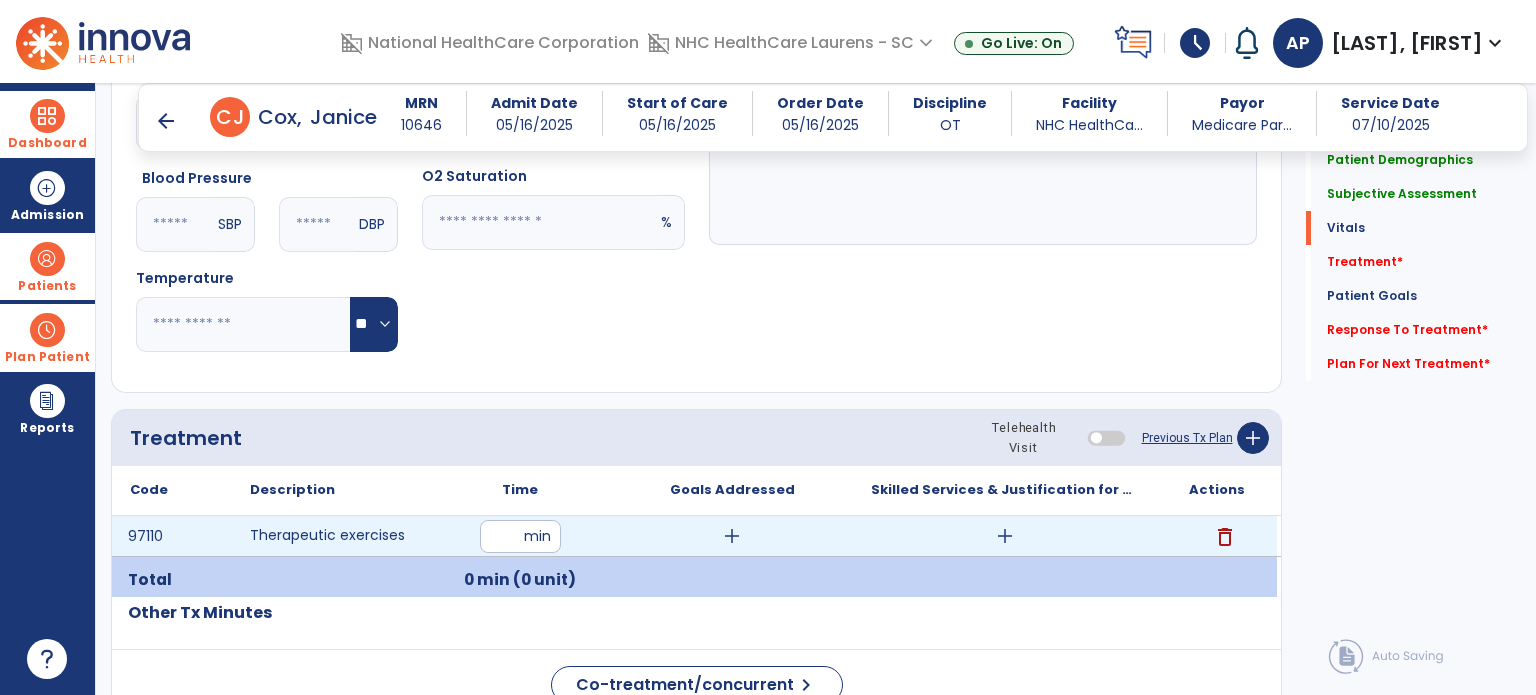 type on "*" 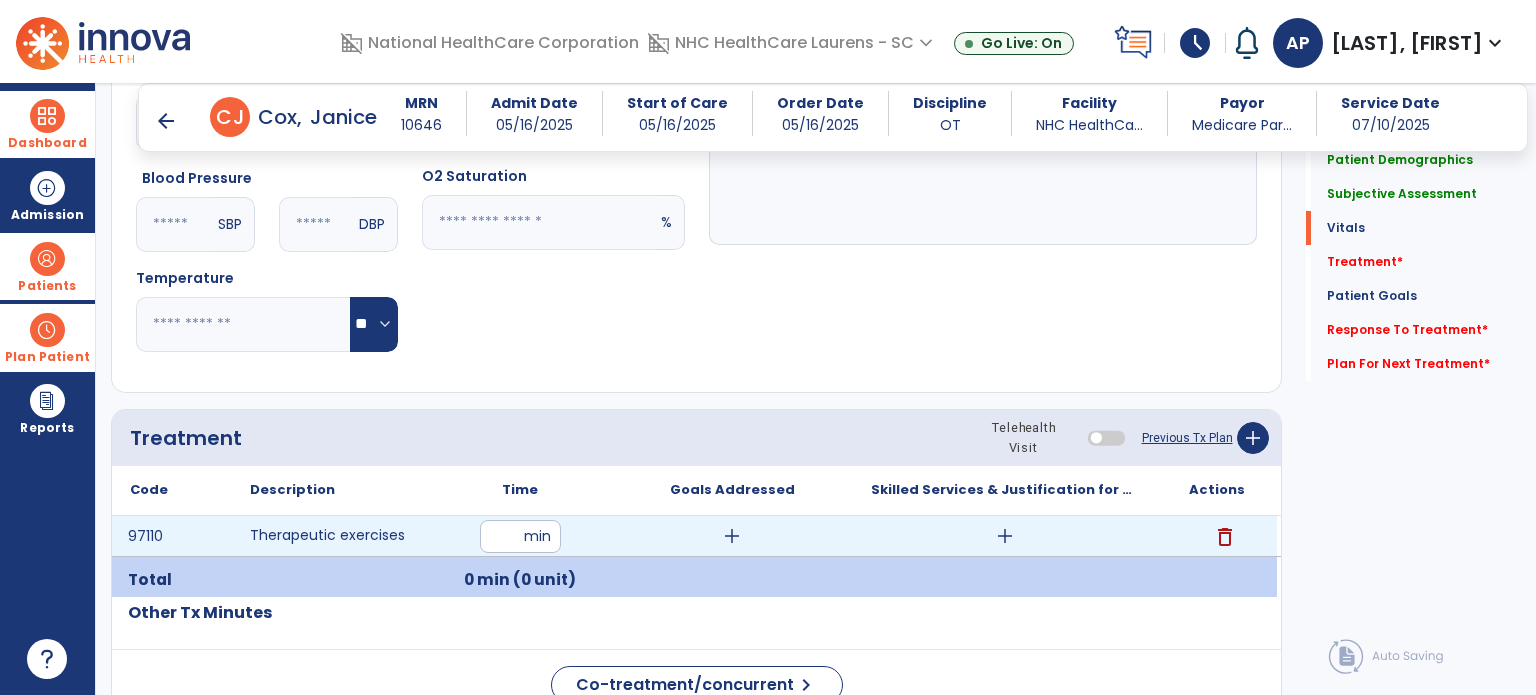 type on "**" 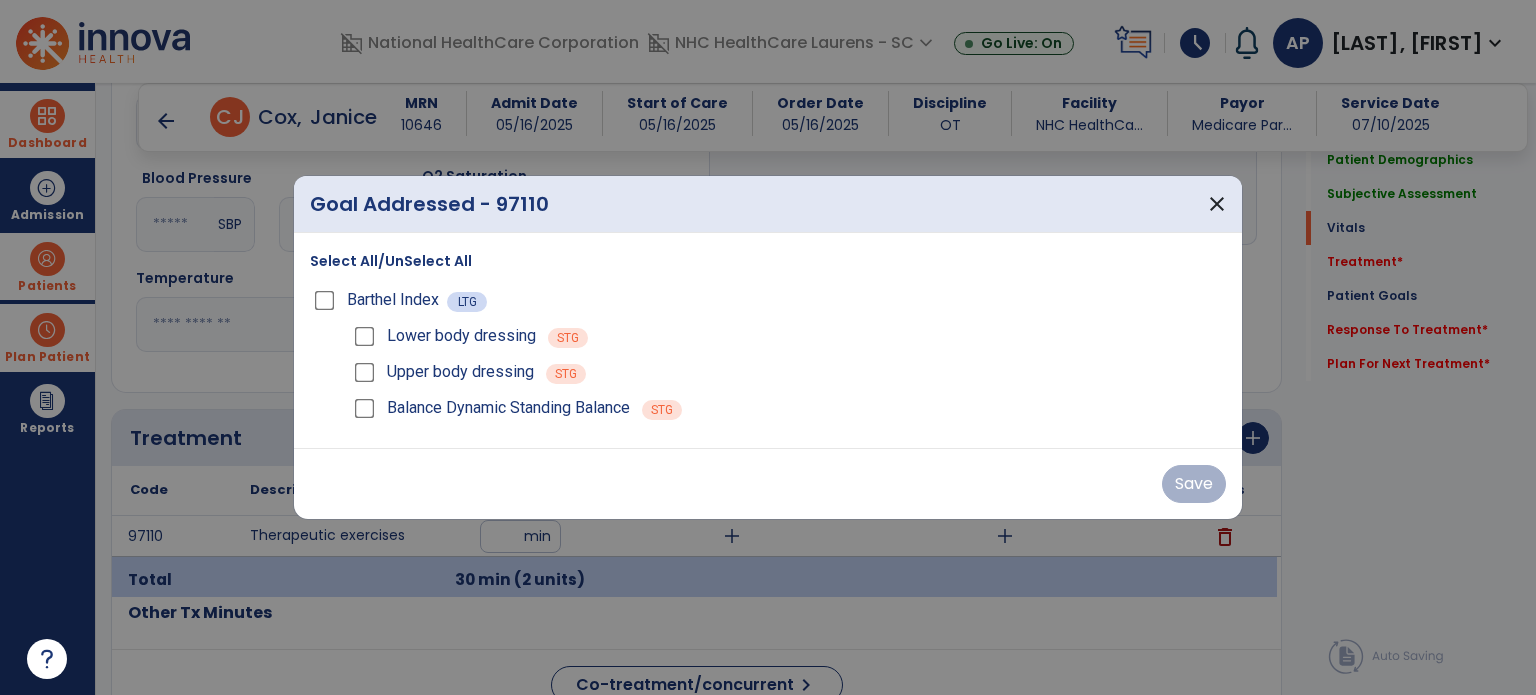 click on "Select All/UnSelect All" at bounding box center [391, 261] 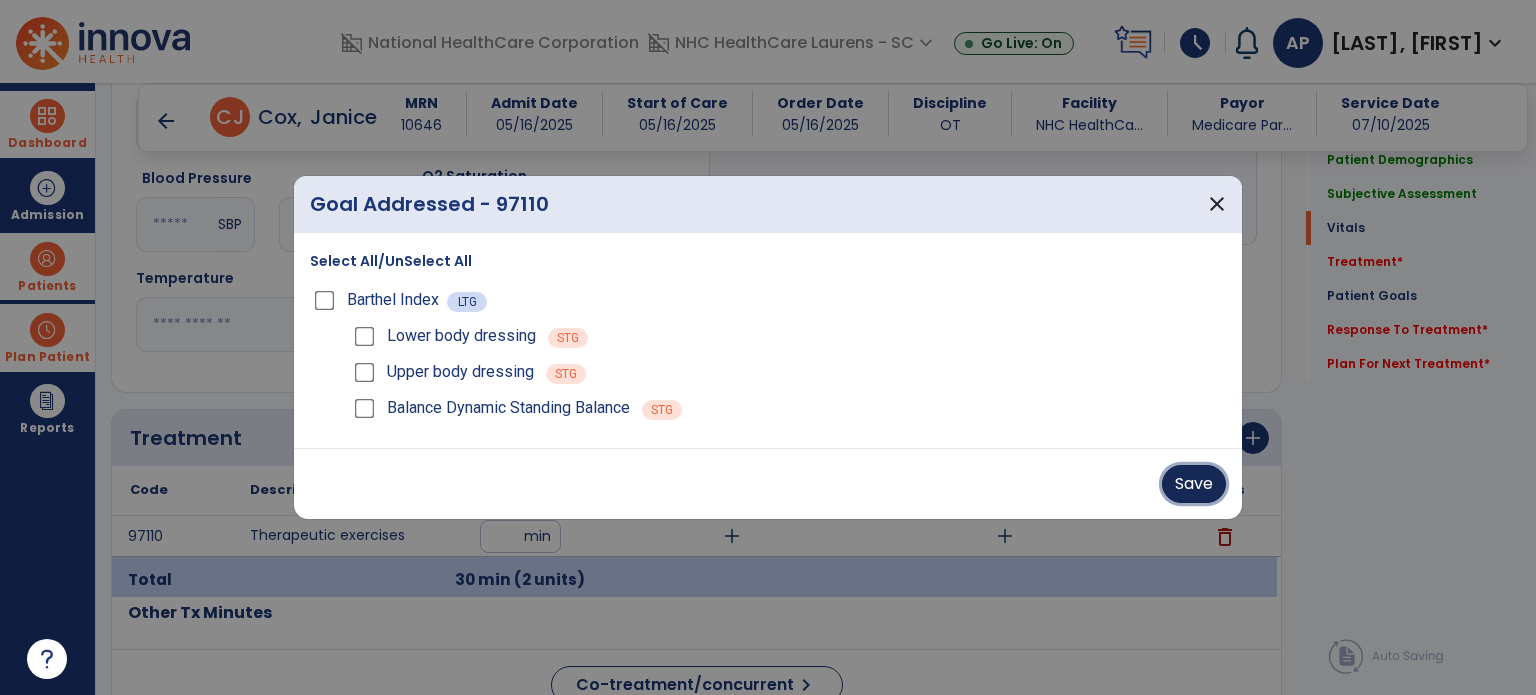 click on "Save" at bounding box center (1194, 484) 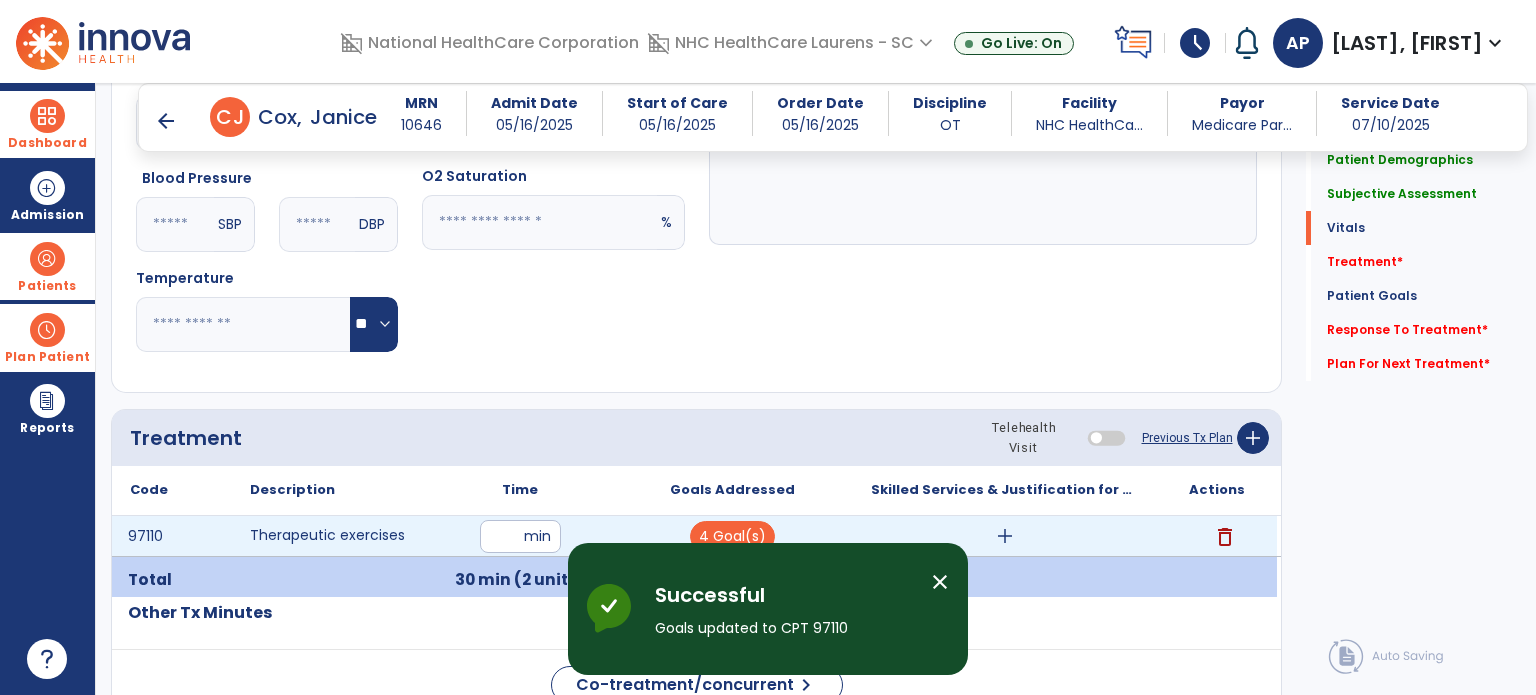 click on "add" at bounding box center [1004, 536] 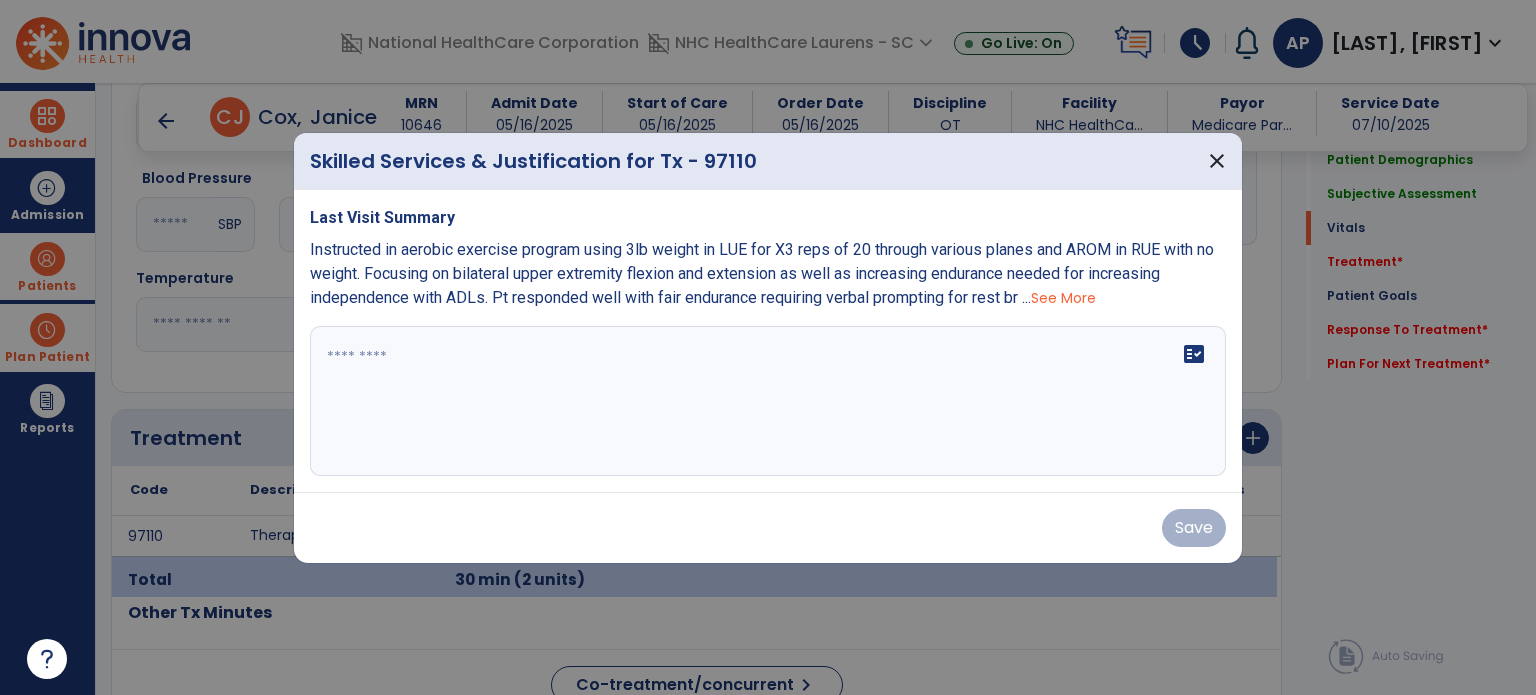 click on "See More" at bounding box center [1063, 298] 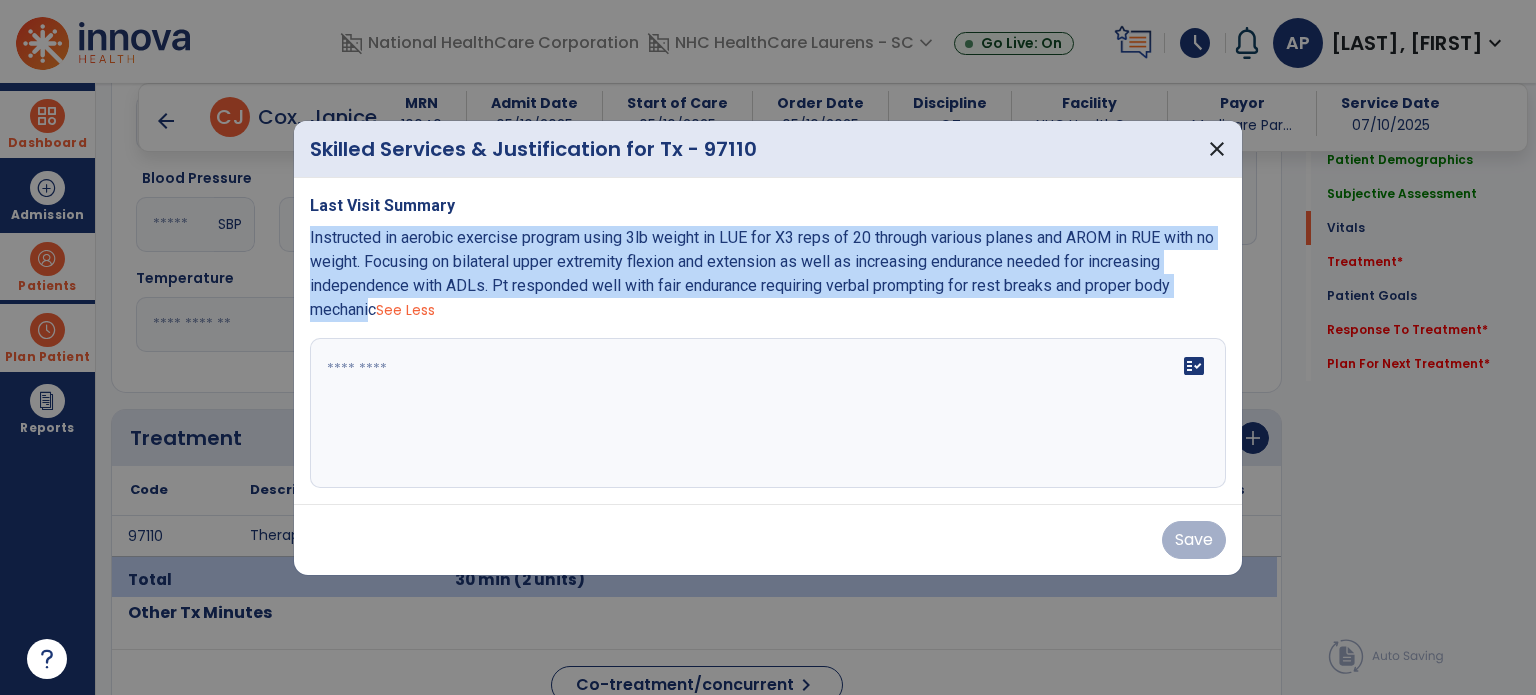 drag, startPoint x: 372, startPoint y: 311, endPoint x: 303, endPoint y: 232, distance: 104.89042 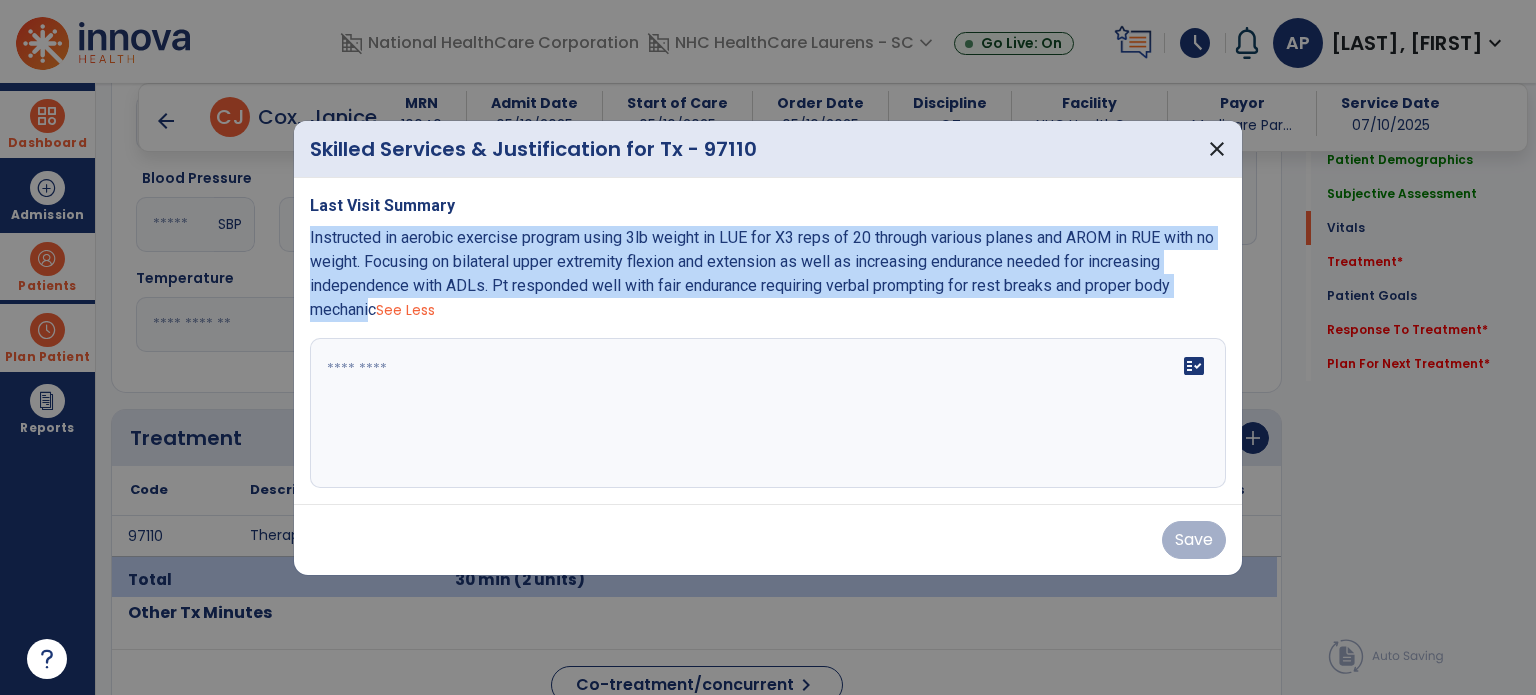 click on "Last Visit Summary Instructed in aerobic exercise program using 3lb weight in LUE for X3 reps of 20 through various planes and AROM in RUE with no weight. Focusing on bilateral upper extremity flexion and extension as well as increasing endurance needed for increasing independence with ADLs. Pt responded well with fair endurance requiring verbal prompting for rest breaks and proper body mechanic  See Less   fact_check" at bounding box center (768, 341) 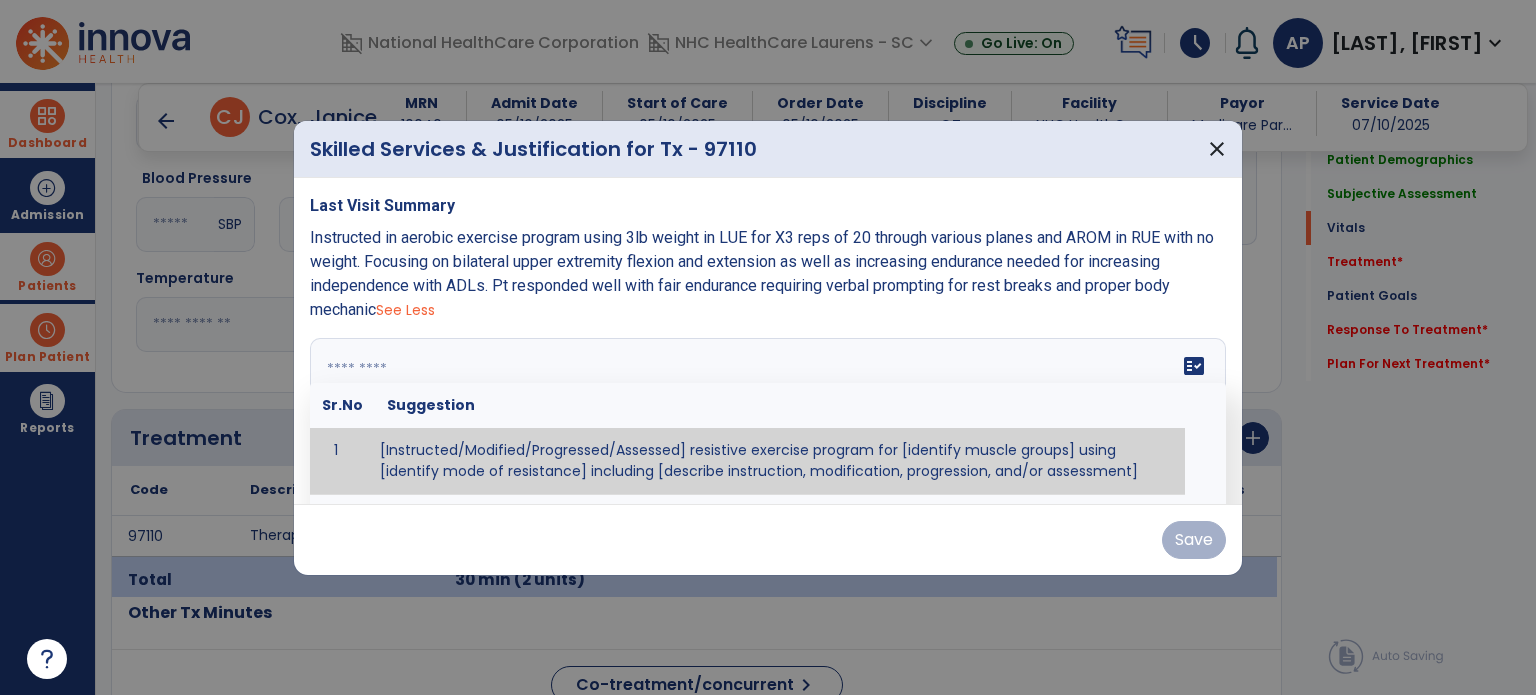 paste on "**********" 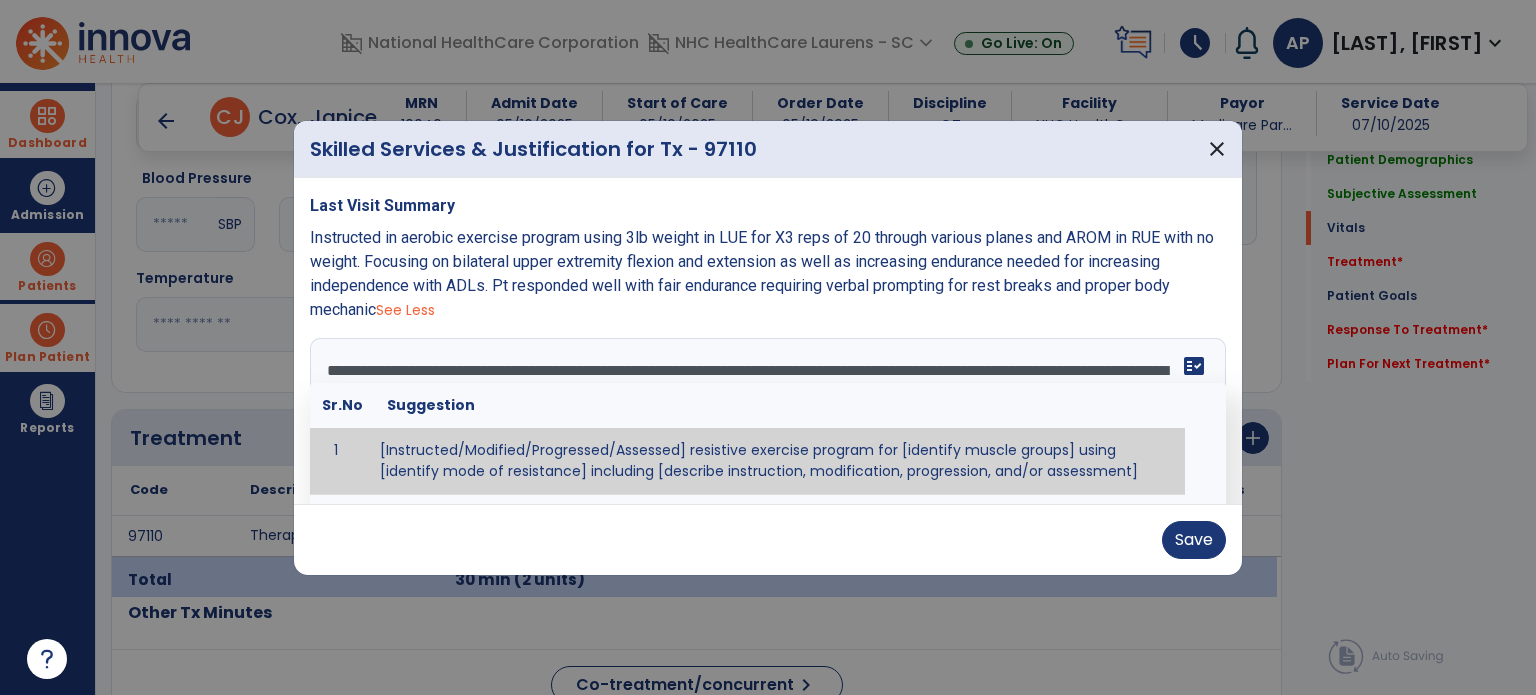 click on "**********" at bounding box center [766, 413] 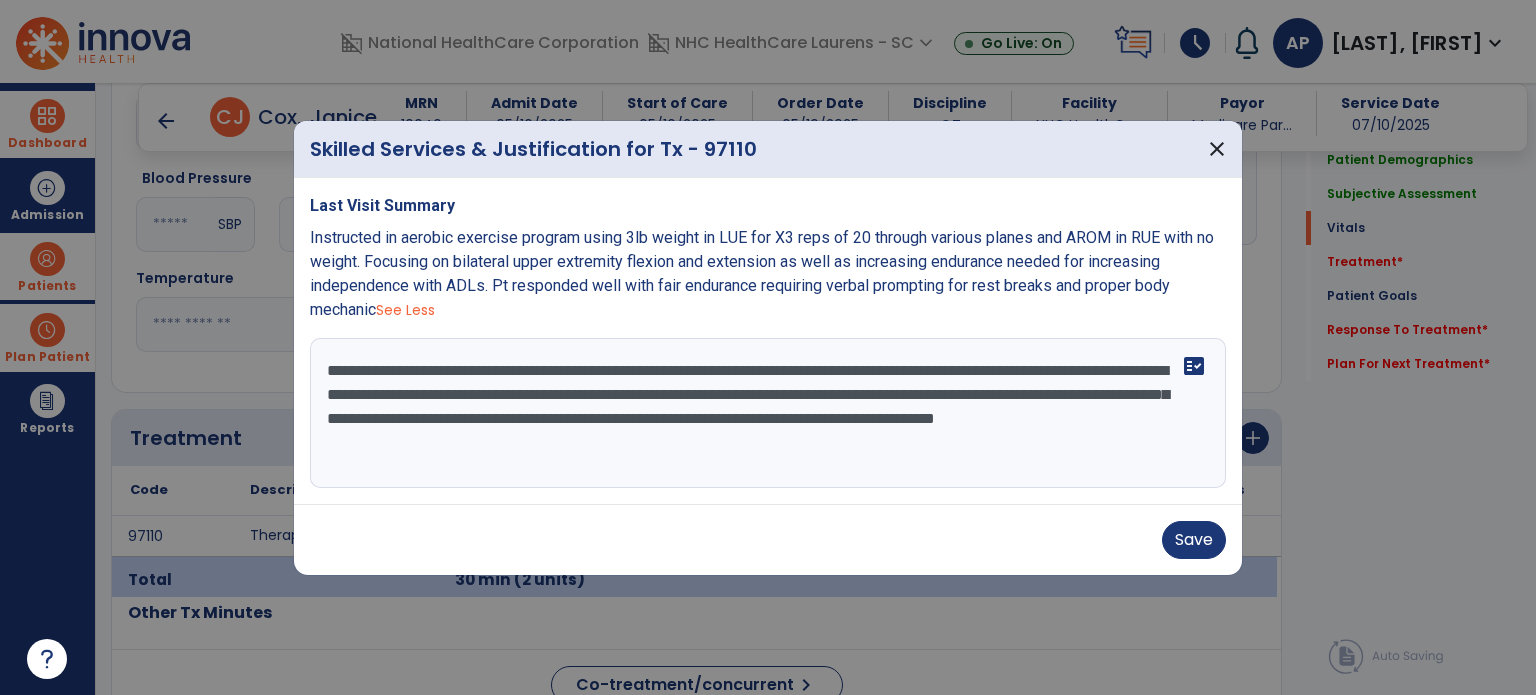 type on "**********" 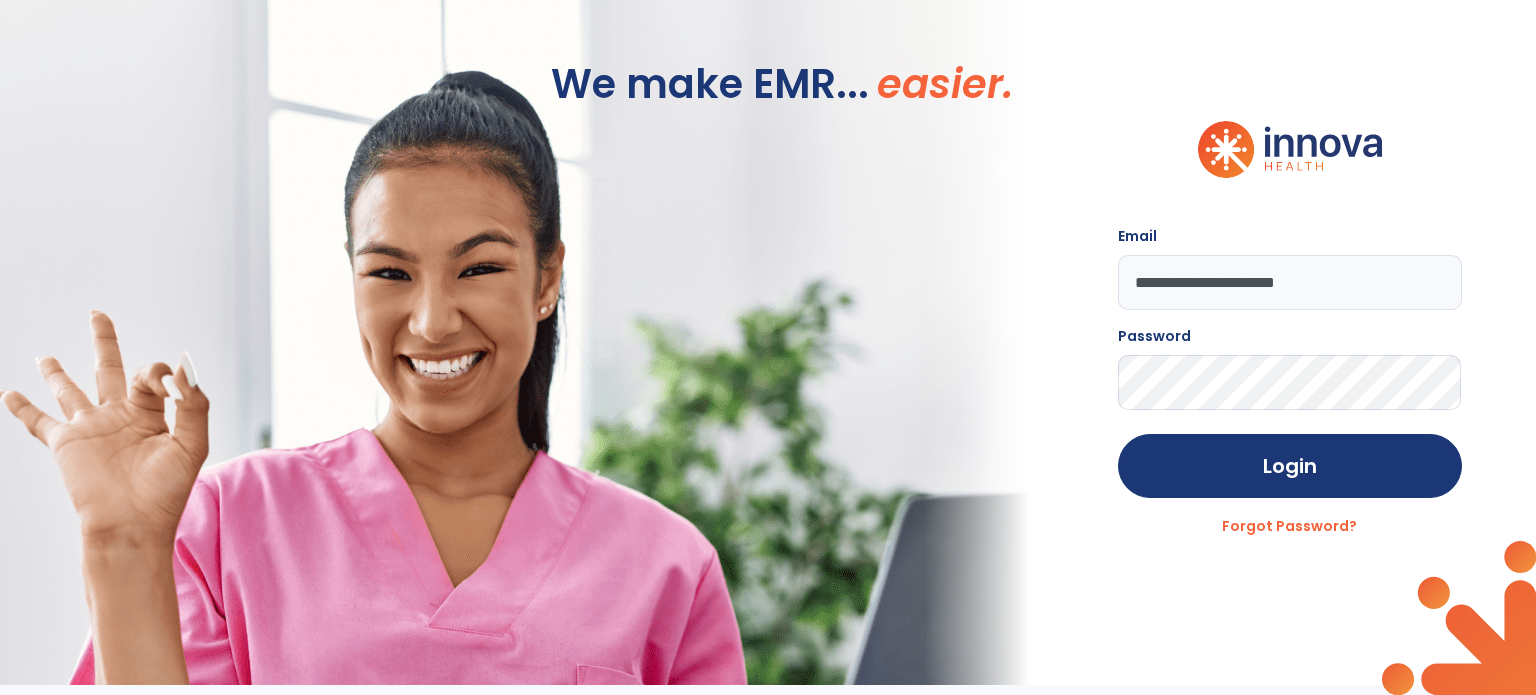 scroll, scrollTop: 0, scrollLeft: 0, axis: both 